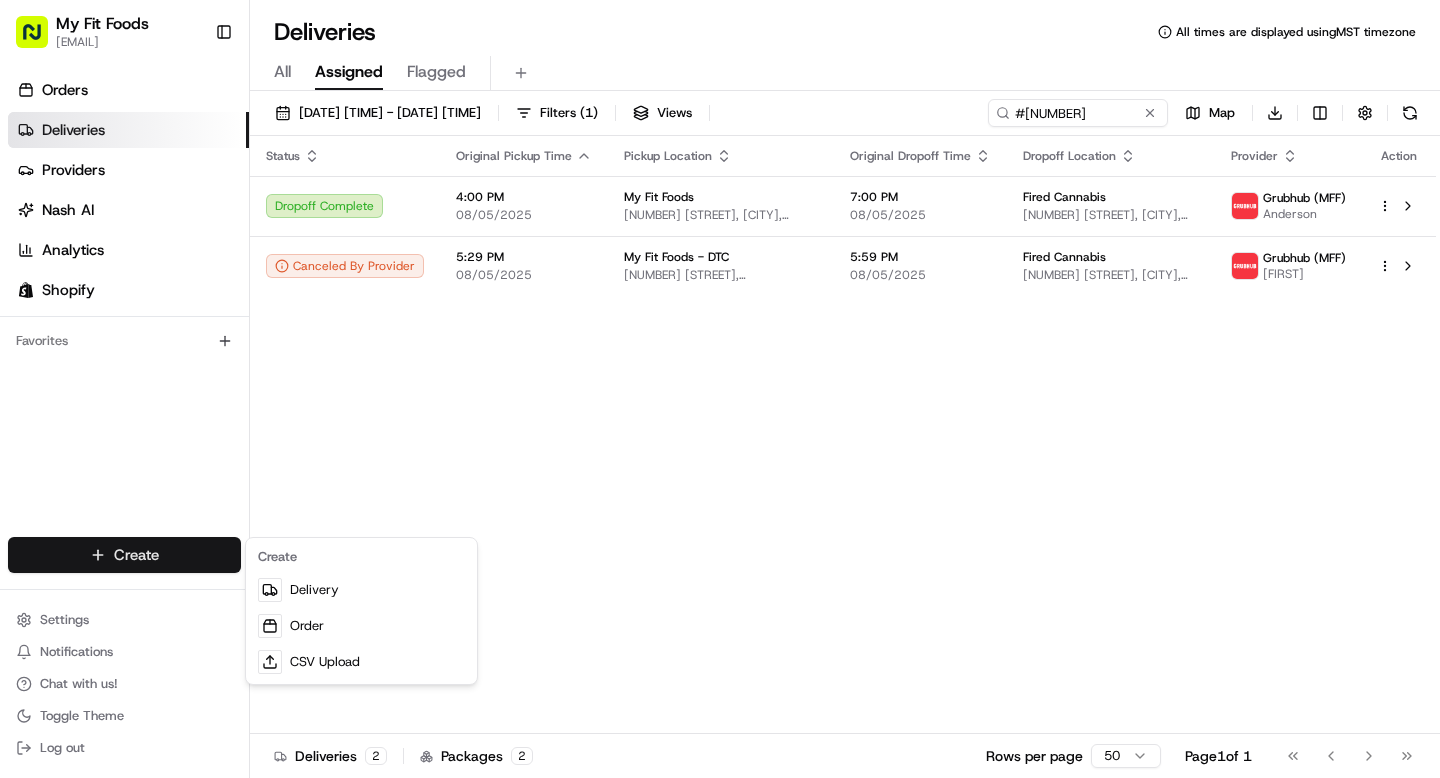 scroll, scrollTop: 0, scrollLeft: 0, axis: both 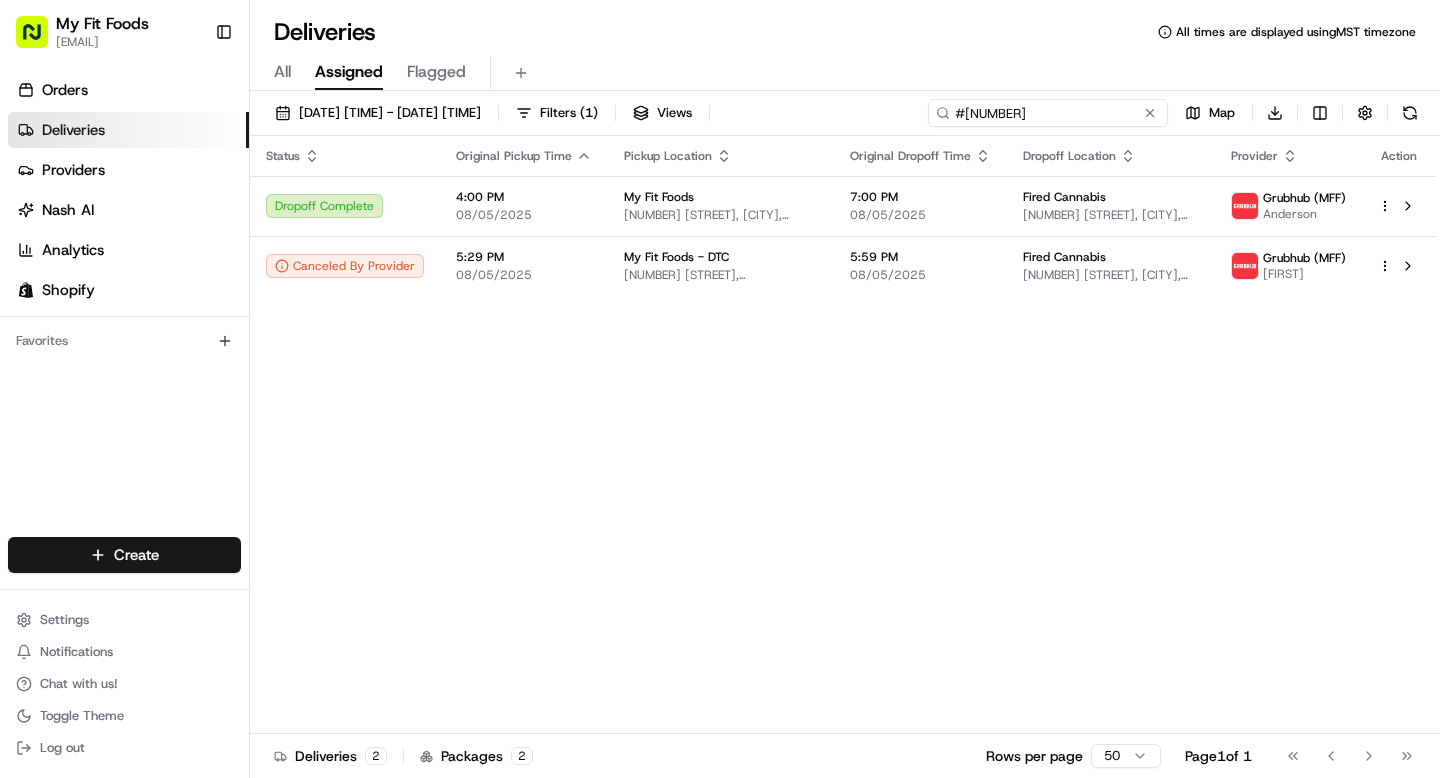 drag, startPoint x: 1101, startPoint y: 106, endPoint x: 923, endPoint y: 85, distance: 179.23448 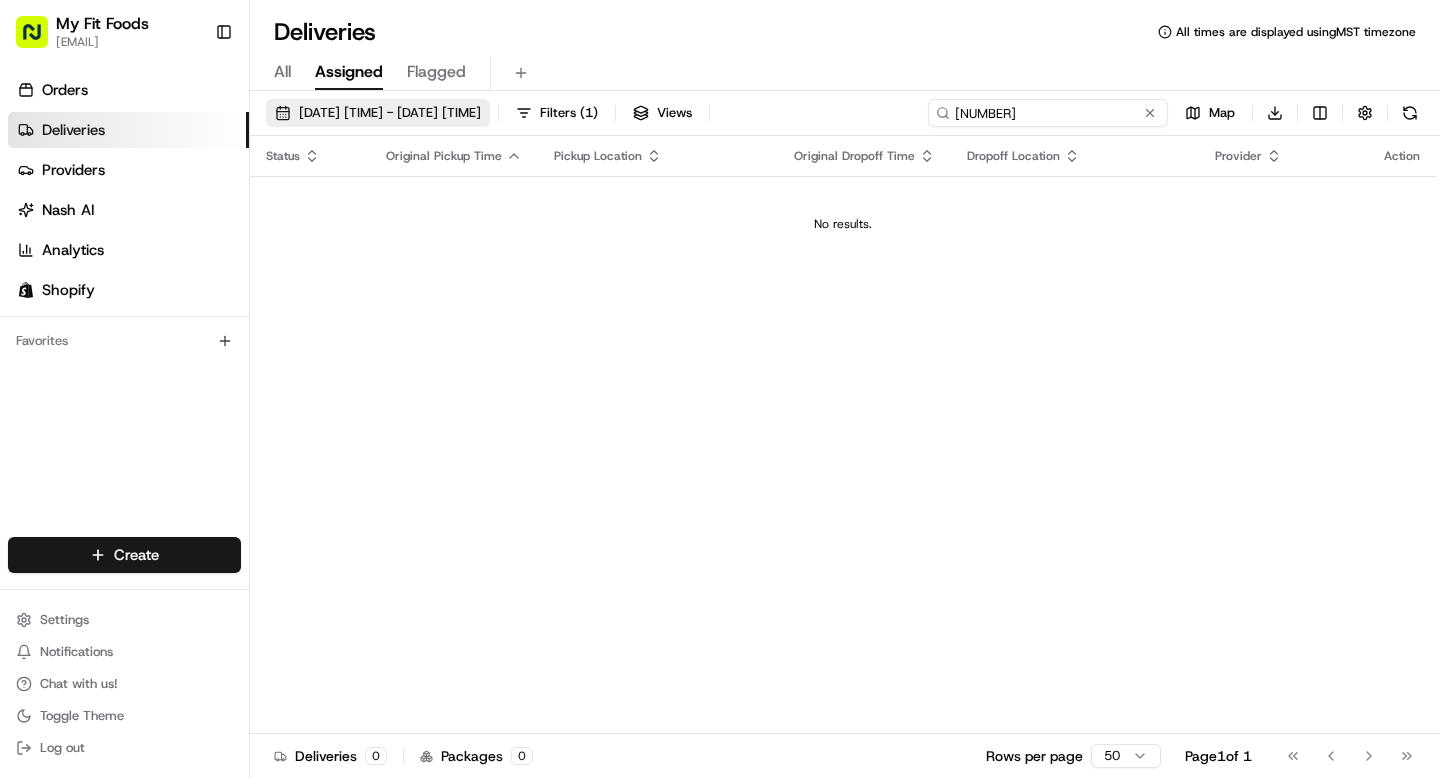 type on "[NUMBER]" 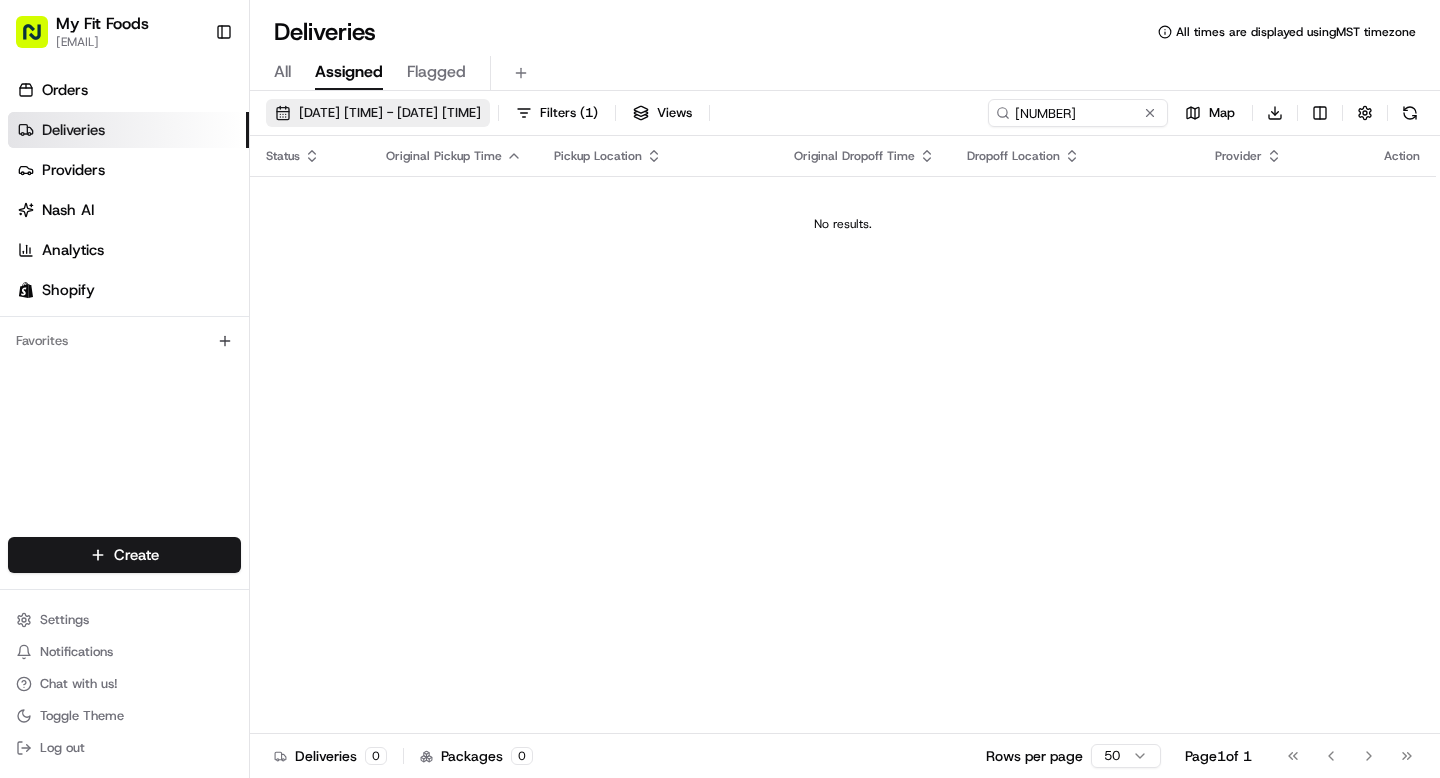 click on "[DATE] [TIME] - [DATE] [TIME]" at bounding box center [390, 113] 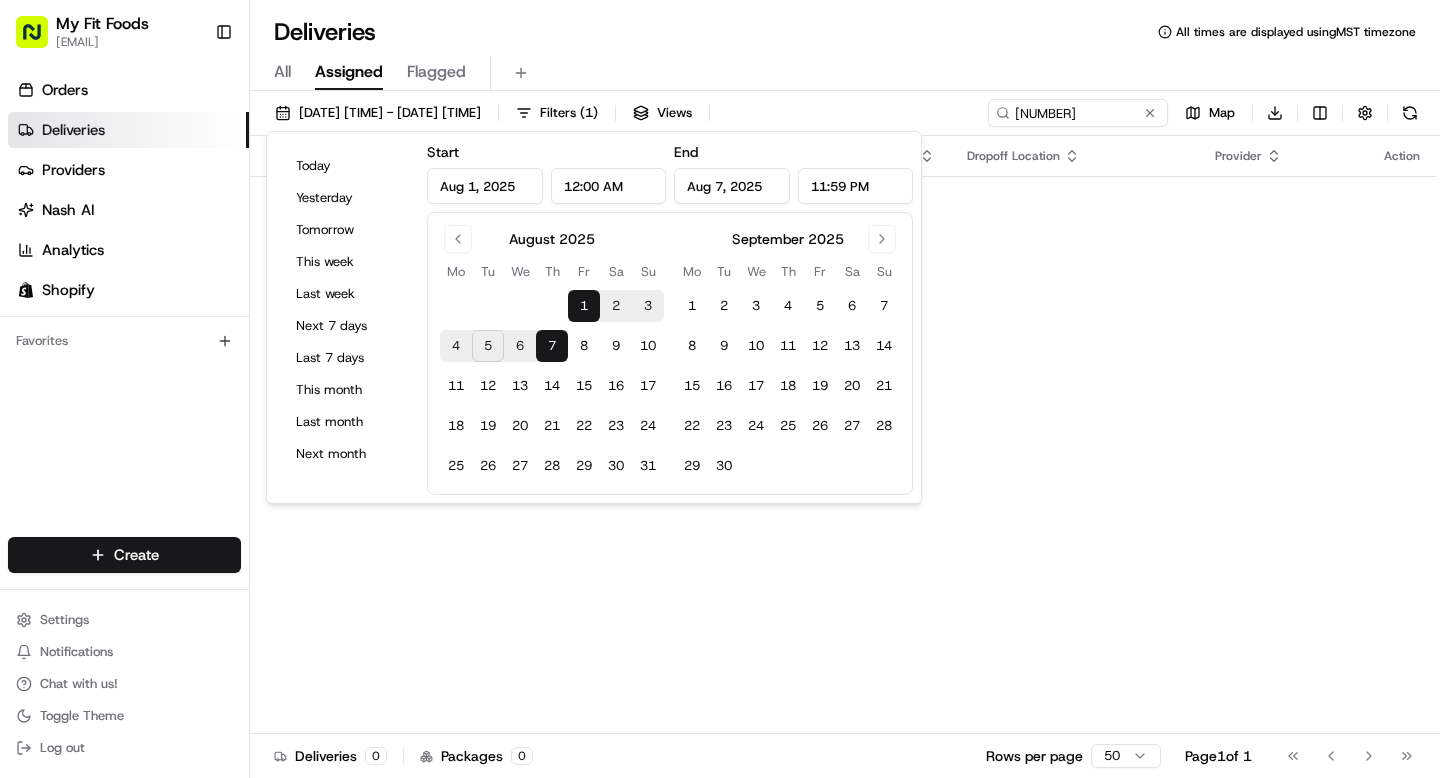 click on "1" at bounding box center [584, 306] 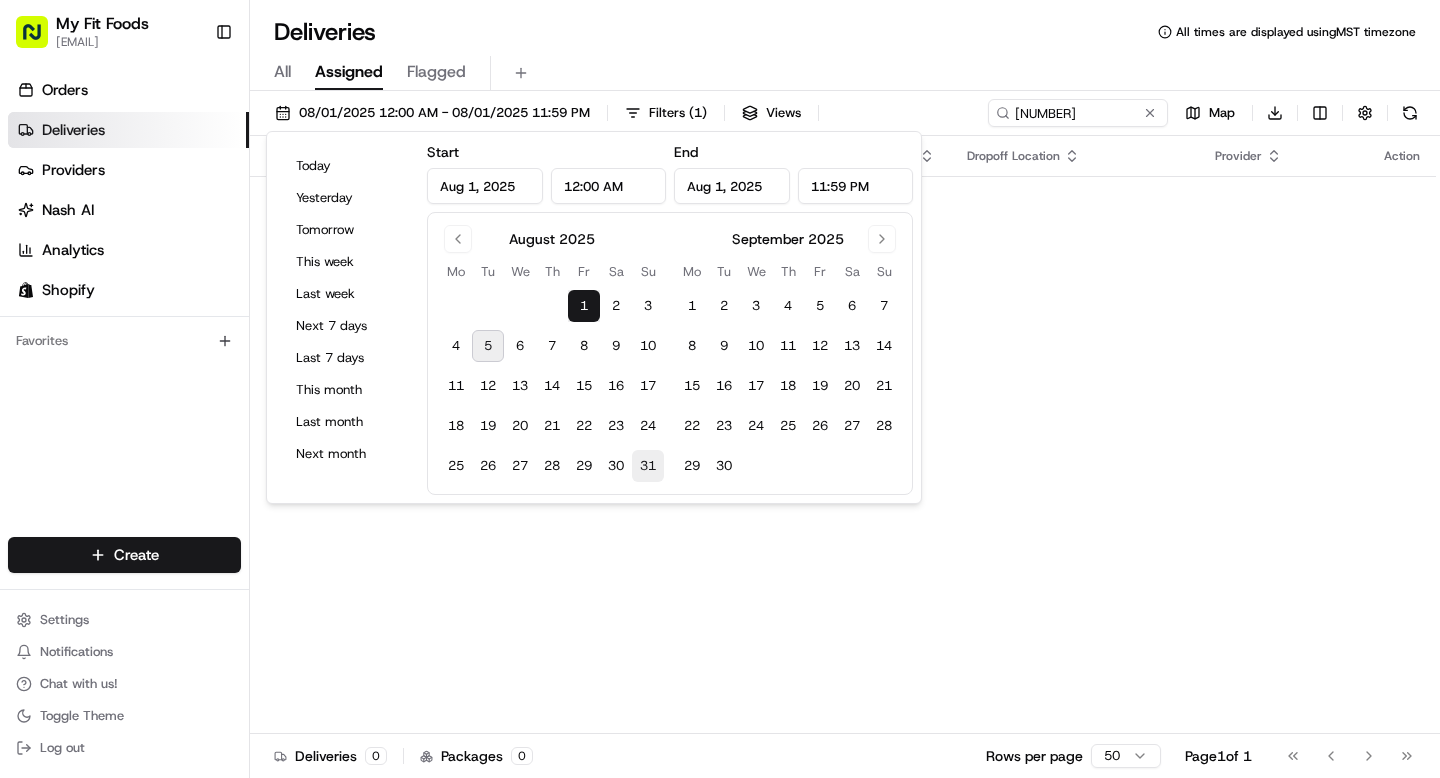 click on "31" at bounding box center (648, 466) 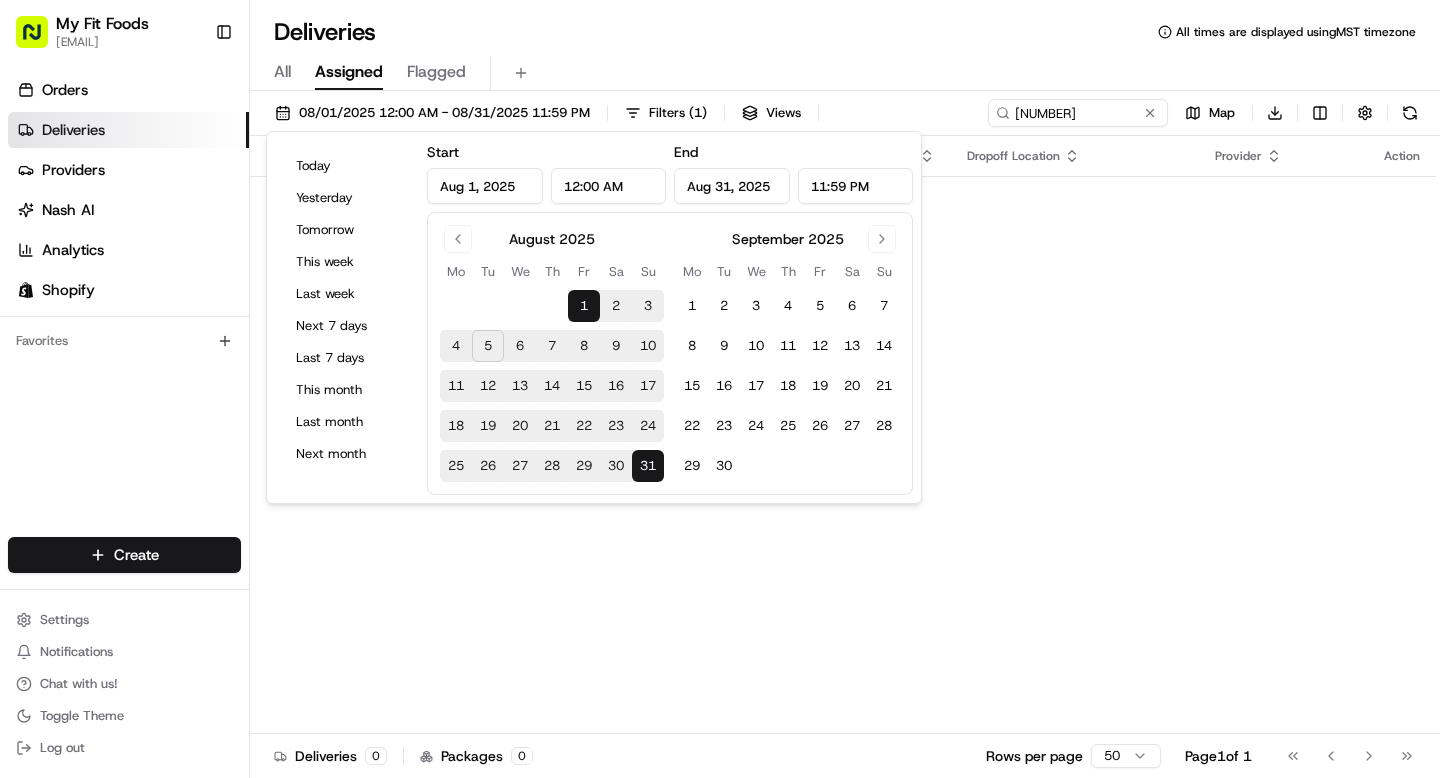 click on "Status Original Pickup Time Pickup Location Original Dropoff Time Dropoff Location Provider Action No results." at bounding box center (843, 435) 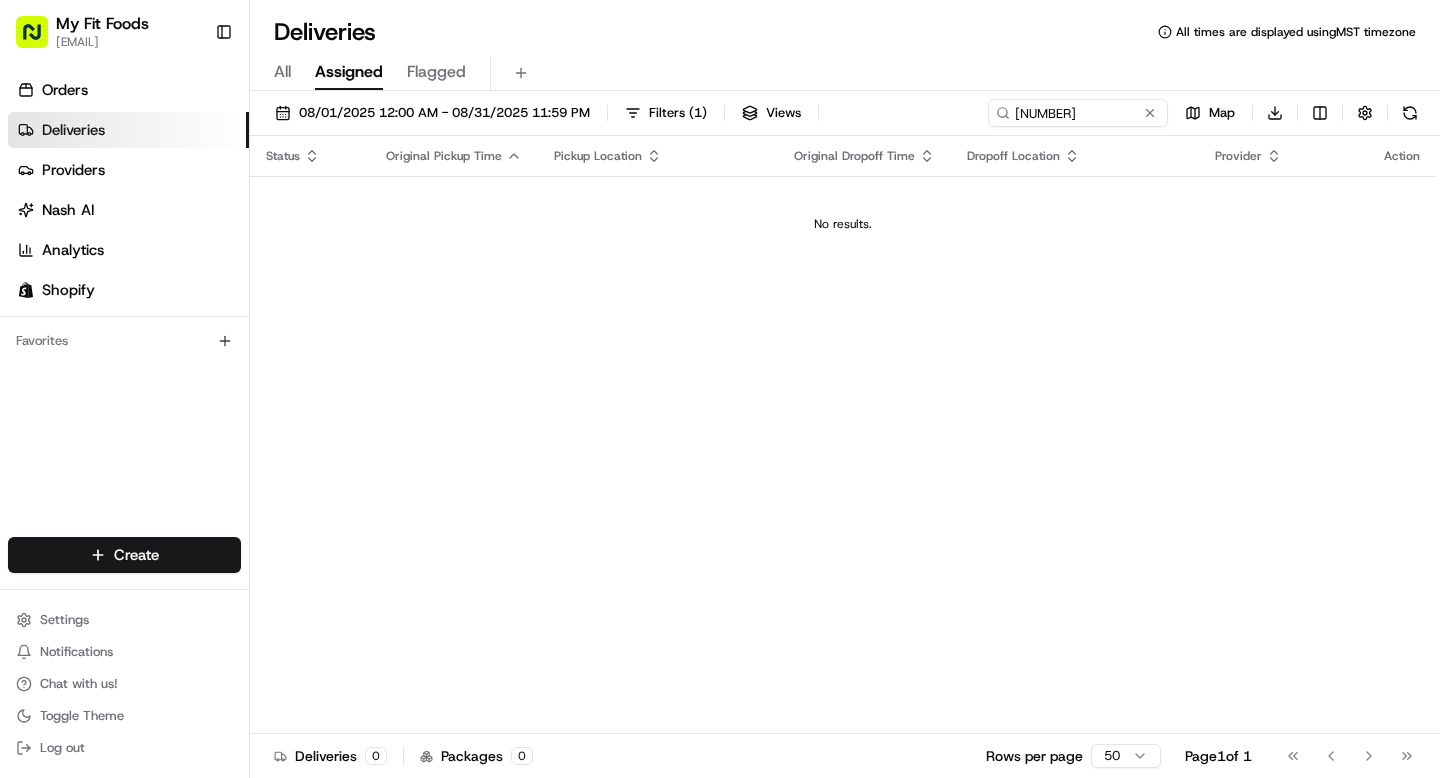 click on "All Assigned Flagged" at bounding box center (845, 73) 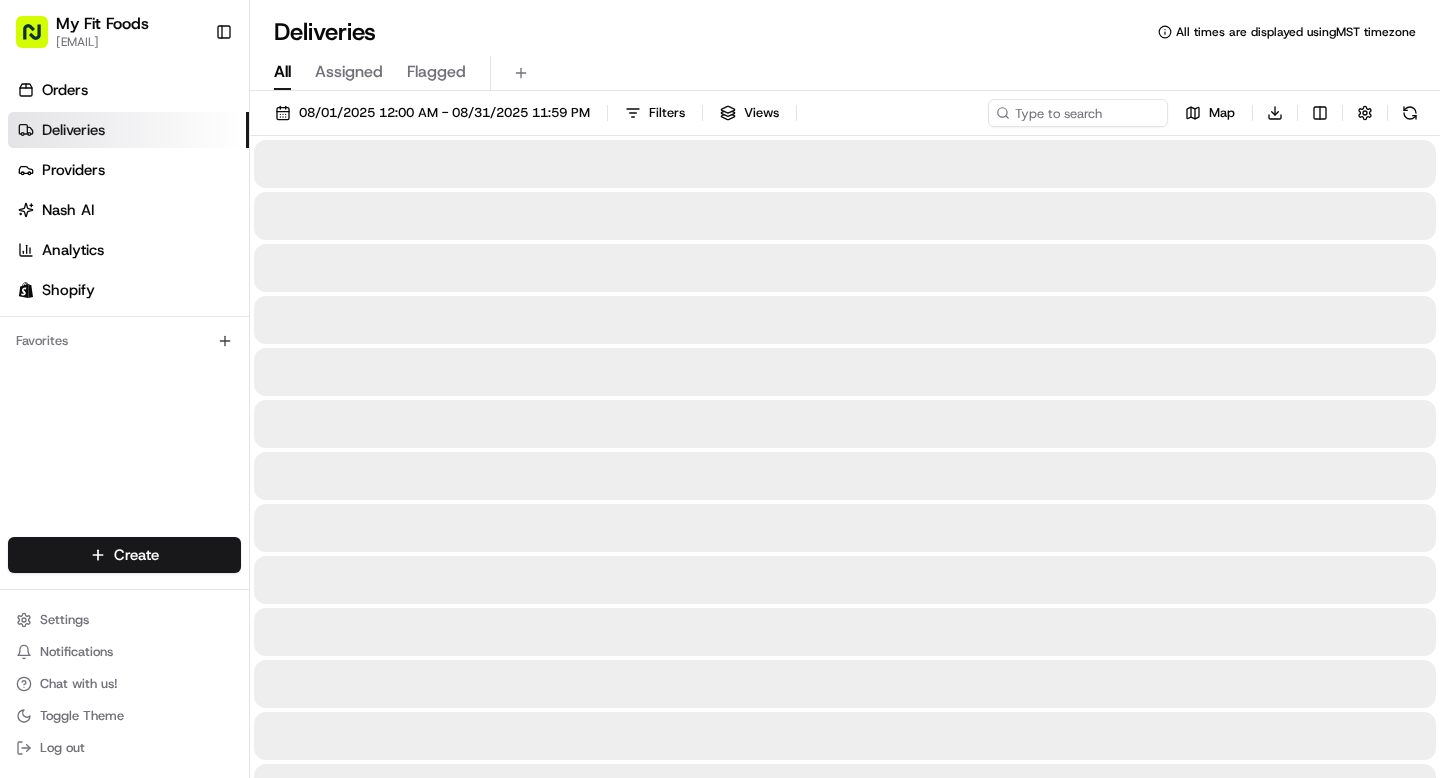 click on "All" at bounding box center (282, 72) 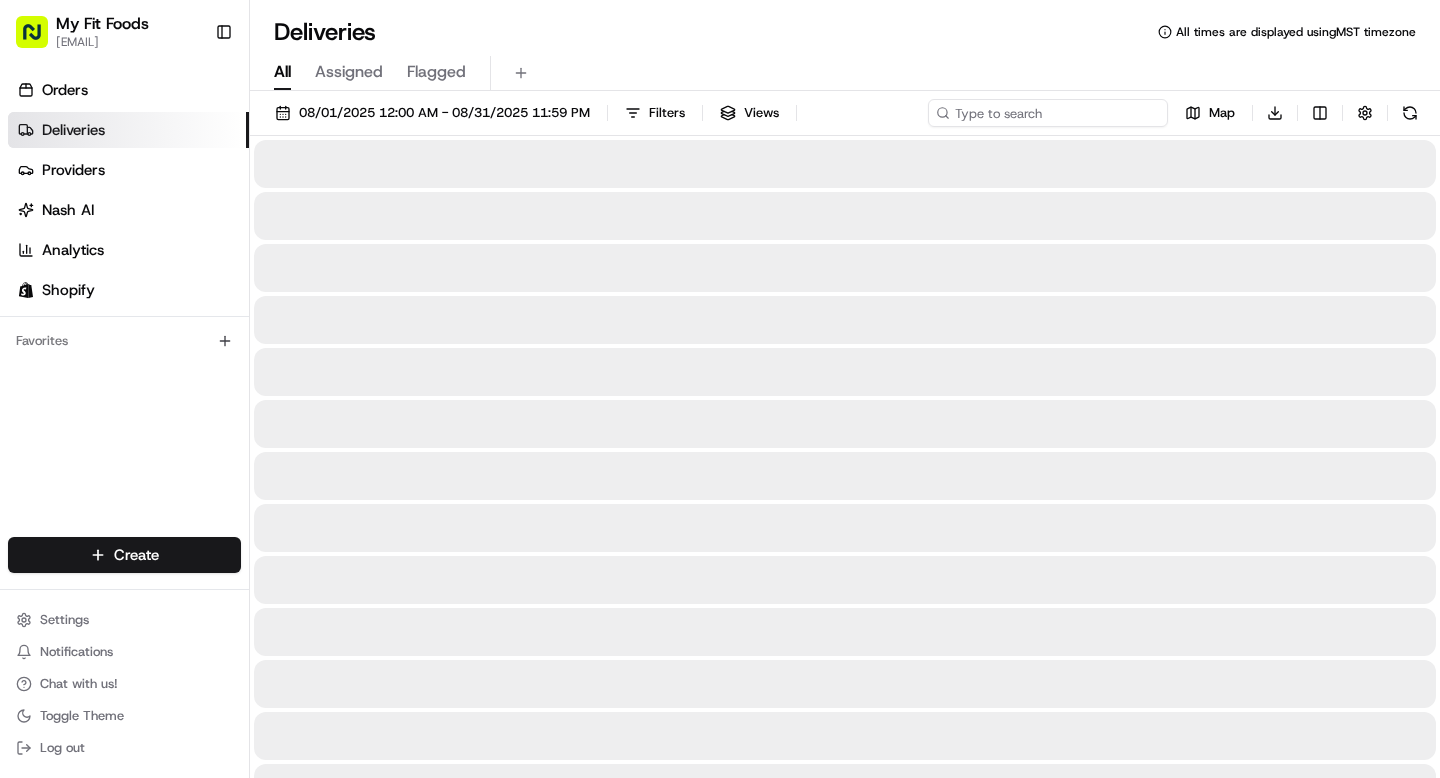 click at bounding box center [1048, 113] 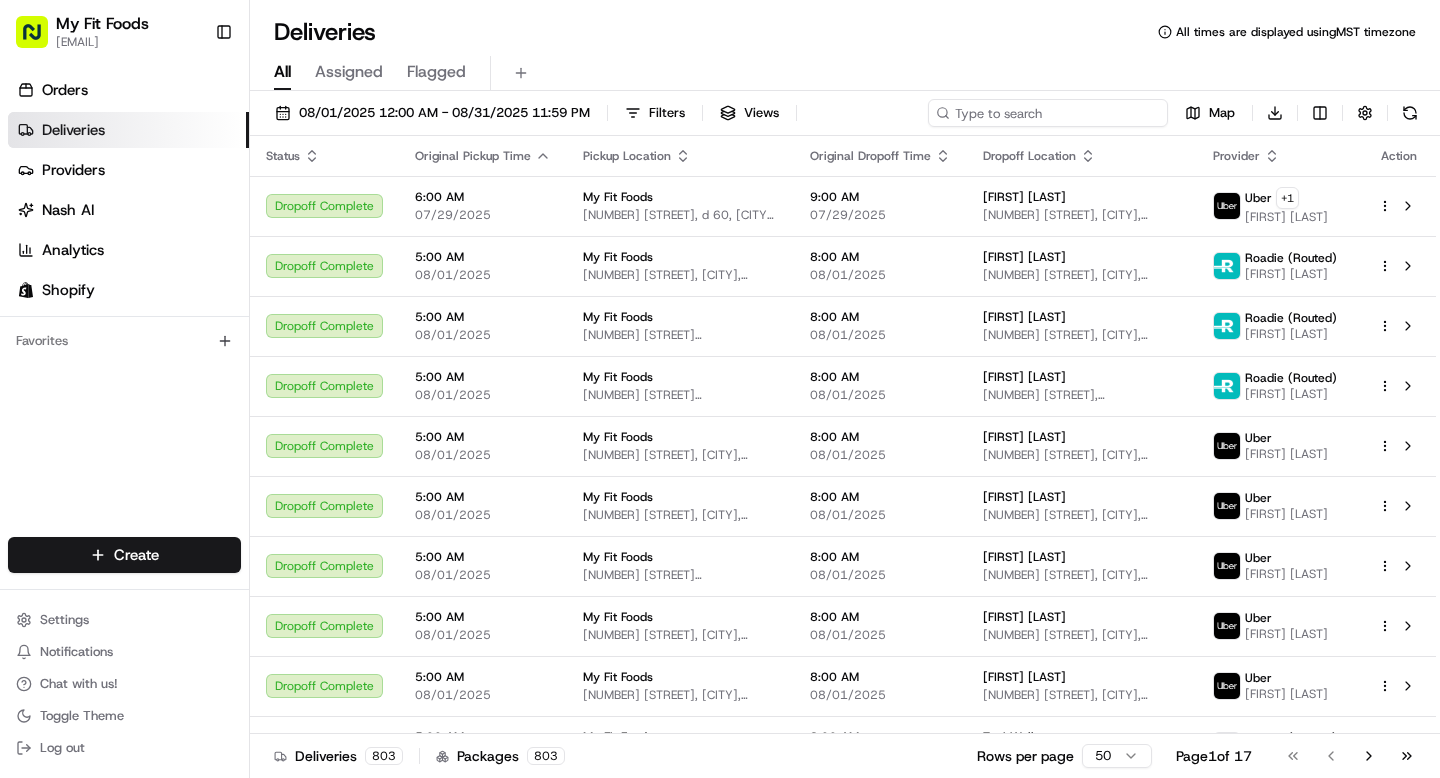 paste on "[NUMBER]" 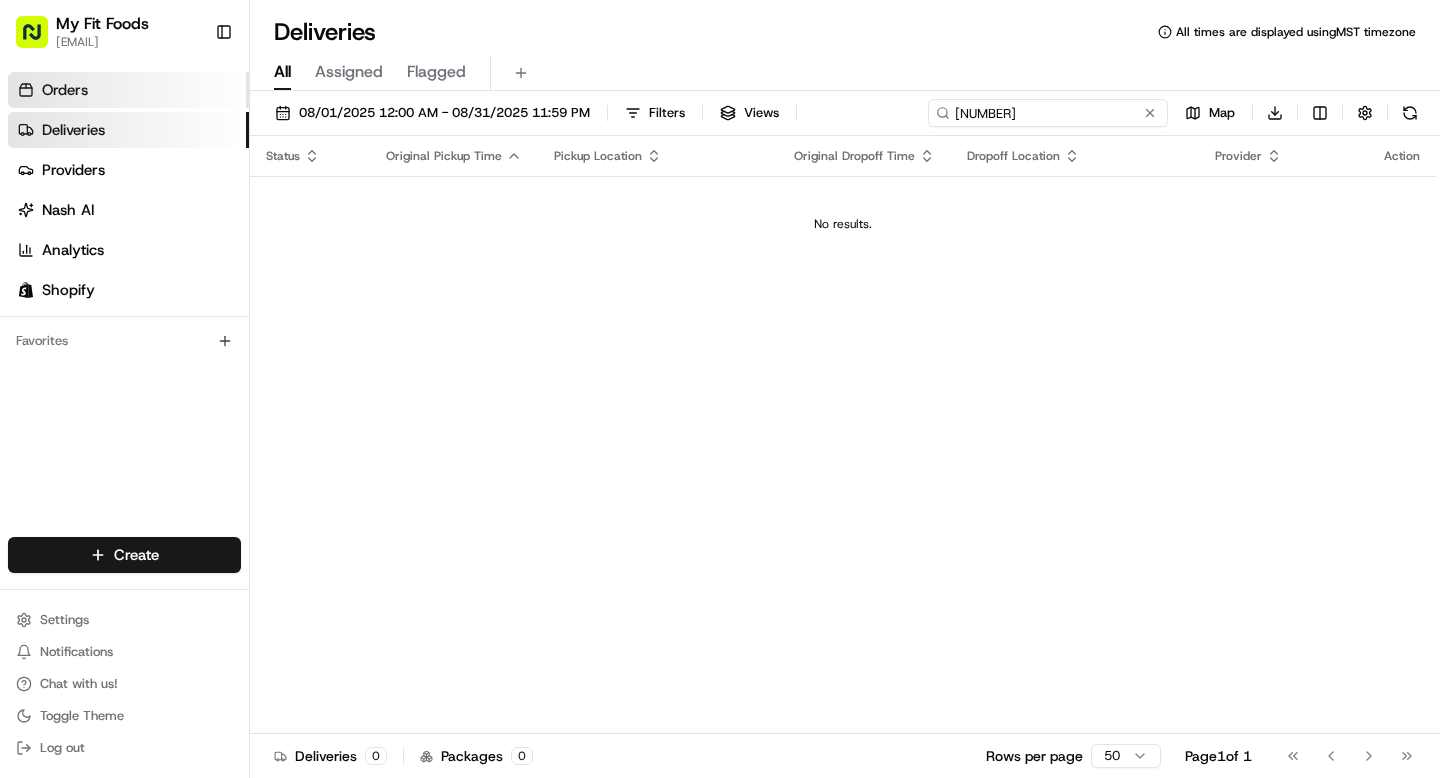 type on "[NUMBER]" 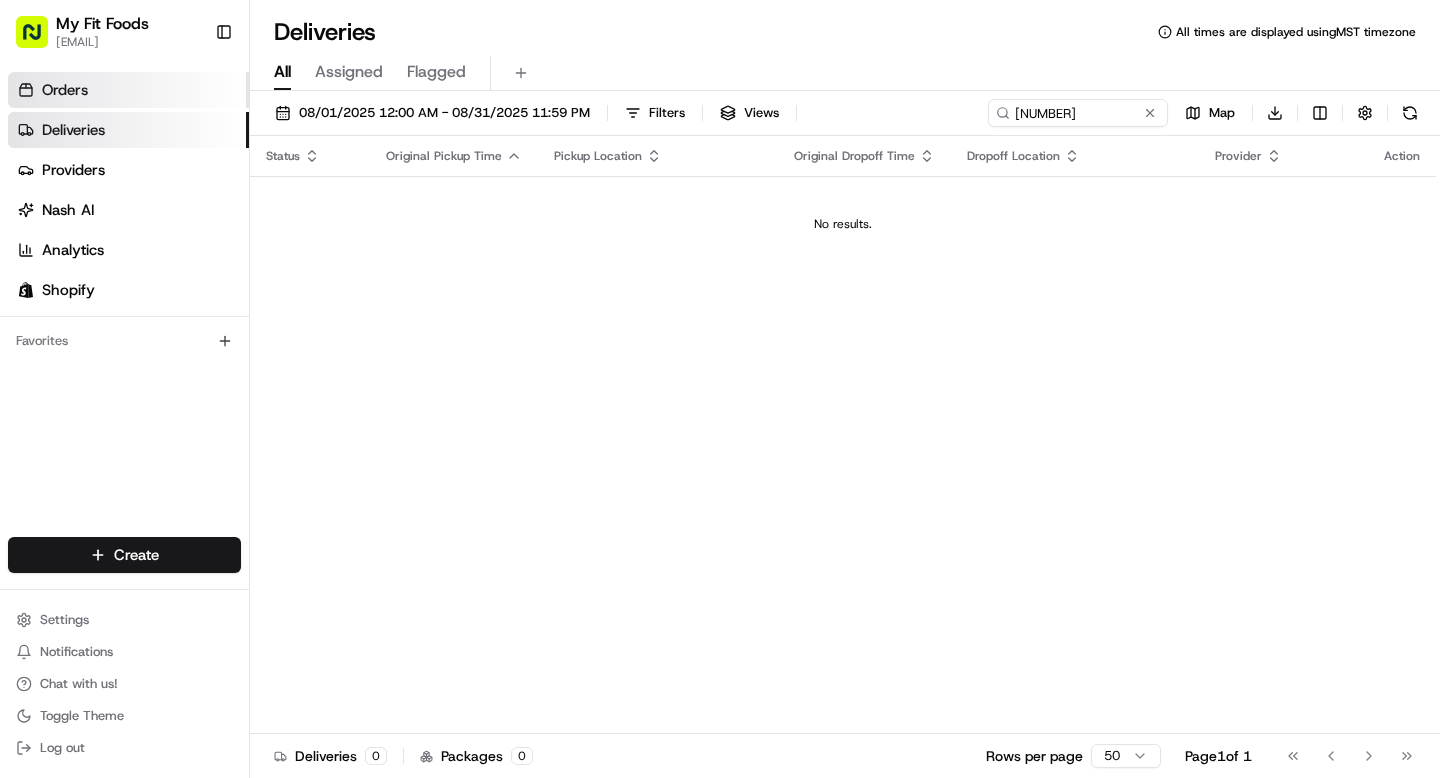 click on "Orders" at bounding box center (128, 90) 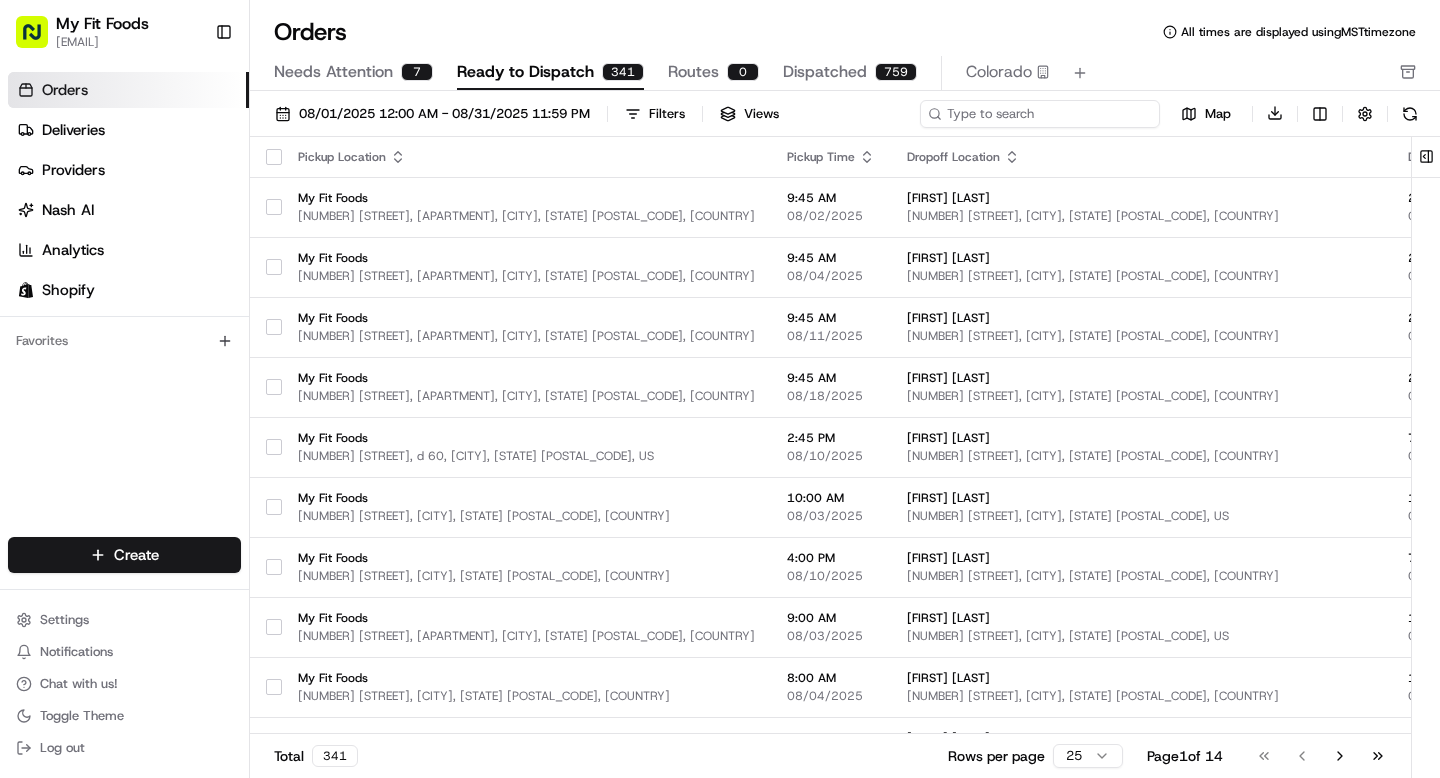 click at bounding box center [1040, 114] 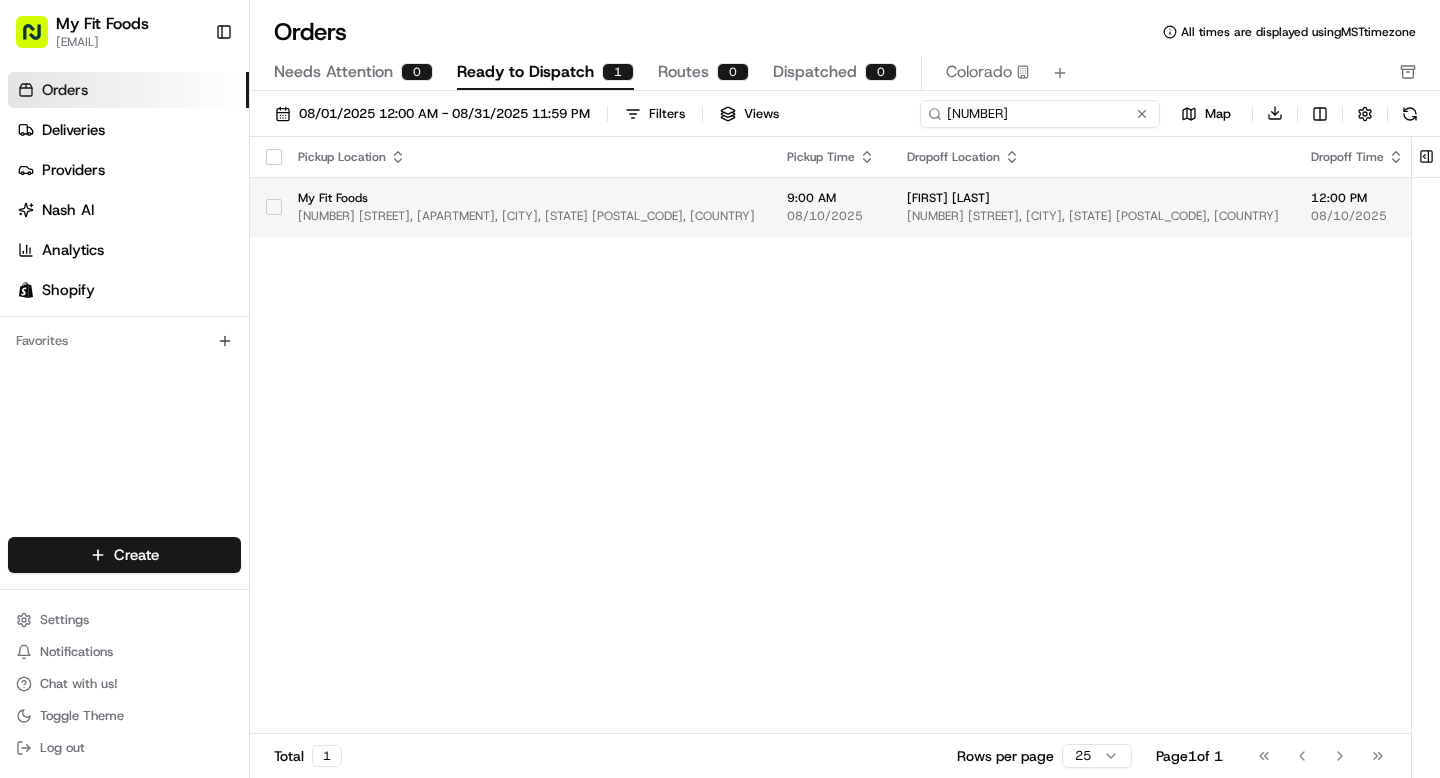 type on "[NUMBER]" 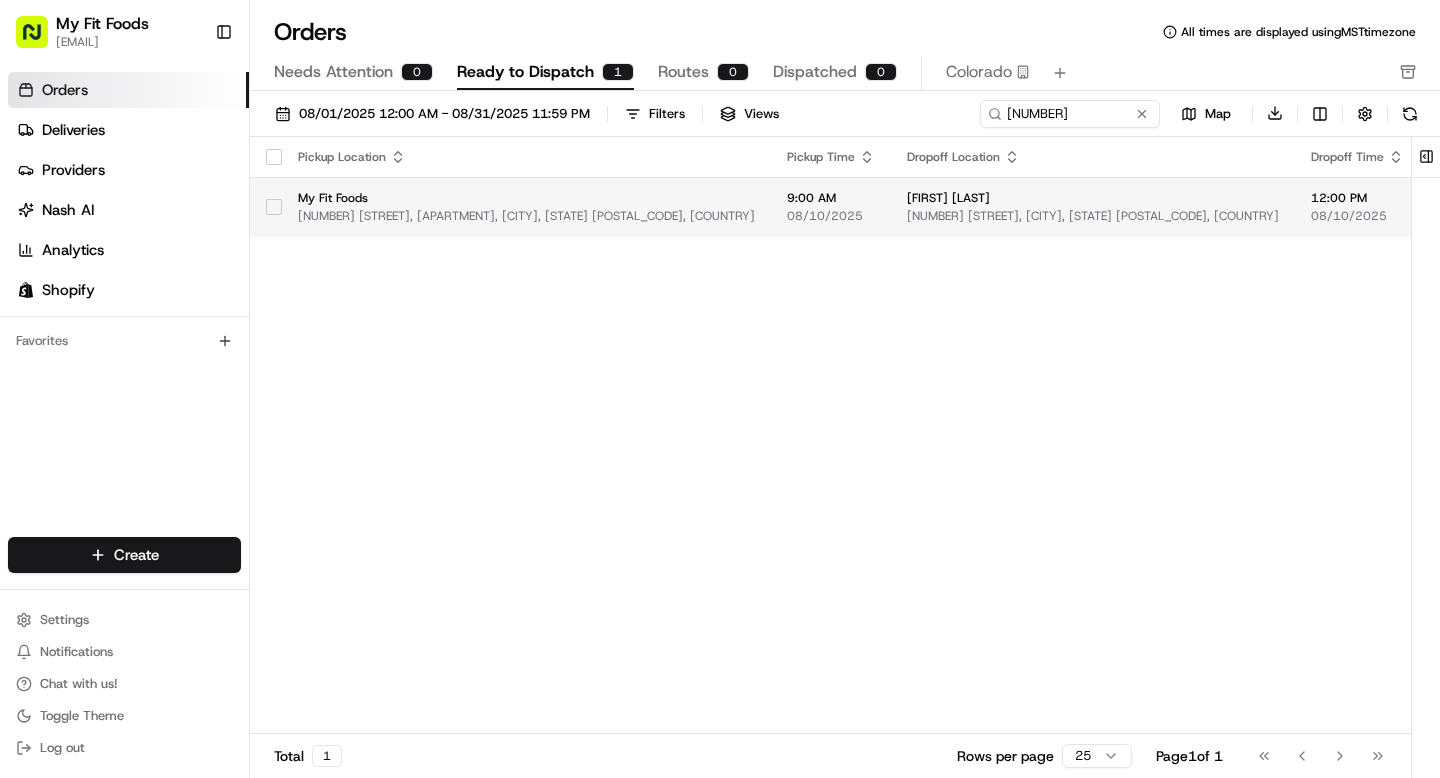 click on "[FIRST] [LAST]" at bounding box center (1093, 198) 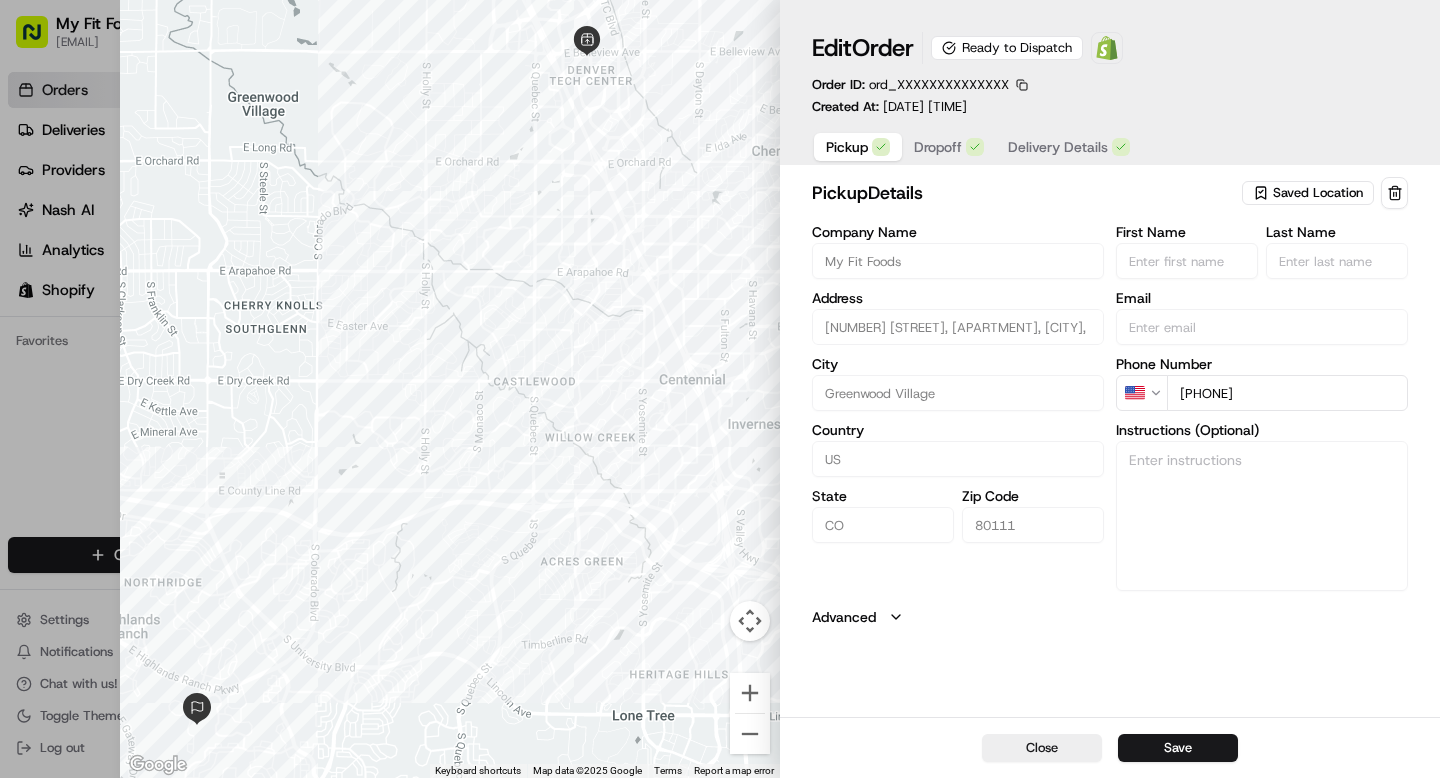click on "Delivery Details" at bounding box center (1058, 147) 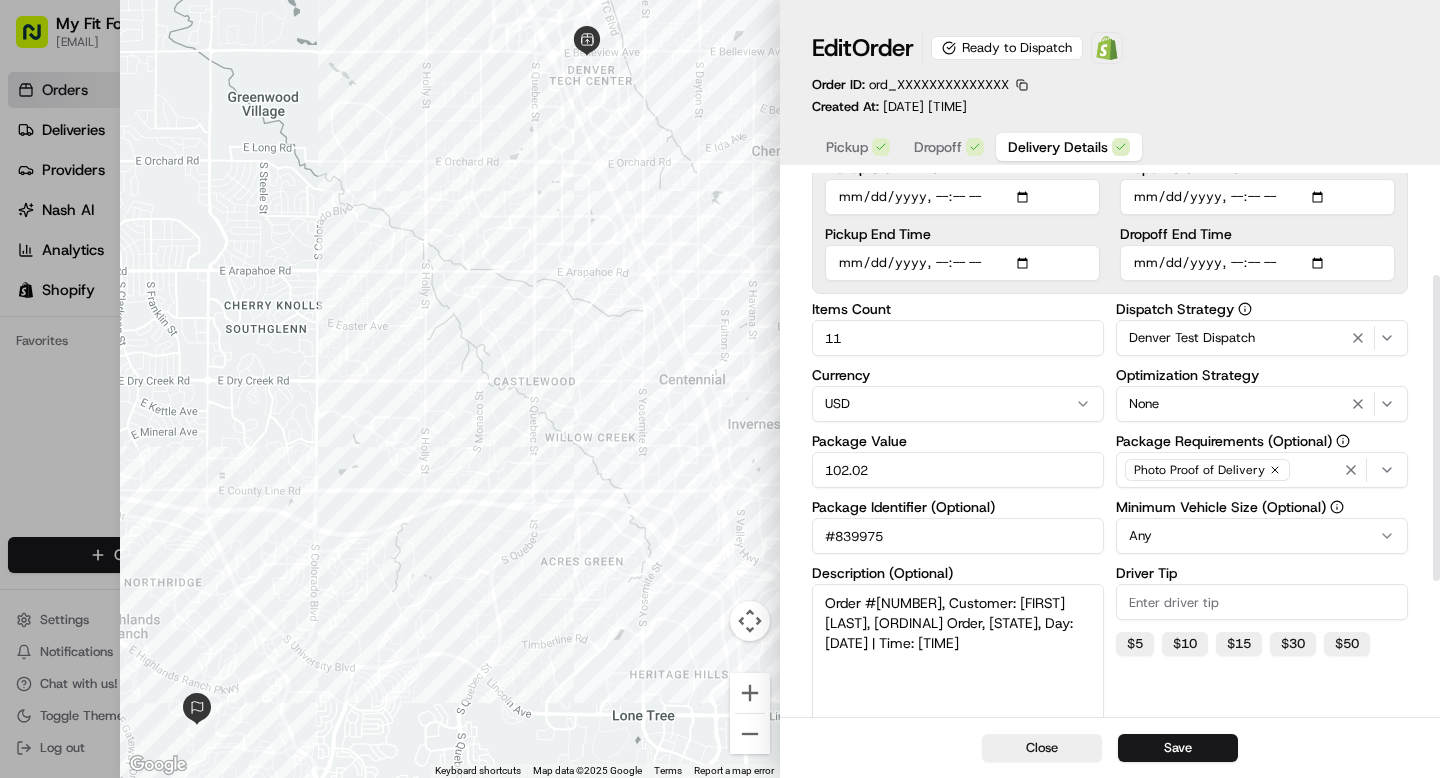 scroll, scrollTop: 186, scrollLeft: 0, axis: vertical 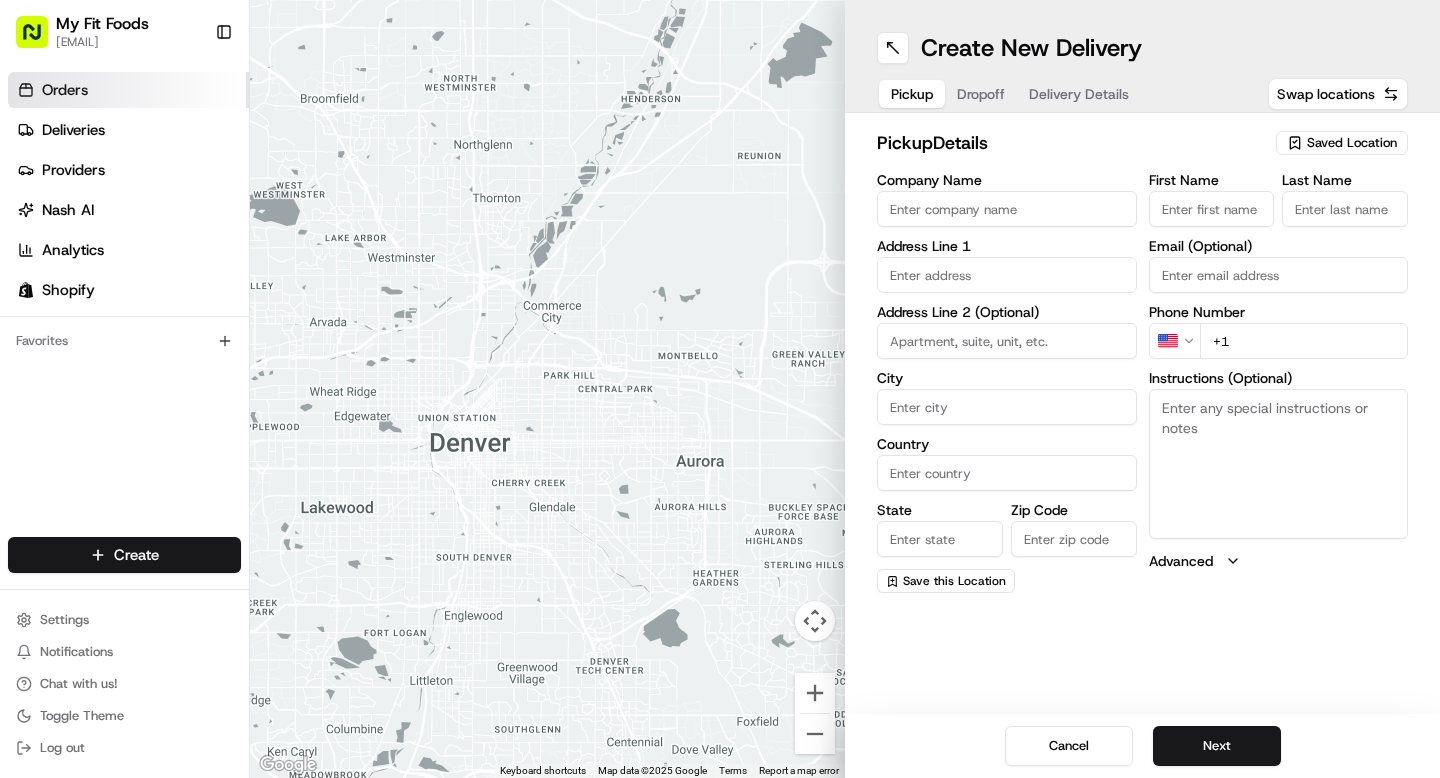 click on "Orders" at bounding box center (65, 90) 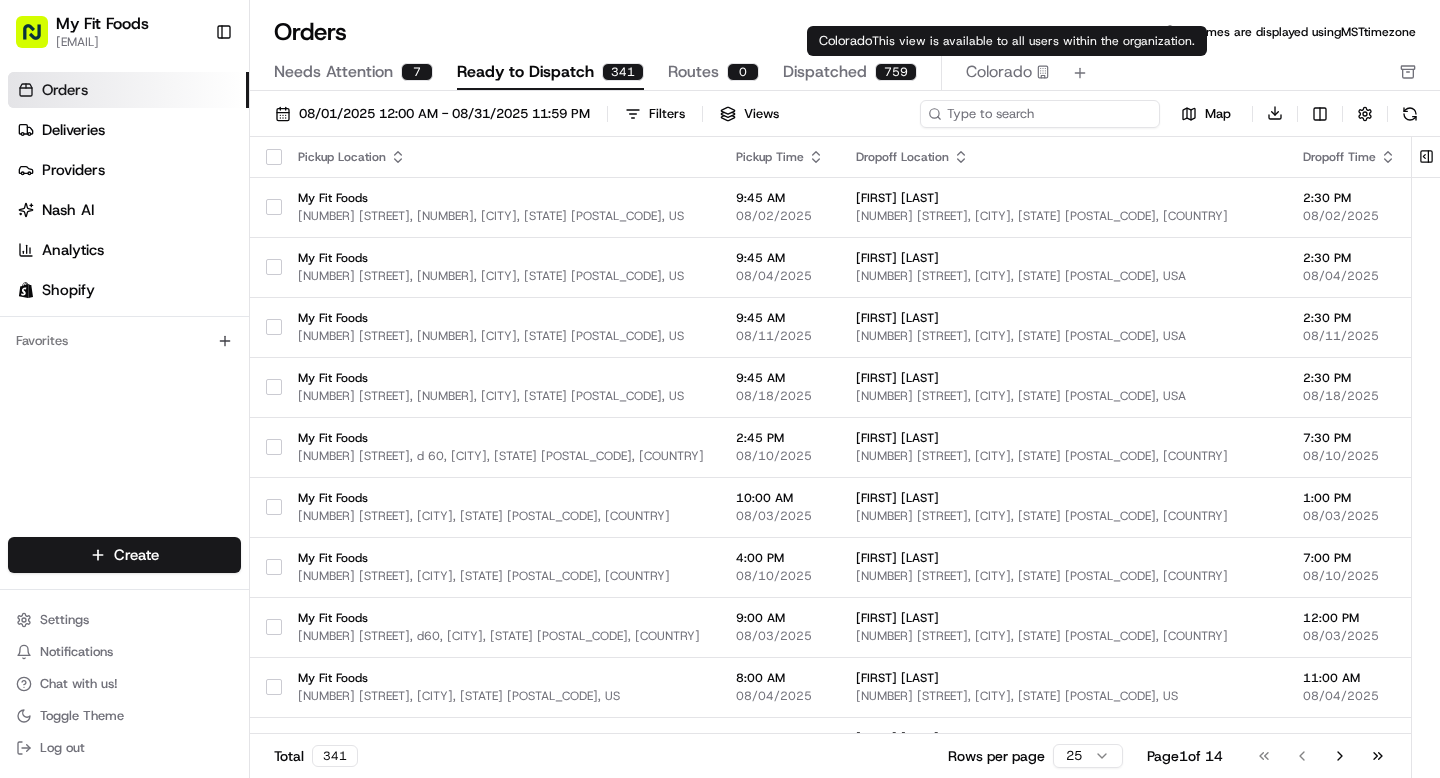 click at bounding box center (1040, 114) 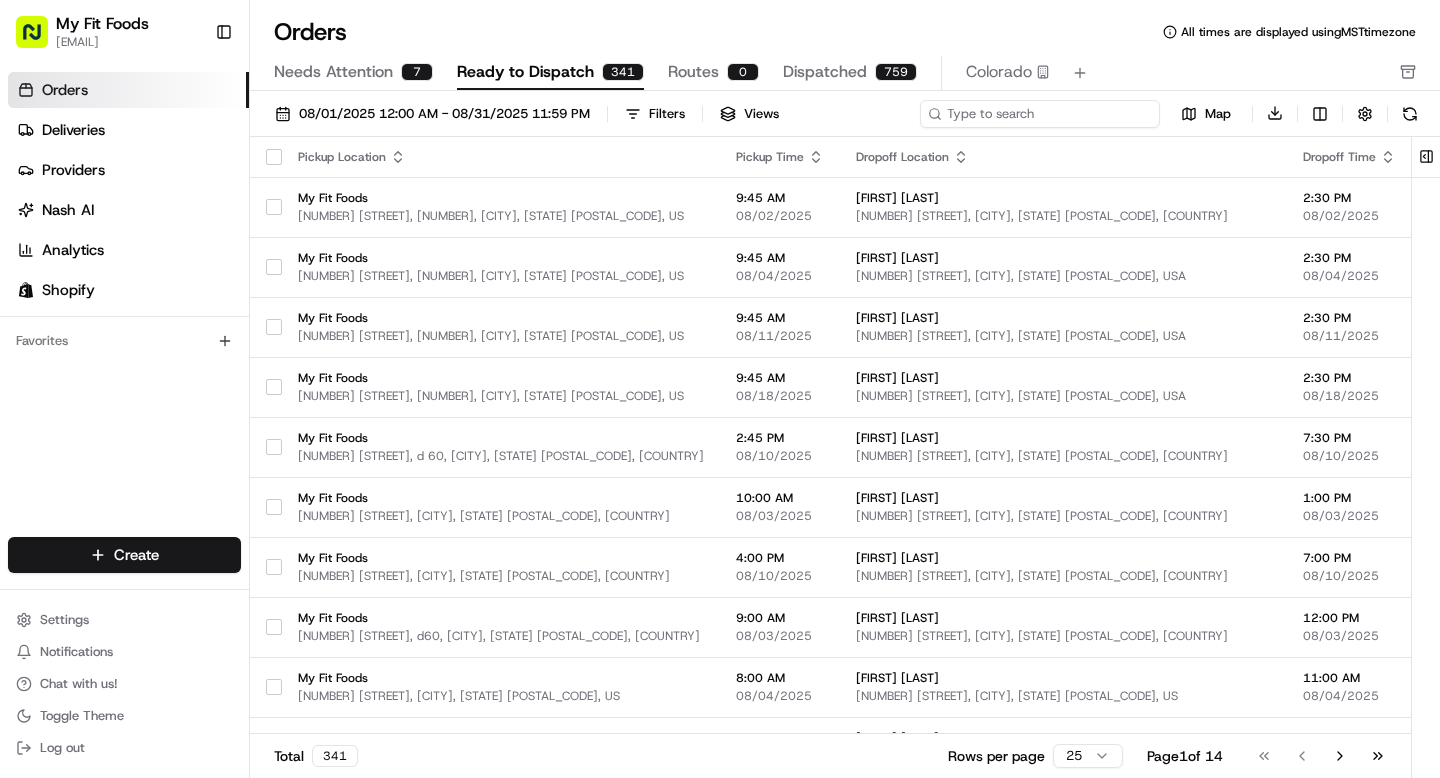 paste on "[NUMBER]" 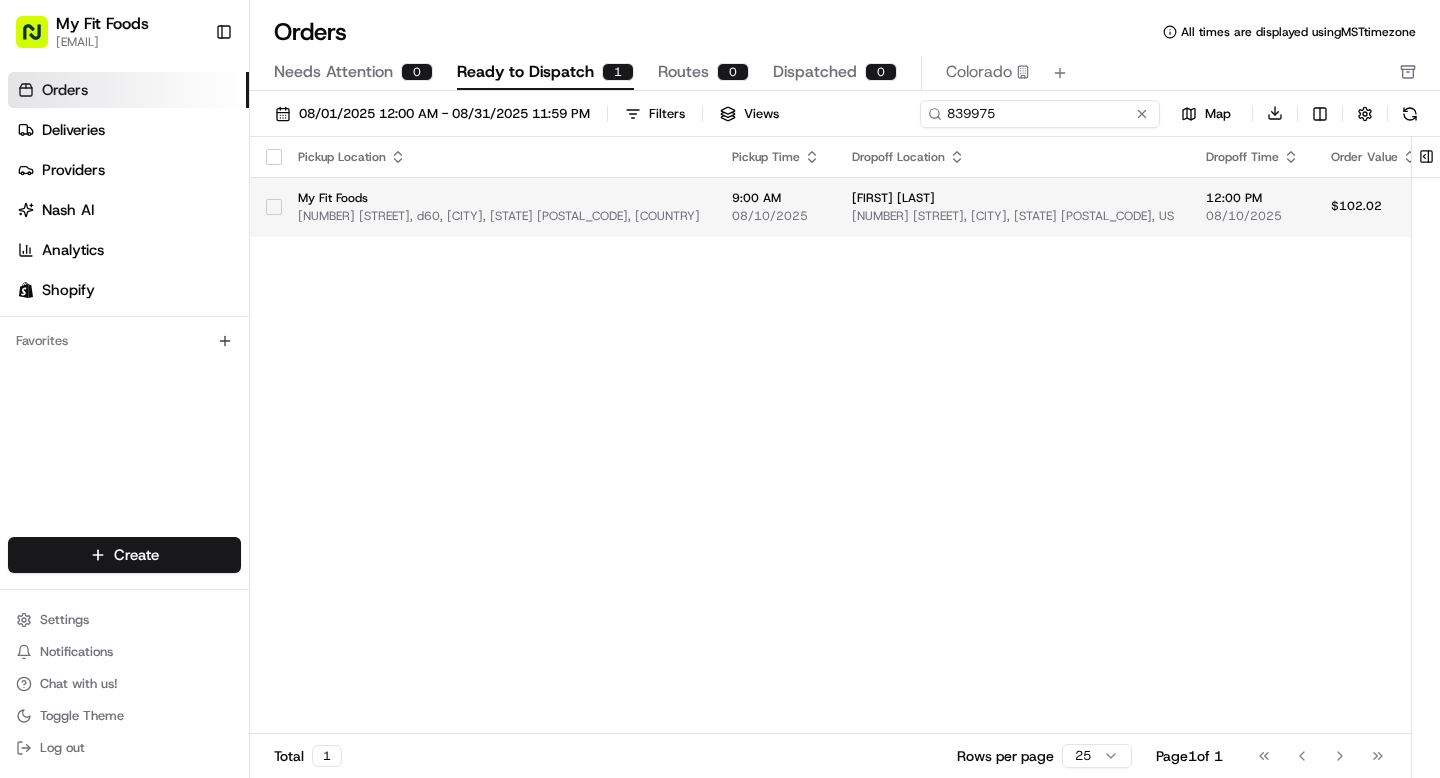 type on "[NUMBER]" 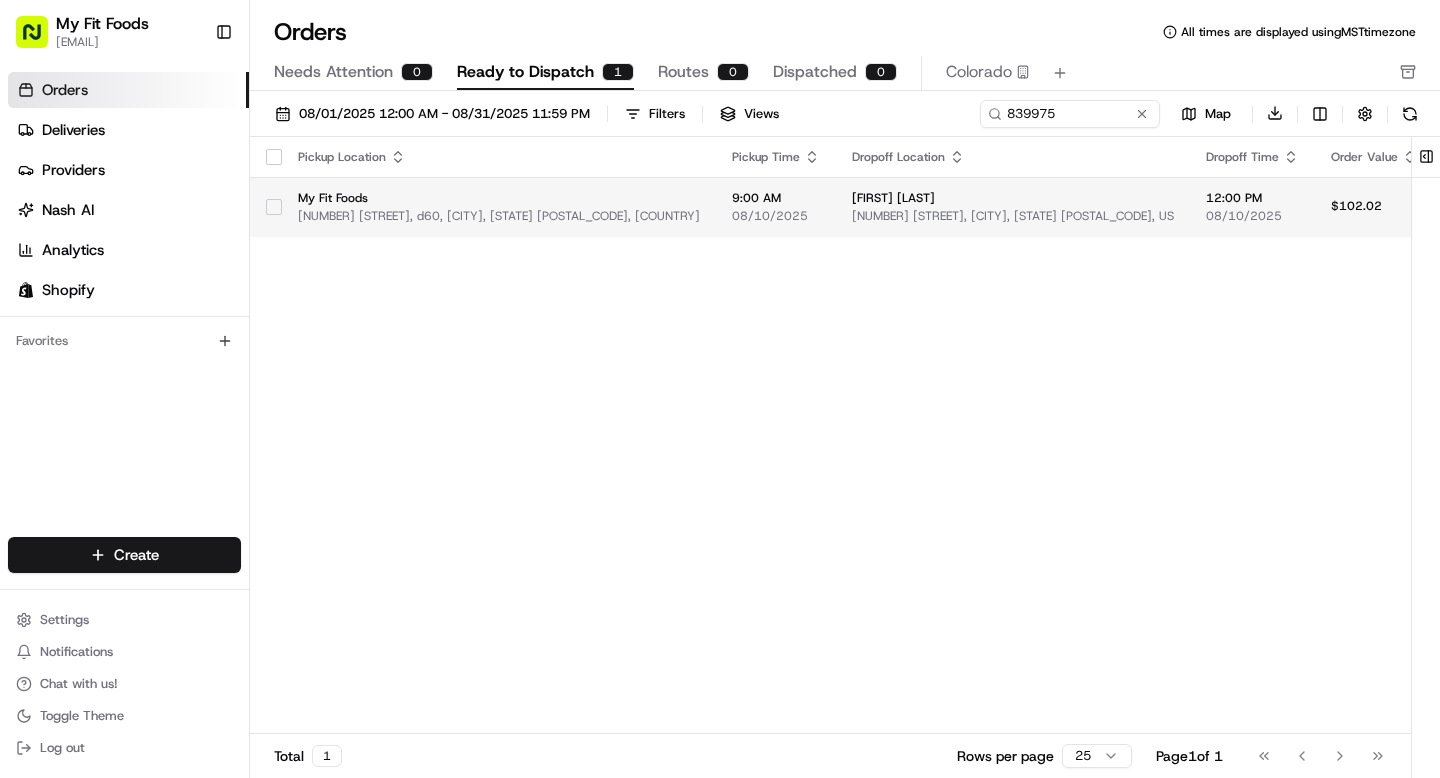 click on "08/10/2025" at bounding box center (776, 216) 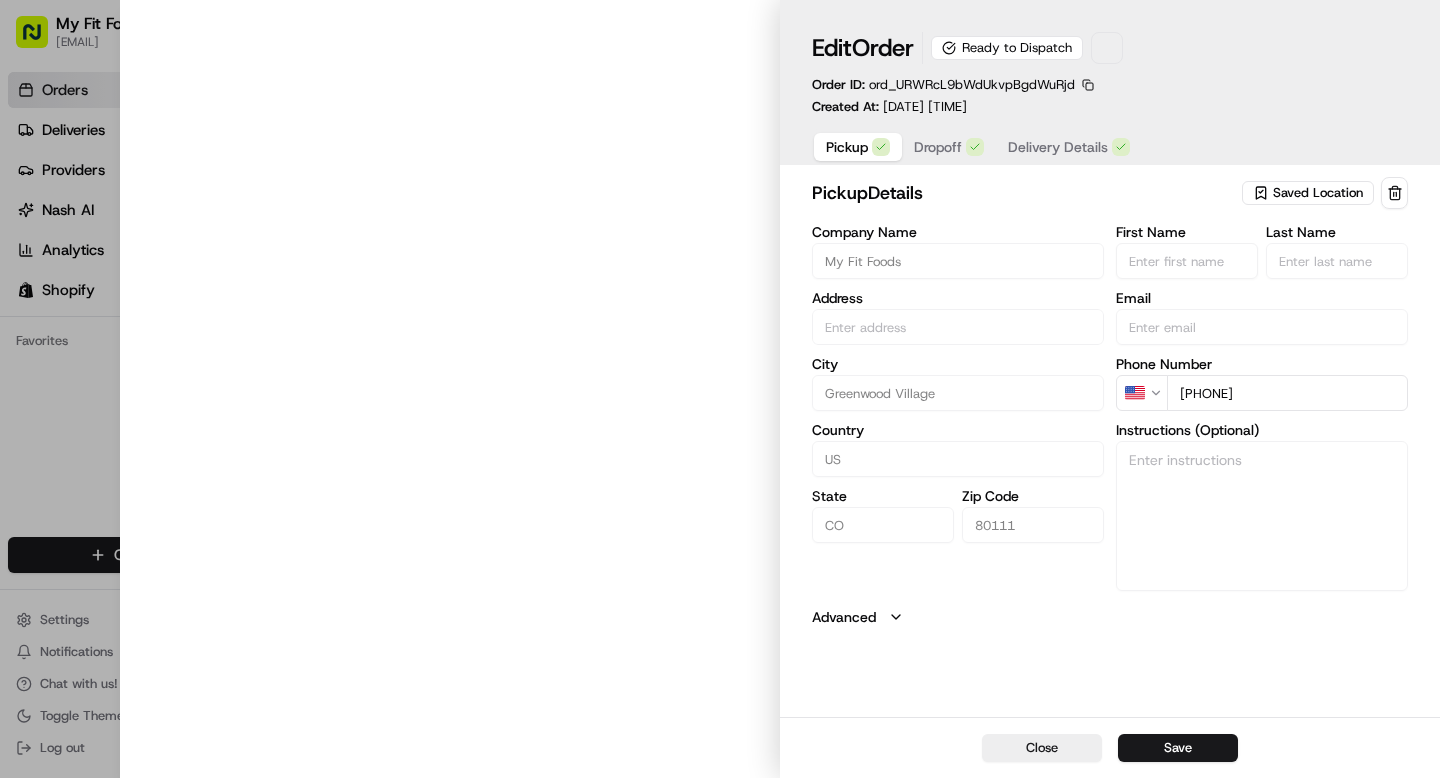 type on "[NUMBER] [STREET], [APARTMENT], [CITY], [STATE] [POSTAL_CODE], [COUNTRY]" 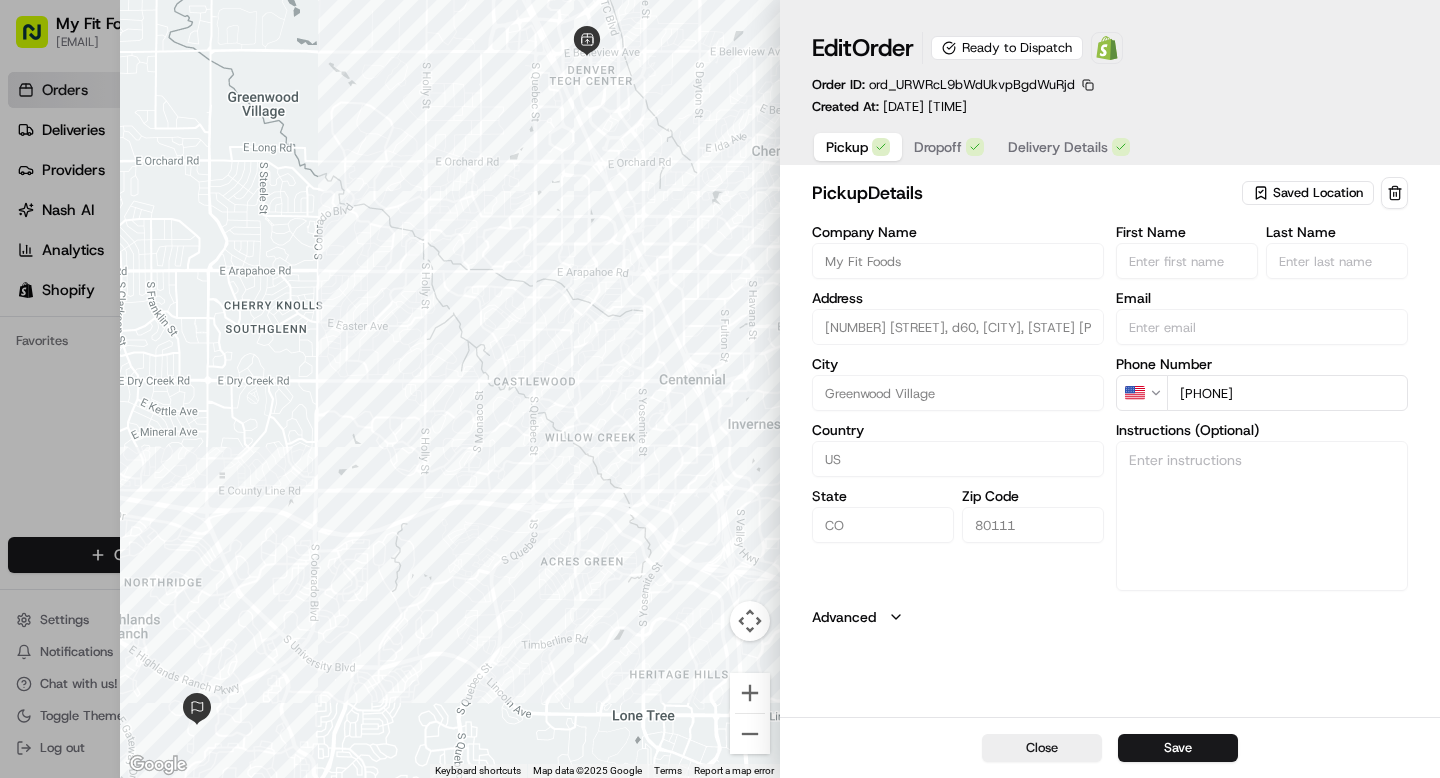click on "Dropoff" at bounding box center [938, 147] 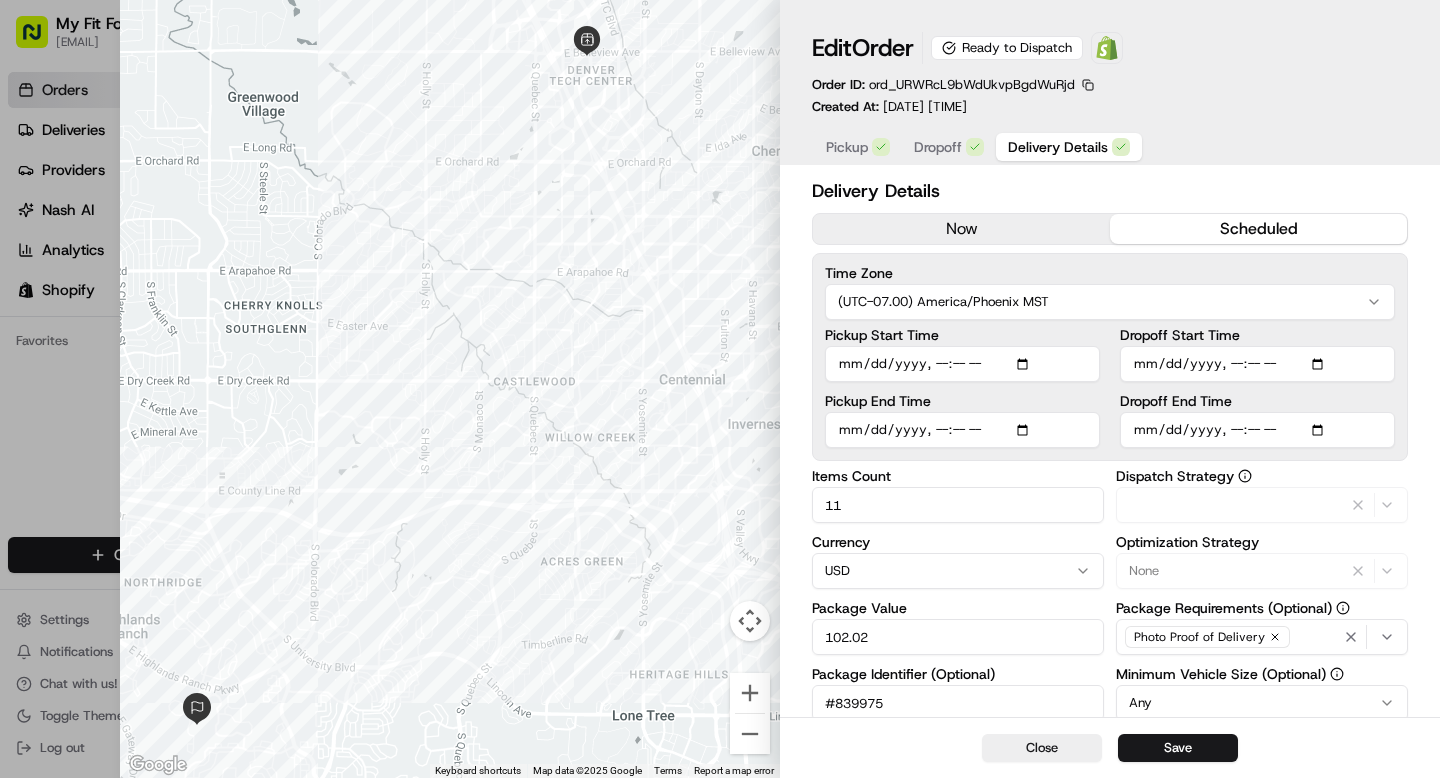 click on "Delivery Details" at bounding box center (1058, 147) 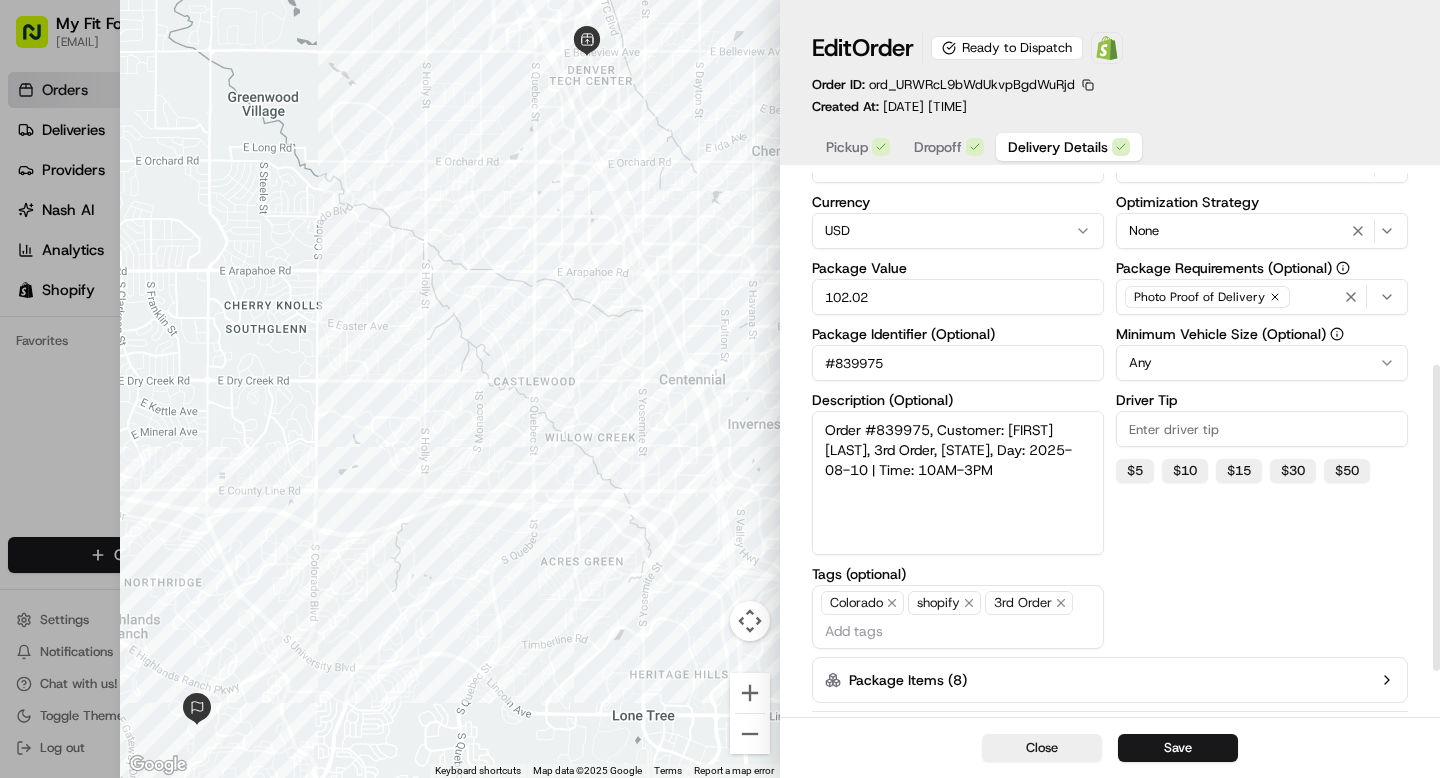 scroll, scrollTop: 344, scrollLeft: 0, axis: vertical 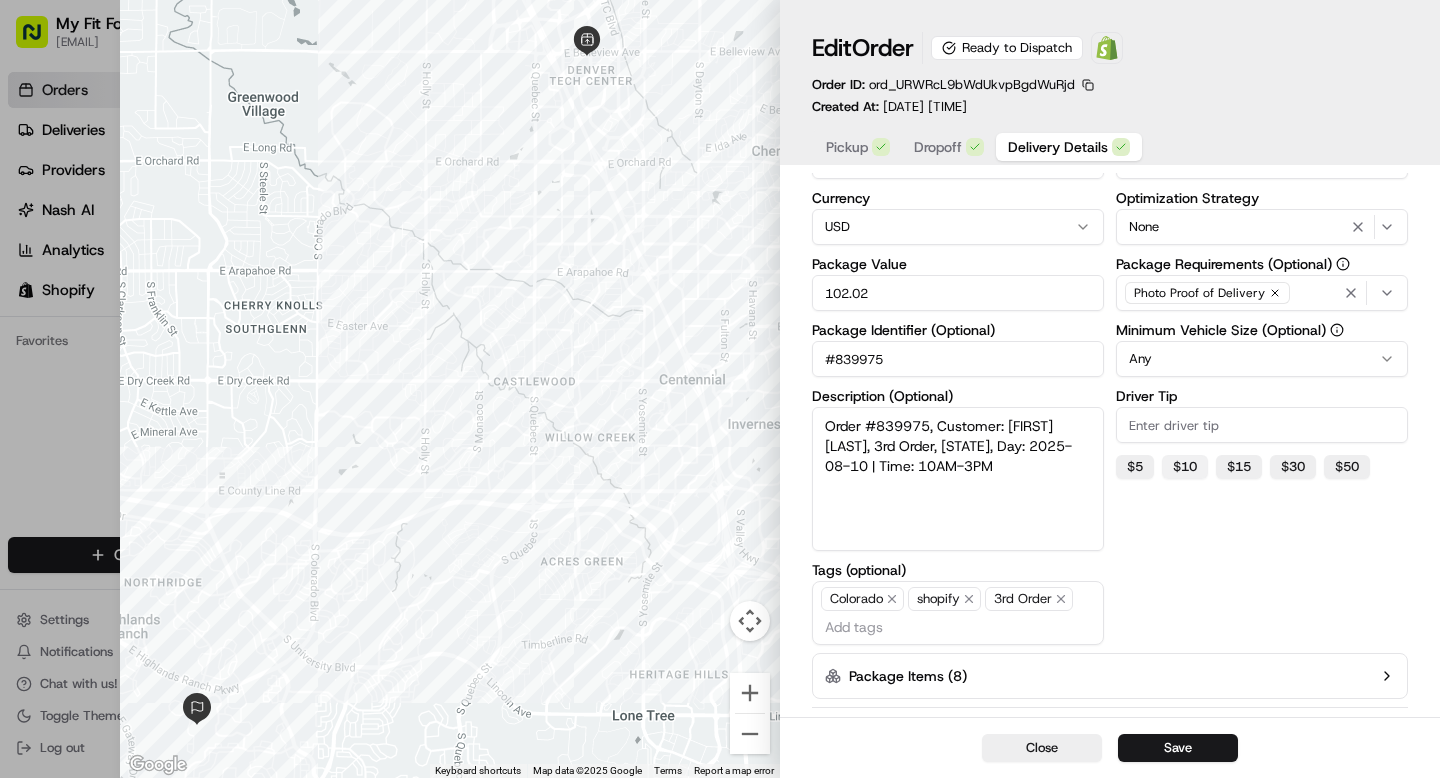 click on "$ 10" at bounding box center (1185, 467) 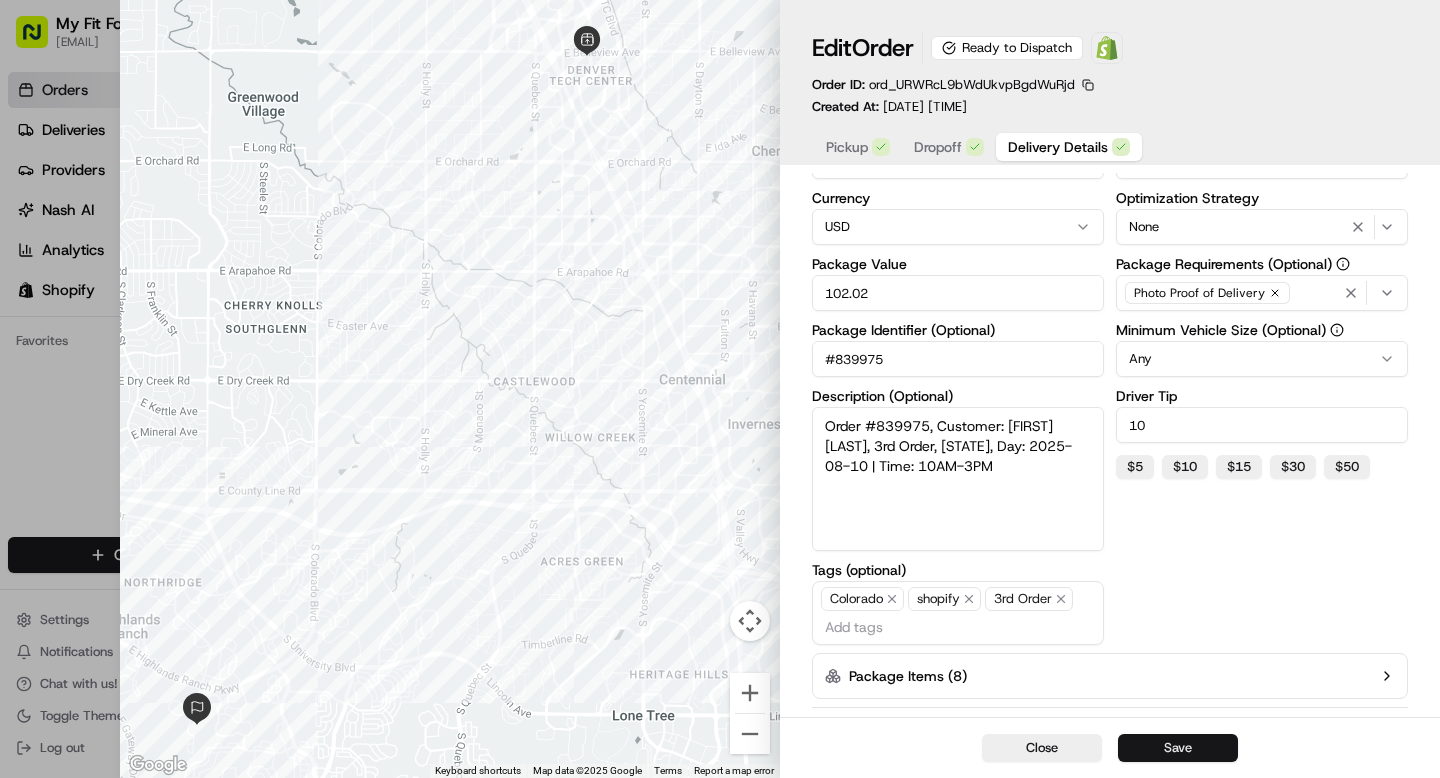 click on "Save" at bounding box center [1178, 748] 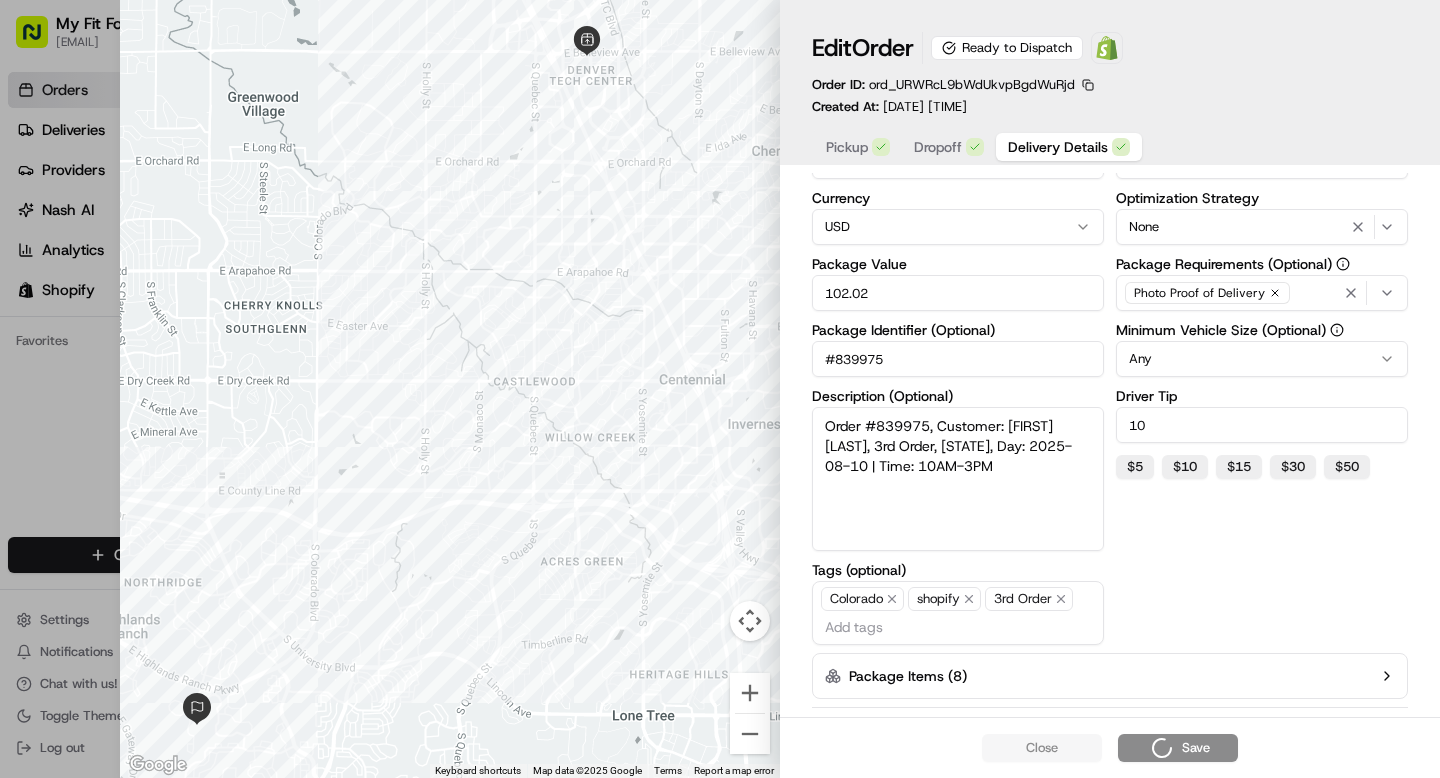 type on "1" 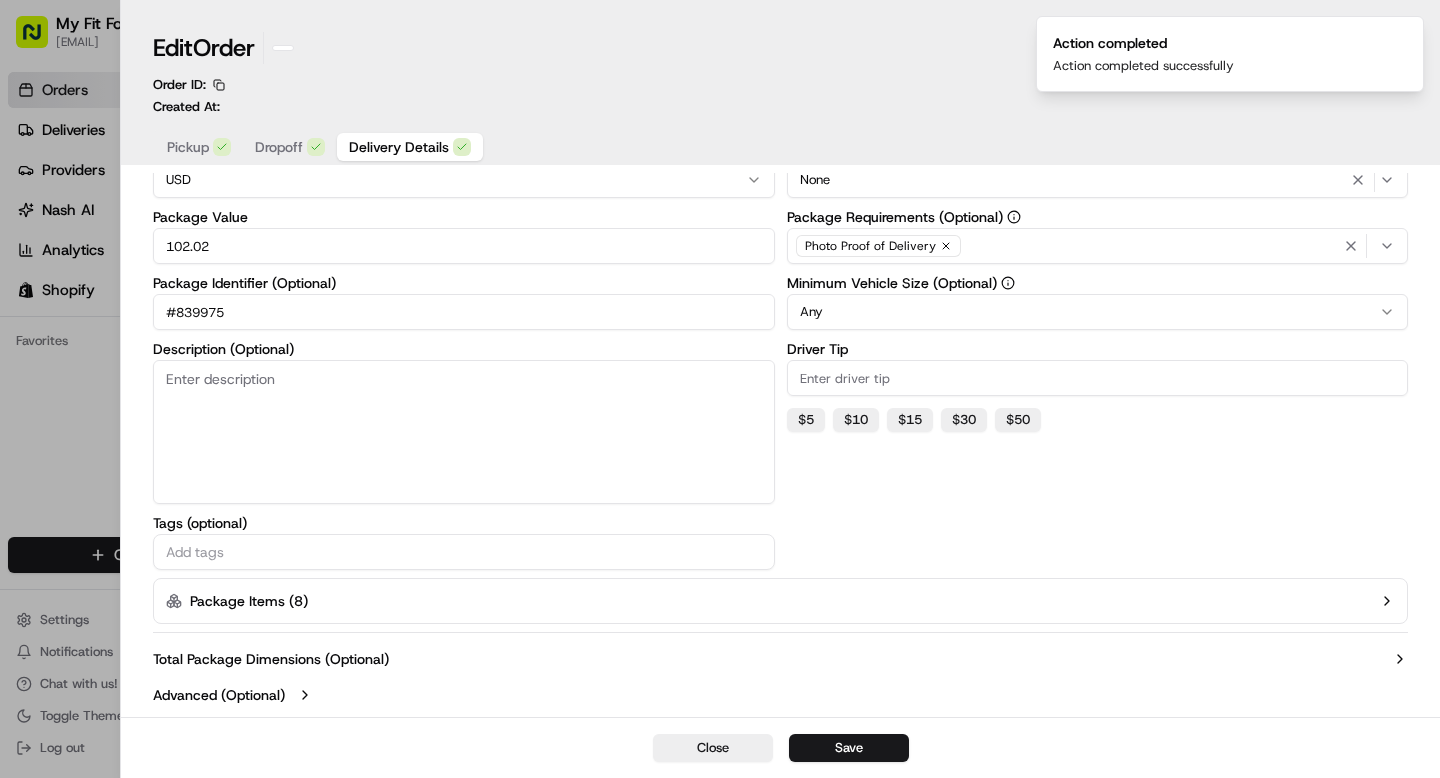 scroll, scrollTop: 184, scrollLeft: 0, axis: vertical 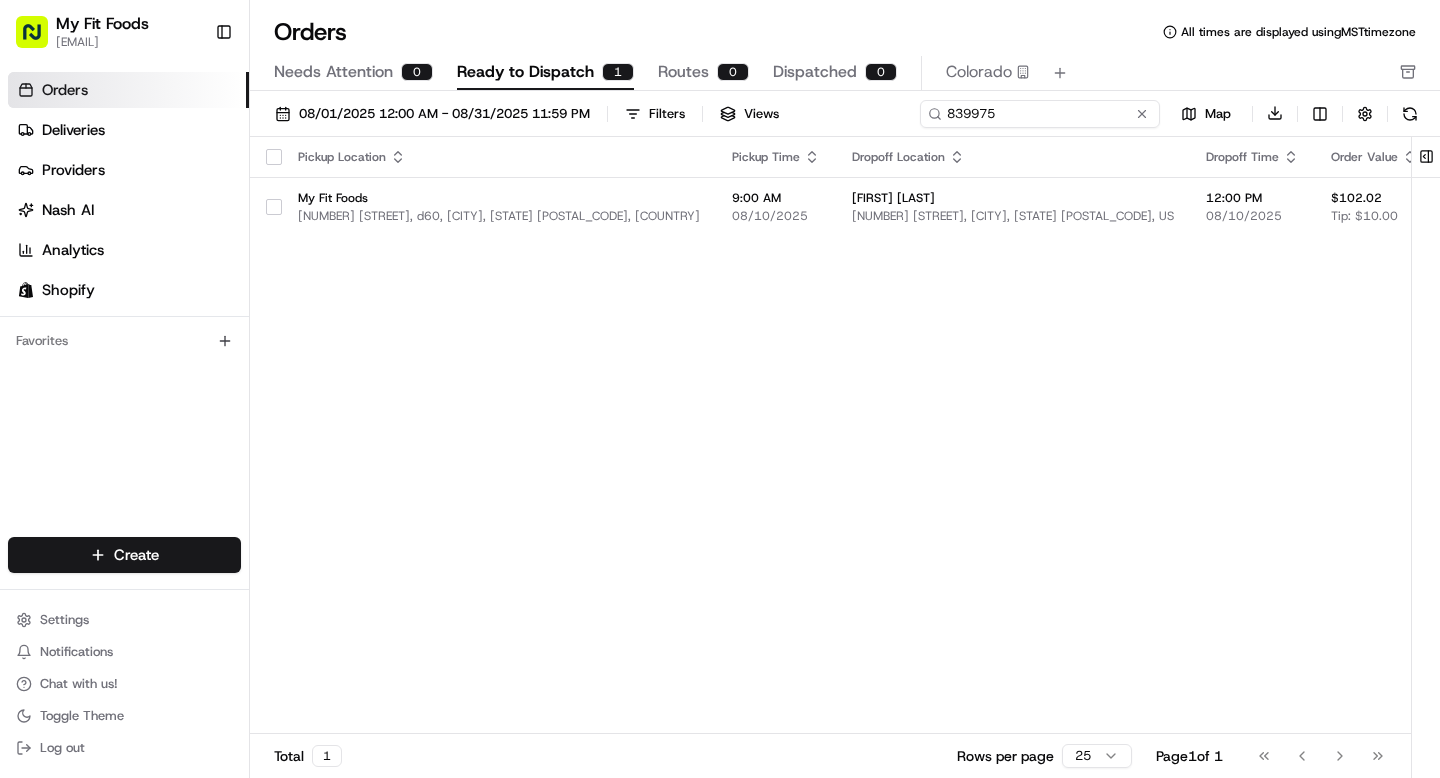 drag, startPoint x: 1081, startPoint y: 115, endPoint x: 900, endPoint y: 104, distance: 181.33394 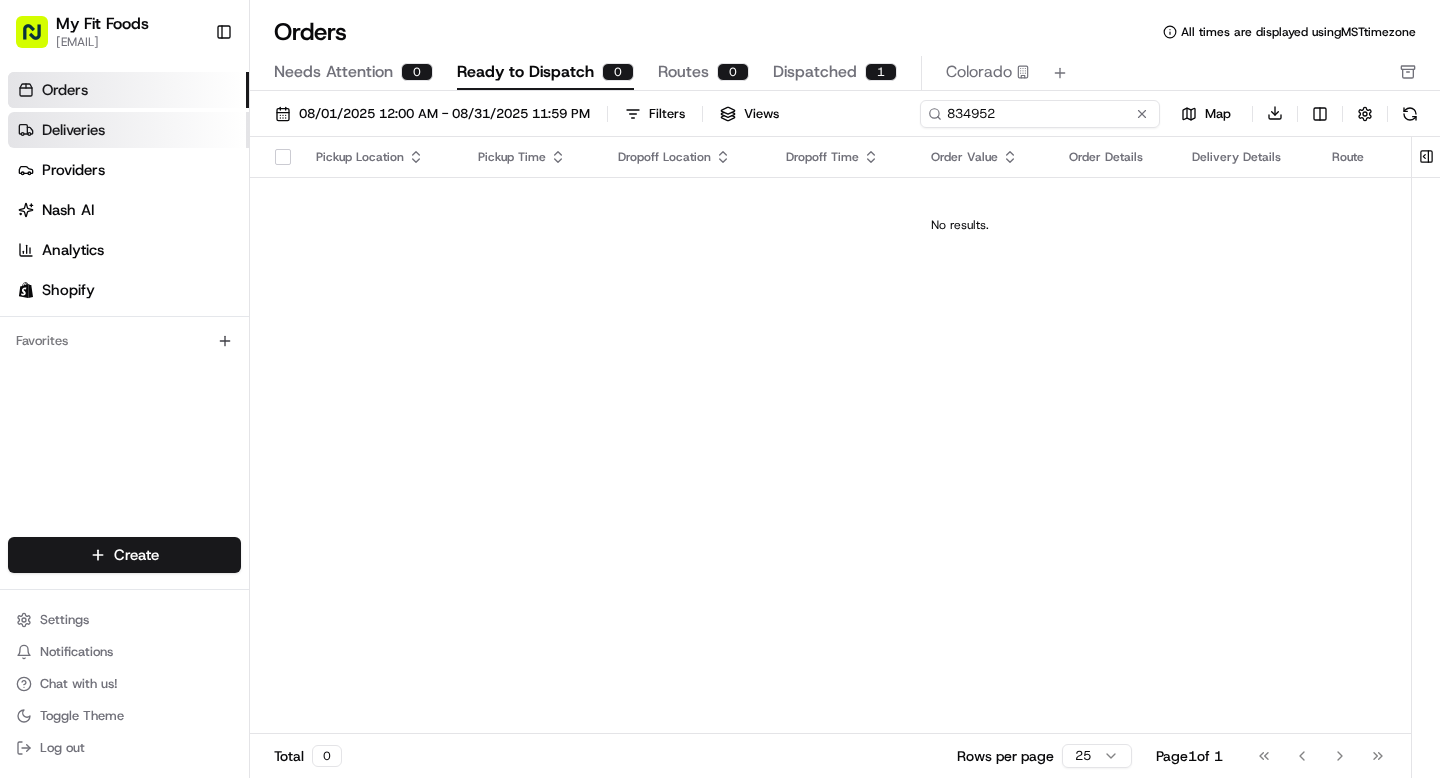 type on "834952" 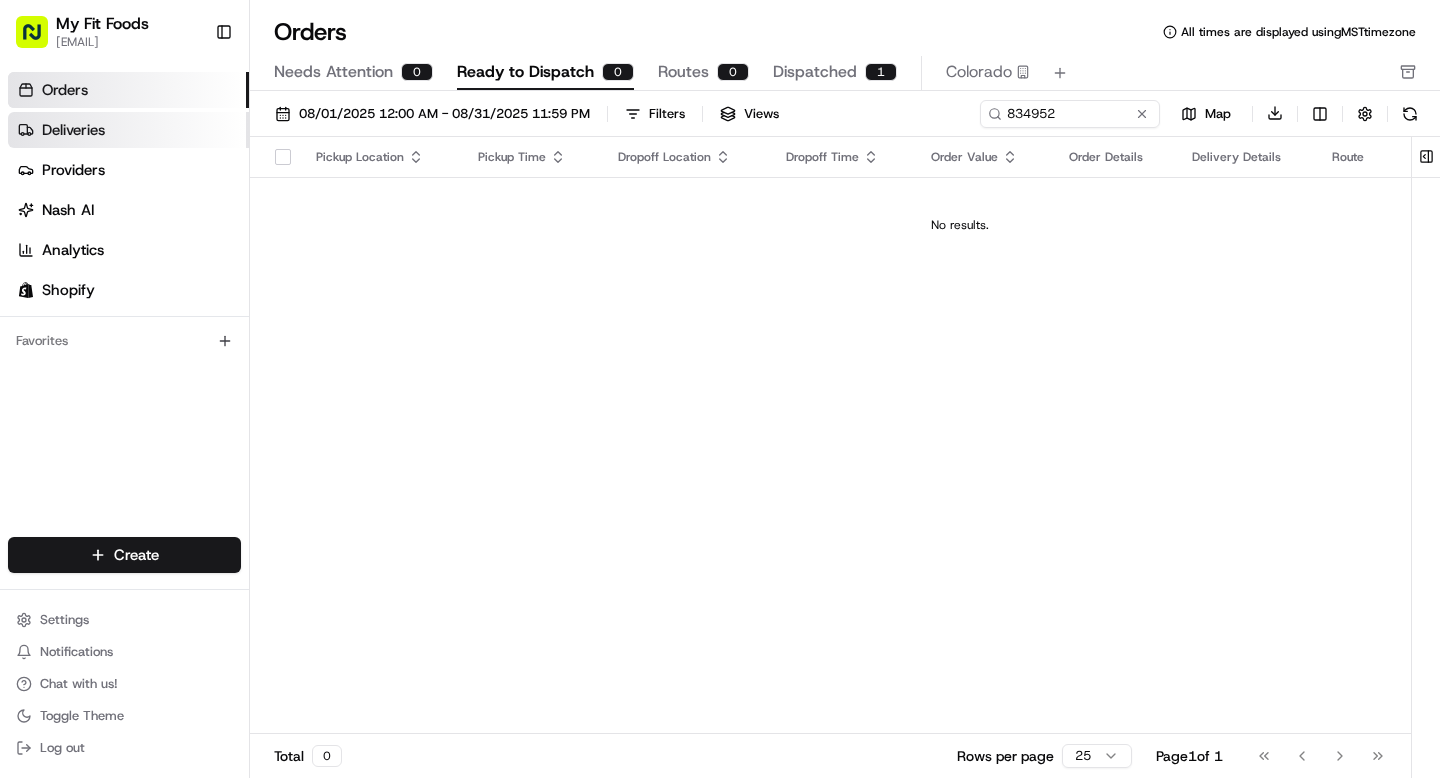 click on "Deliveries" at bounding box center [73, 130] 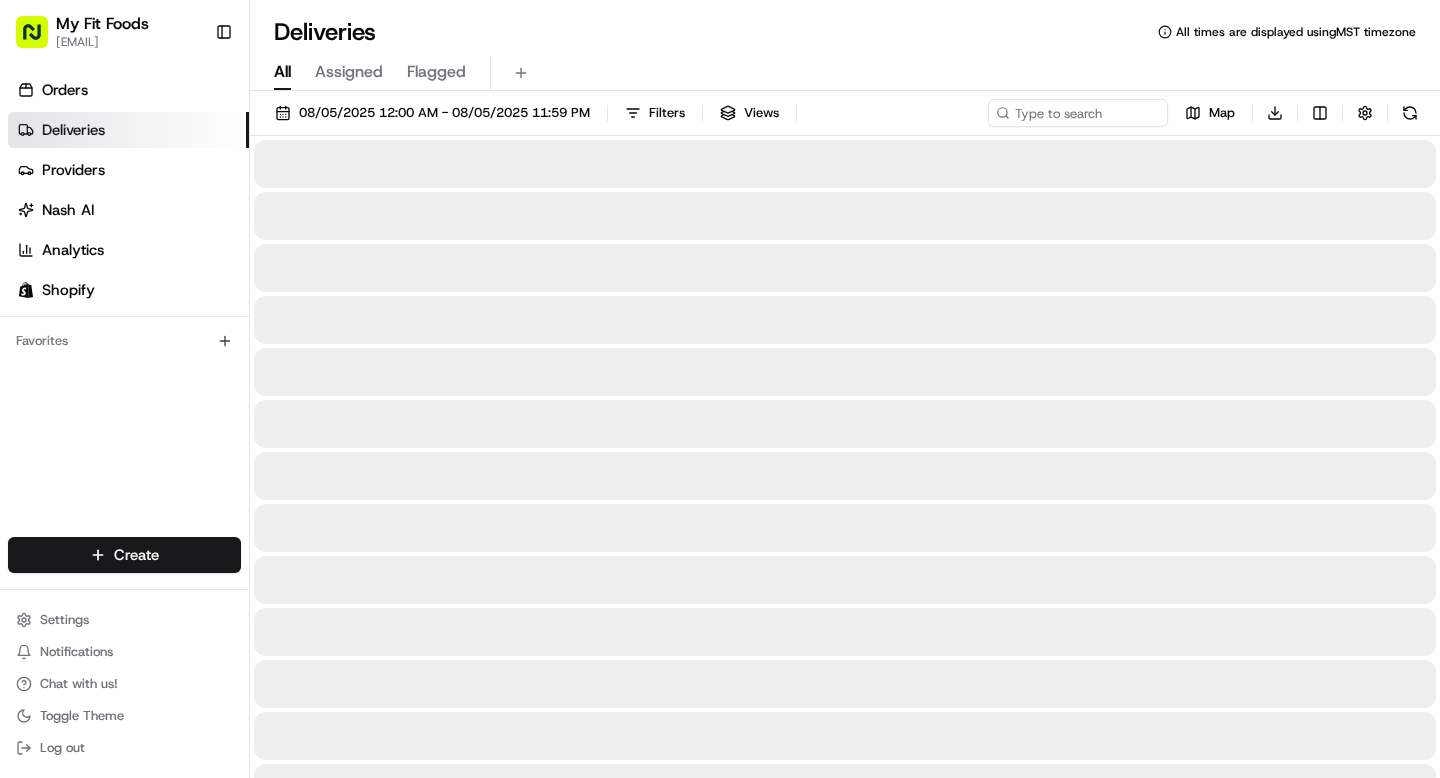 click on "All" at bounding box center [282, 72] 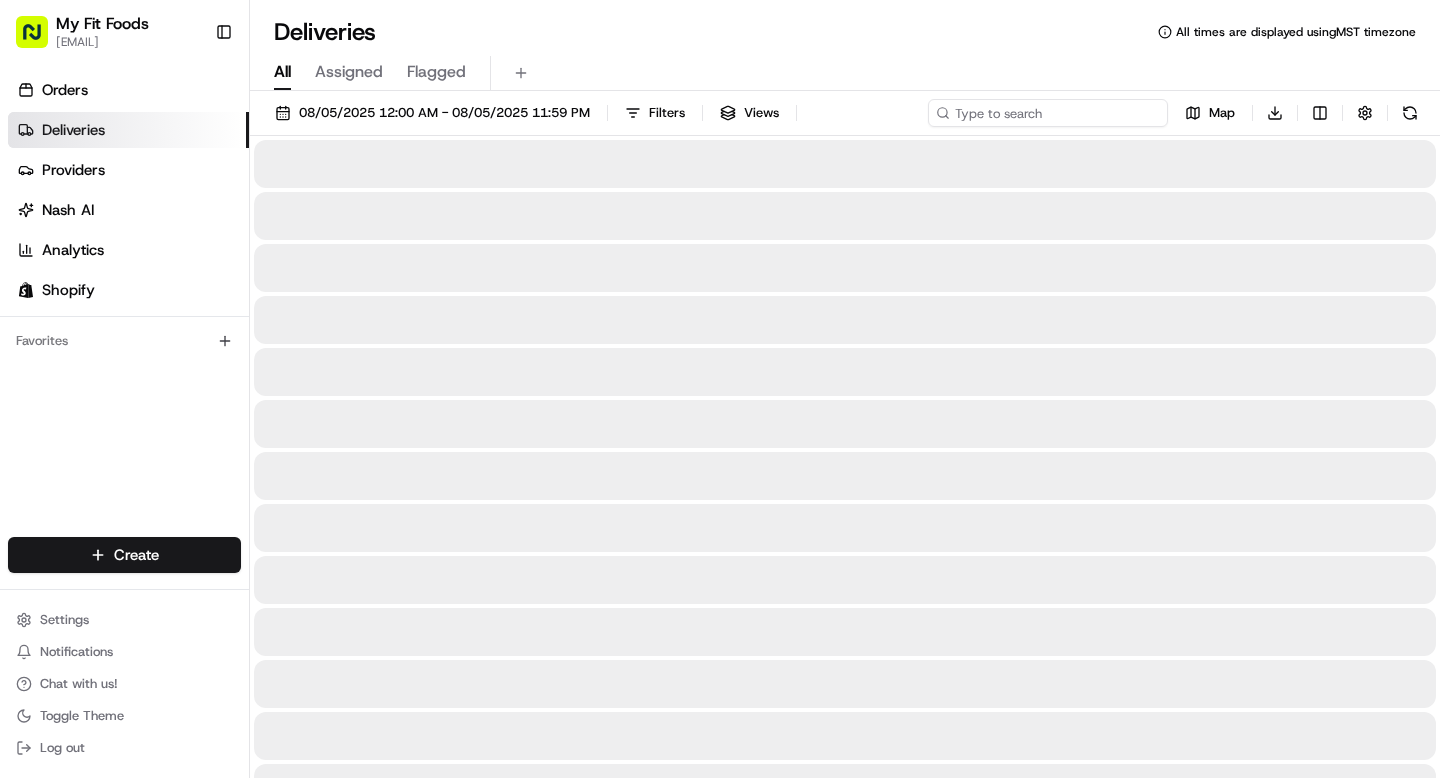 click at bounding box center (1048, 113) 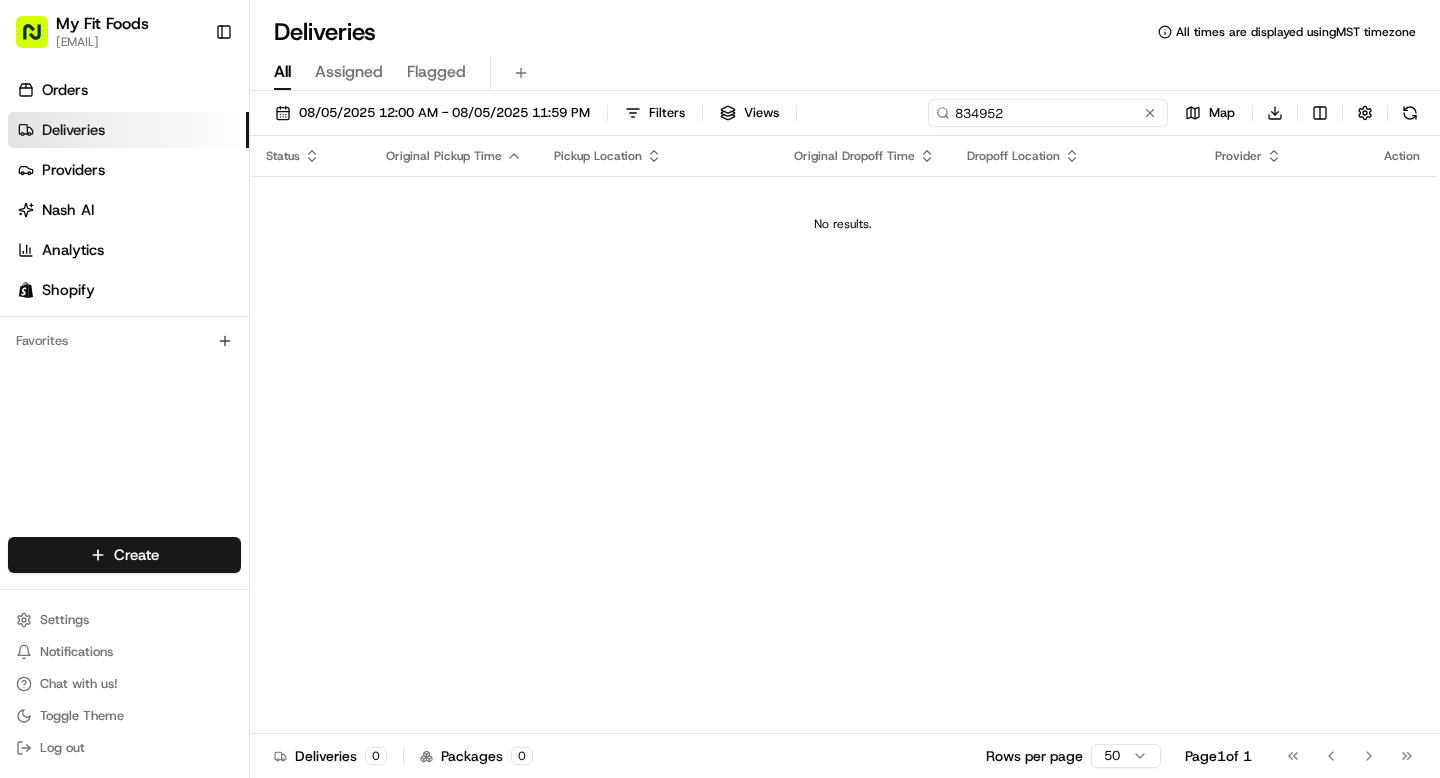 type on "834952" 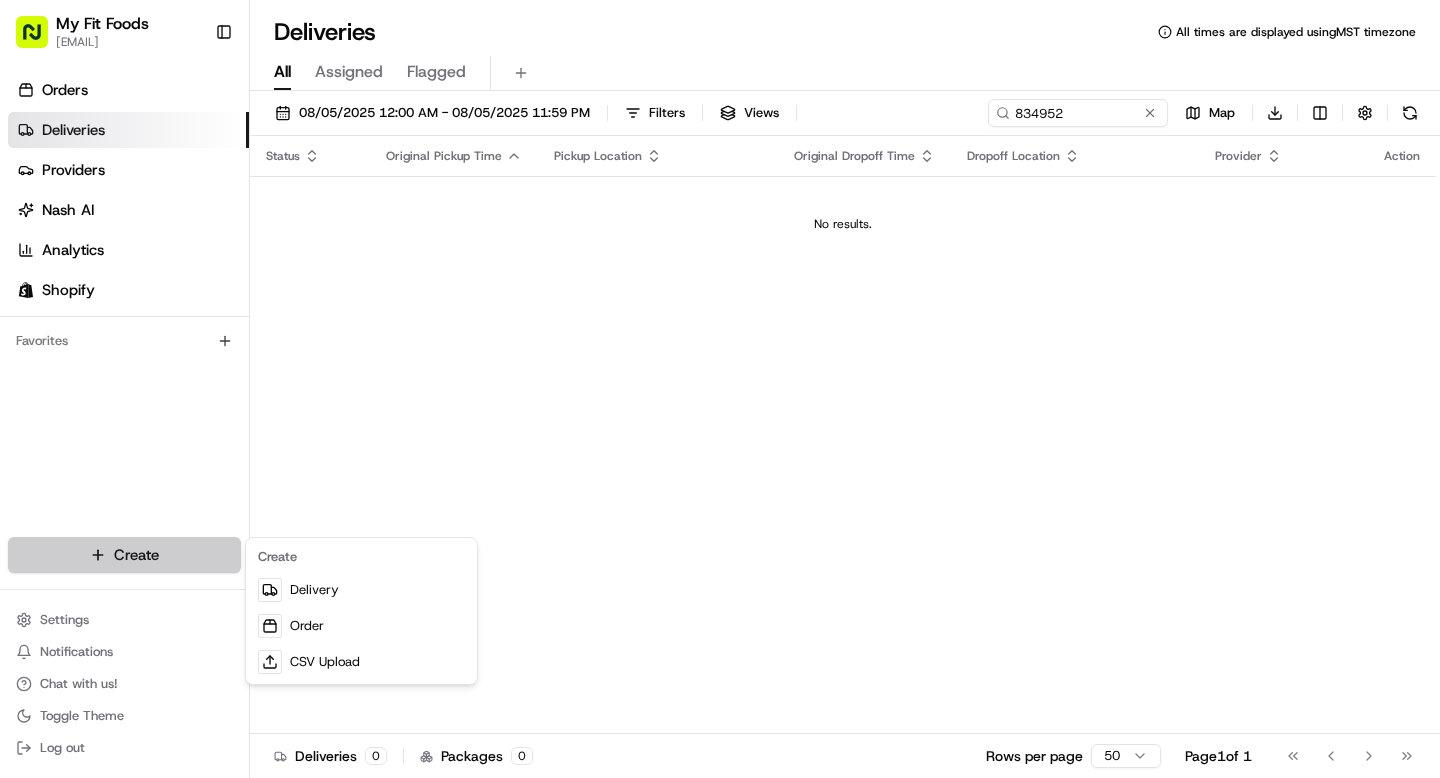 click on "My Fit Foods support@myfitfoods.com Toggle Sidebar Orders Deliveries Providers Nash AI Analytics Shopify Favorites Main Menu Members & Organization Organization Users Roles Preferences Customization Tracking Orchestration Automations Dispatch Strategy Optimization Strategy Locations Pickup Locations Dropoff Locations Shifts Billing Billing Refund Requests Integrations Notification Triggers Webhooks API Keys Request Logs Create Settings Notifications Chat with us! Toggle Theme Log out Deliveries All times are displayed using  MST   timezone All Assigned Flagged 08/05/2025 12:00 AM - 08/05/2025 11:59 PM Filters Views 834952 Map Download Status Original Pickup Time Pickup Location Original Dropoff Time Dropoff Location Provider Action No results. Deliveries 0 Packages 0 Rows per page 50 Page  1  of   1 Go to first page Go to previous page Go to next page Go to last page
Create Delivery Order CSV Upload" at bounding box center [720, 389] 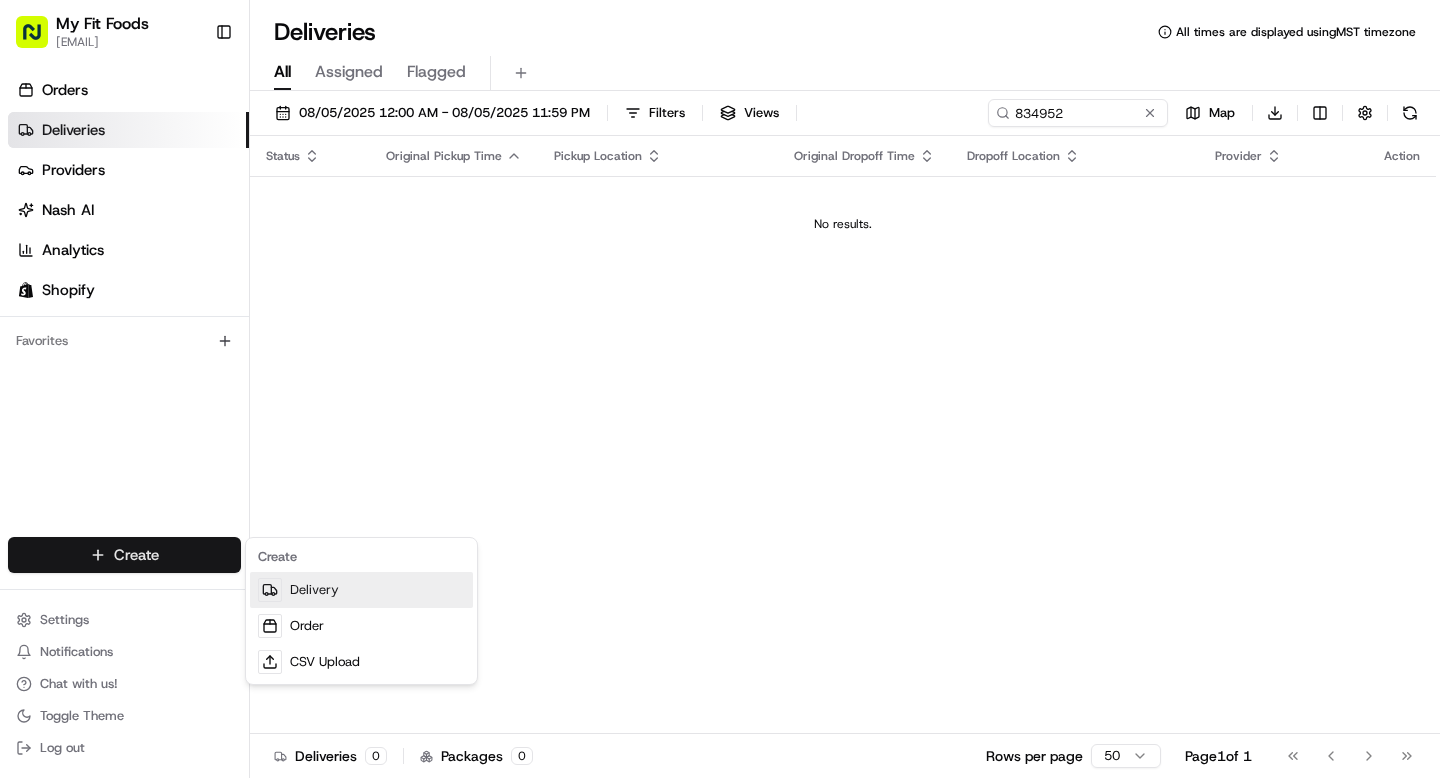 click on "Delivery" at bounding box center [361, 590] 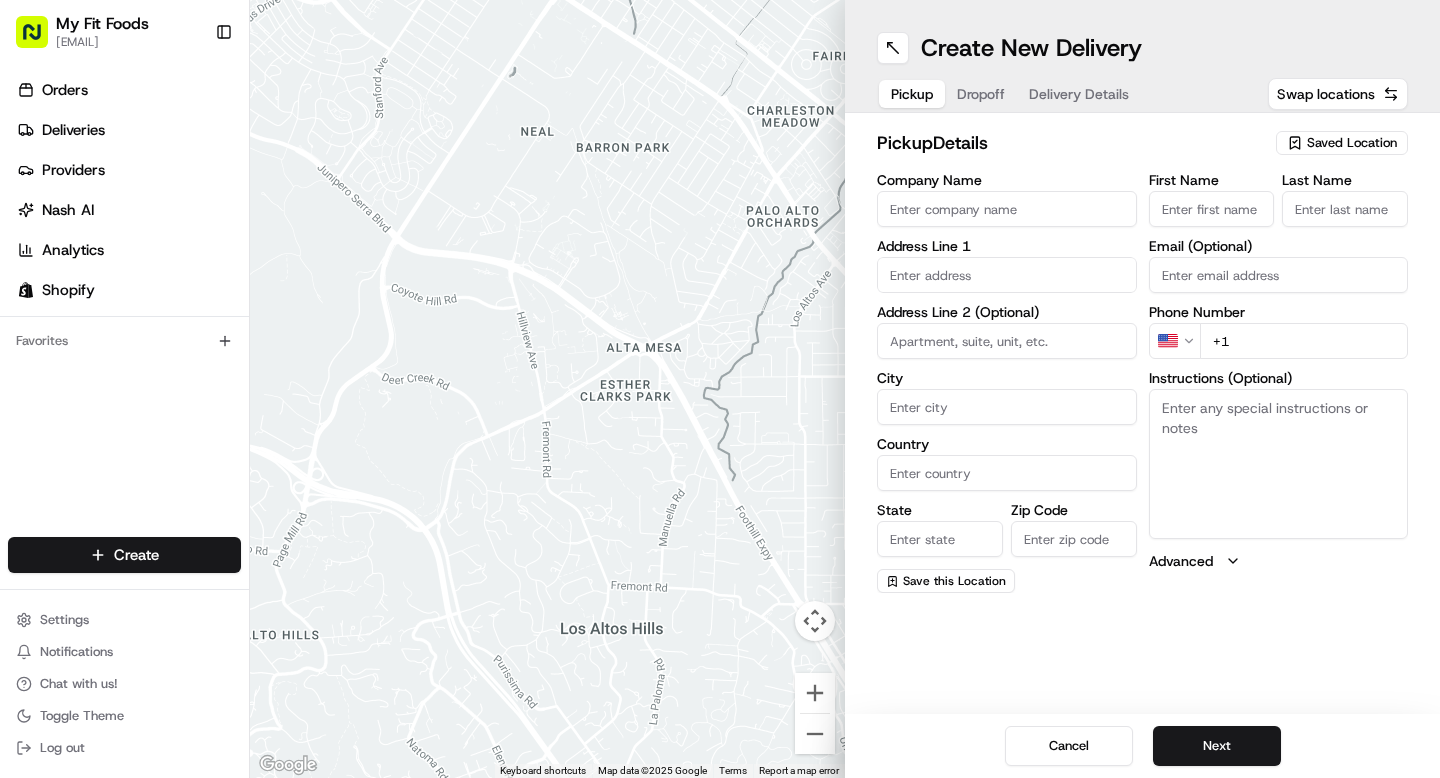 click on "Saved Location" at bounding box center [1352, 143] 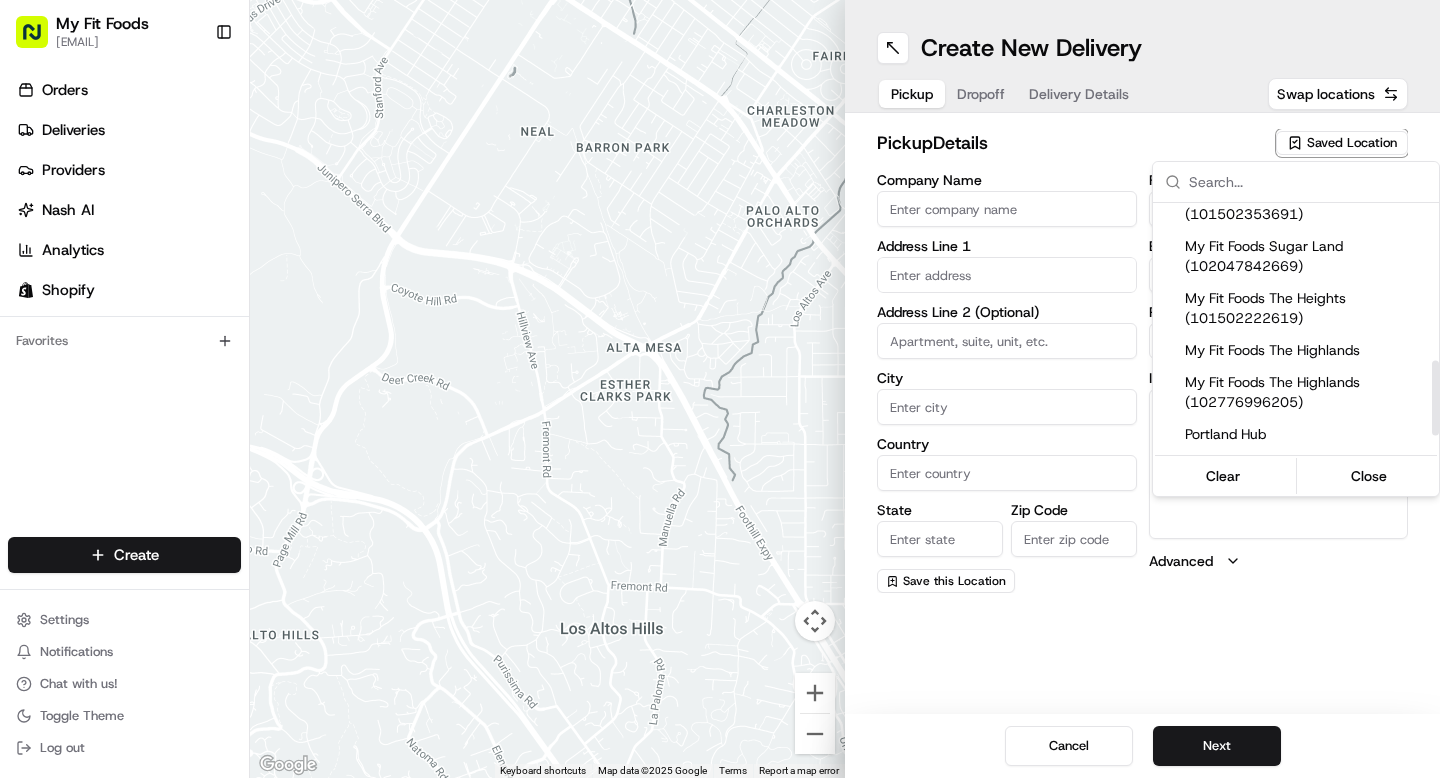 scroll, scrollTop: 539, scrollLeft: 0, axis: vertical 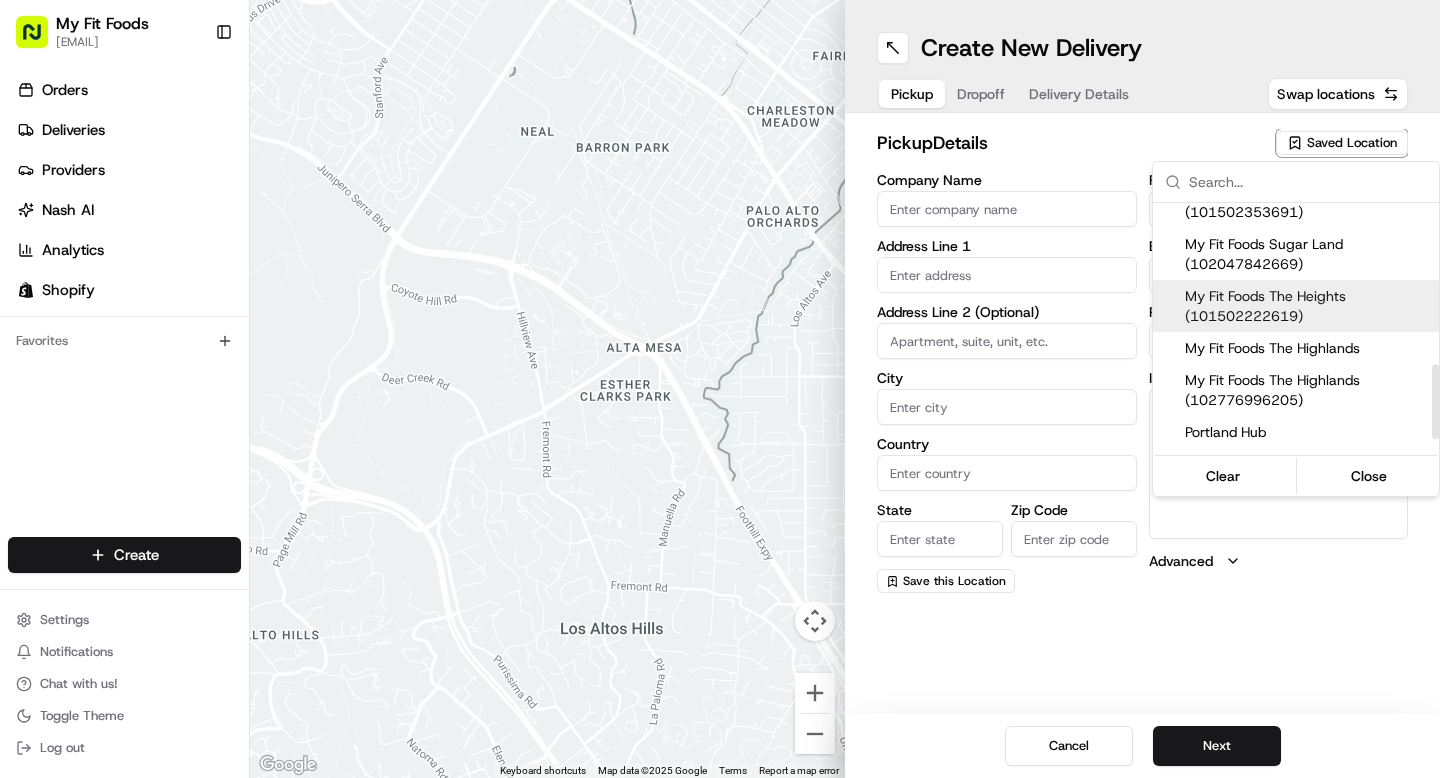 click on "My Fit Foods The Heights (101502222619)" at bounding box center (1308, 306) 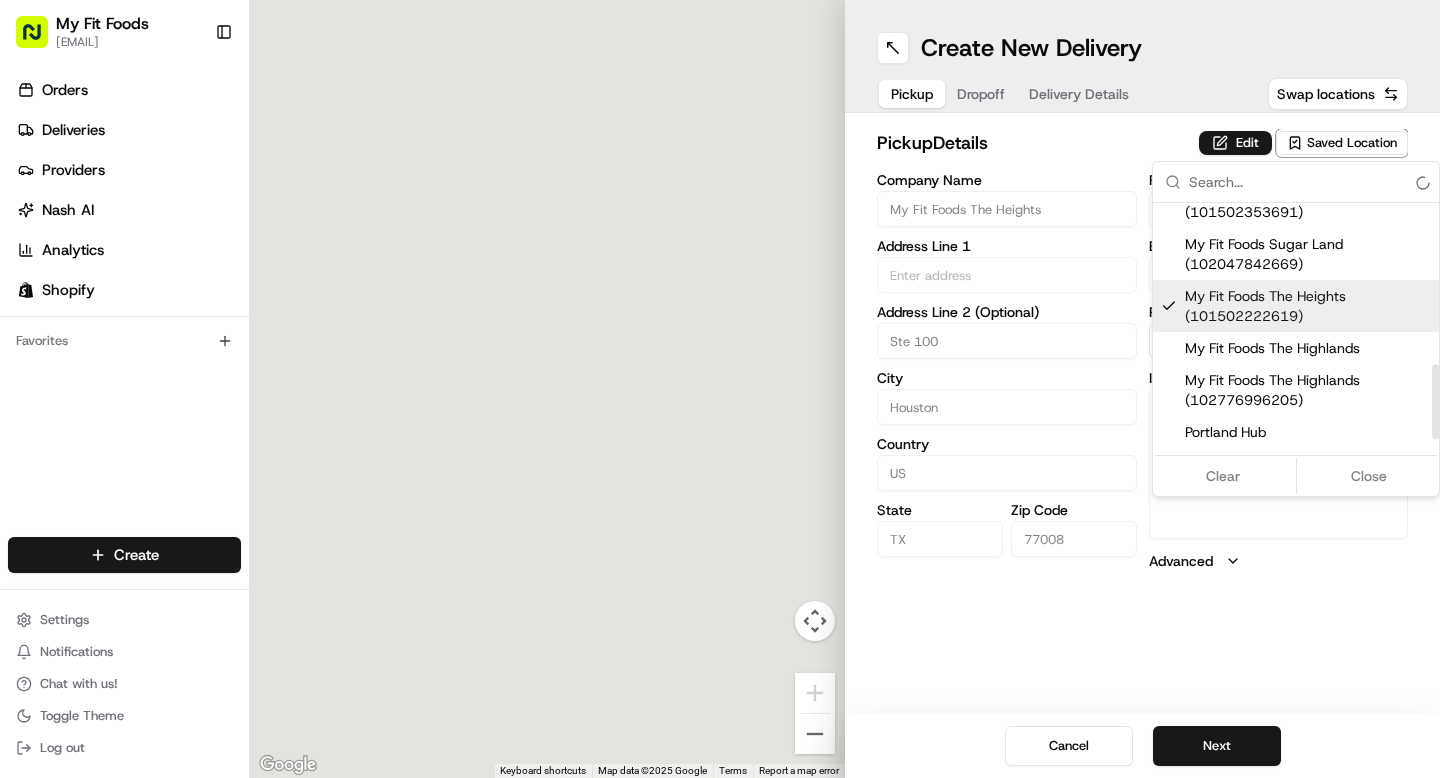 type on "My Fit Foods The Heights" 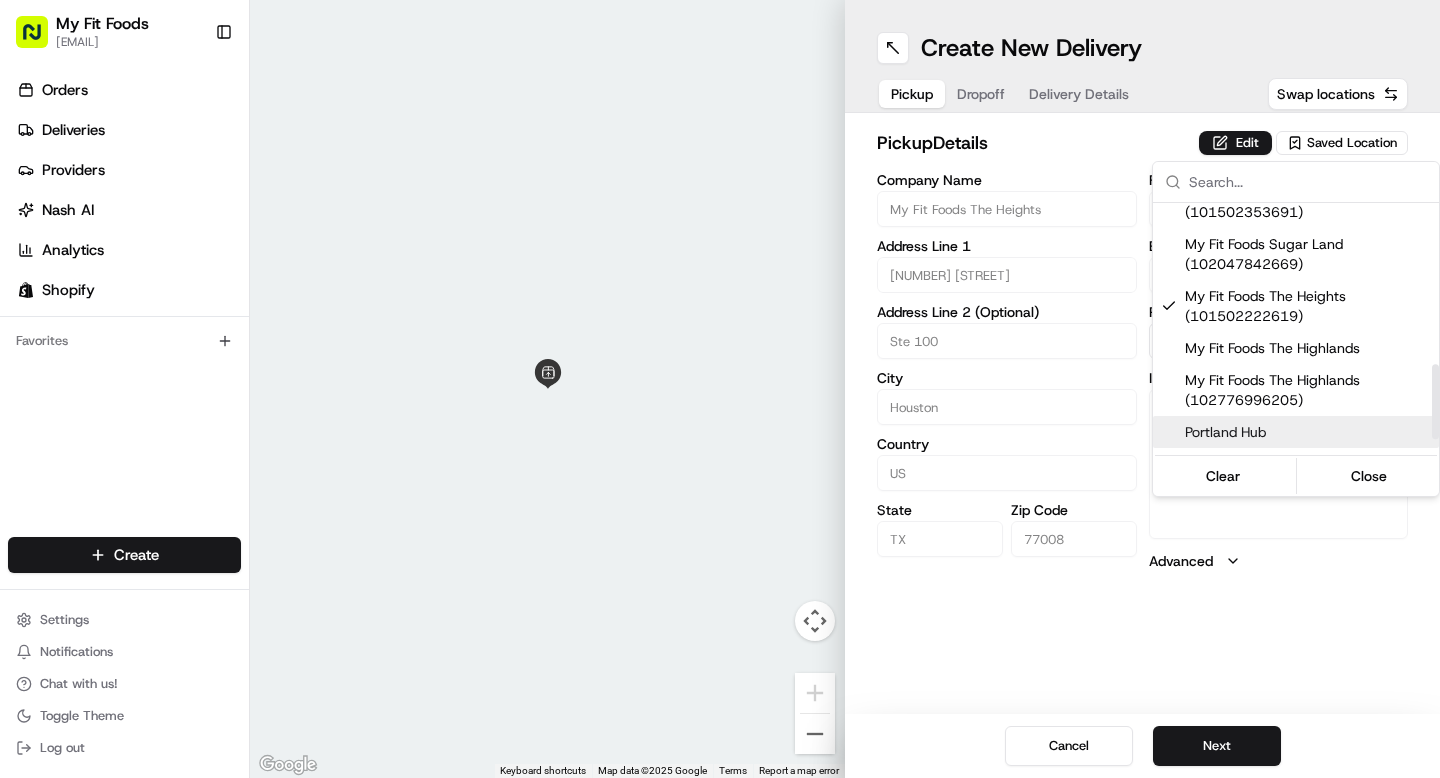 click on "My Fit Foods support@myfitfoods.com Toggle Sidebar Orders Deliveries Providers Nash AI Analytics Shopify Favorites Main Menu Members & Organization Organization Users Roles Preferences Customization Tracking Orchestration Automations Dispatch Strategy Optimization Strategy Locations Pickup Locations Dropoff Locations Shifts Billing Billing Refund Requests Integrations Notification Triggers Webhooks API Keys Request Logs Create Settings Notifications Chat with us! Toggle Theme Log out ← Move left → Move right ↑ Move up ↓ Move down + Zoom in - Zoom out Home Jump left by 75% End Jump right by 75% Page Up Jump up by 75% Page Down Jump down by 75% Keyboard shortcuts Map Data Map data ©2025 Google Map data ©2025 Google 2 m  Click to toggle between metric and imperial units Terms Report a map error Create New Delivery Pickup Dropoff Delivery Details Swap locations pickup  Details  Edit Saved Location Company Name My Fit Foods The Heights Address Line 1 2802 N Shepherd Dr Ste 100 City US TX" at bounding box center [720, 389] 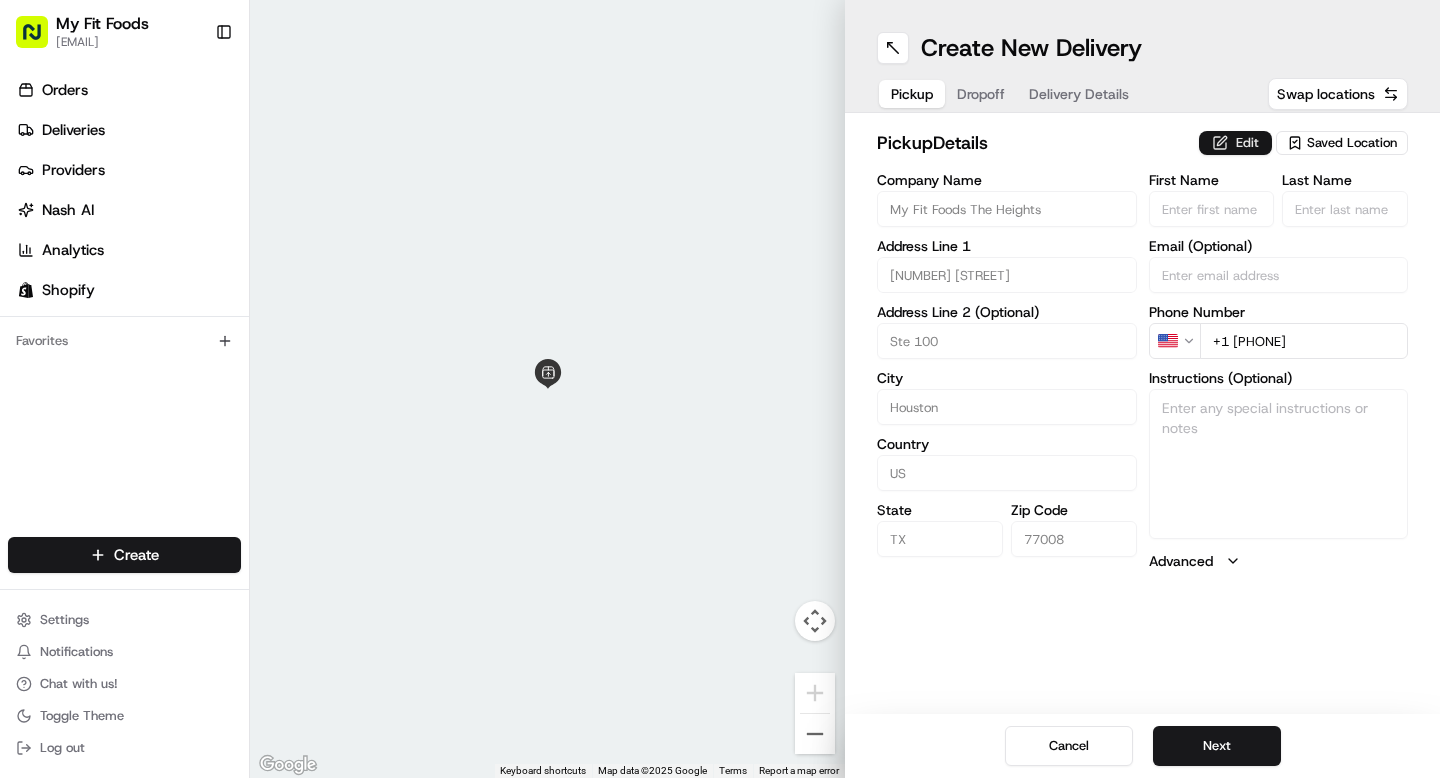 click on "Edit" at bounding box center [1235, 143] 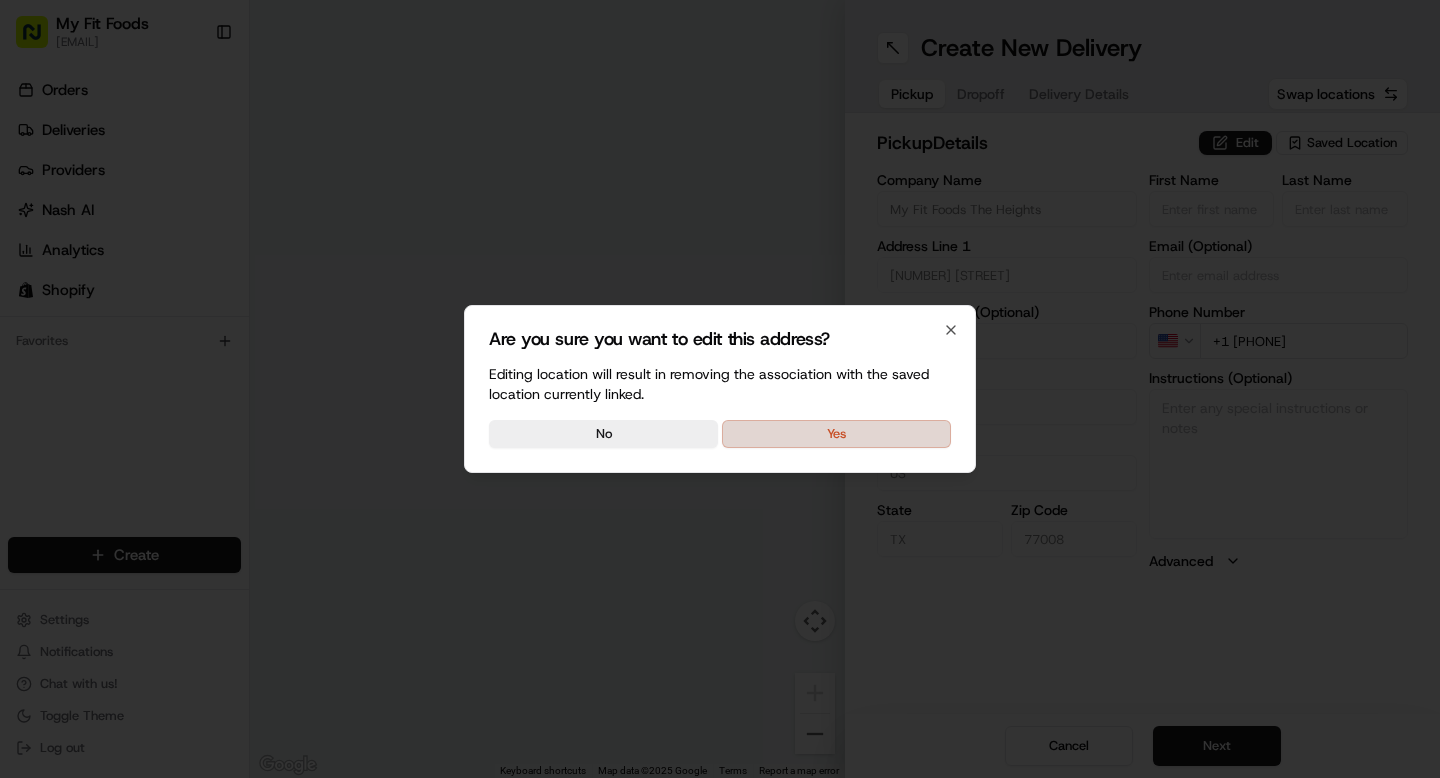 click on "Yes" at bounding box center [836, 434] 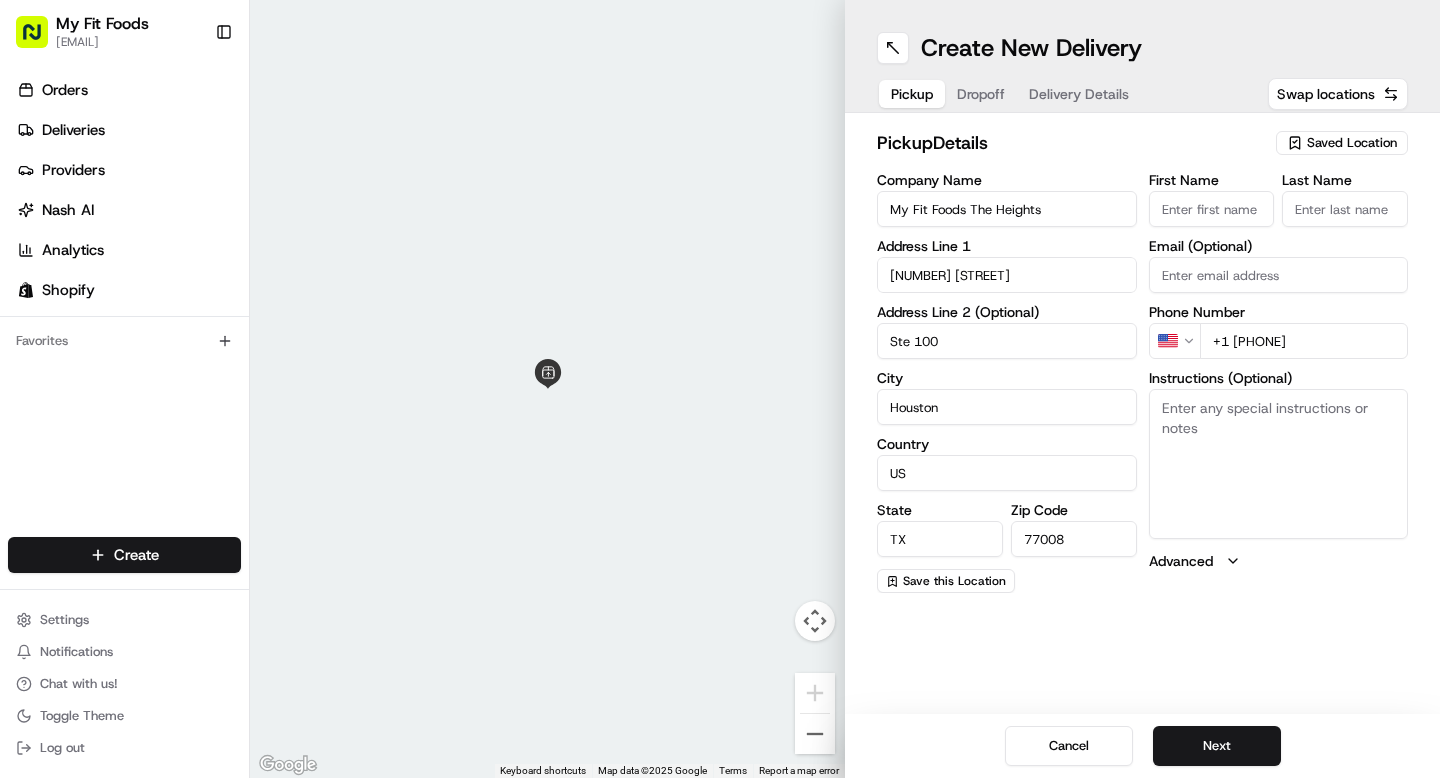 click on "Instructions (Optional)" at bounding box center (1279, 464) 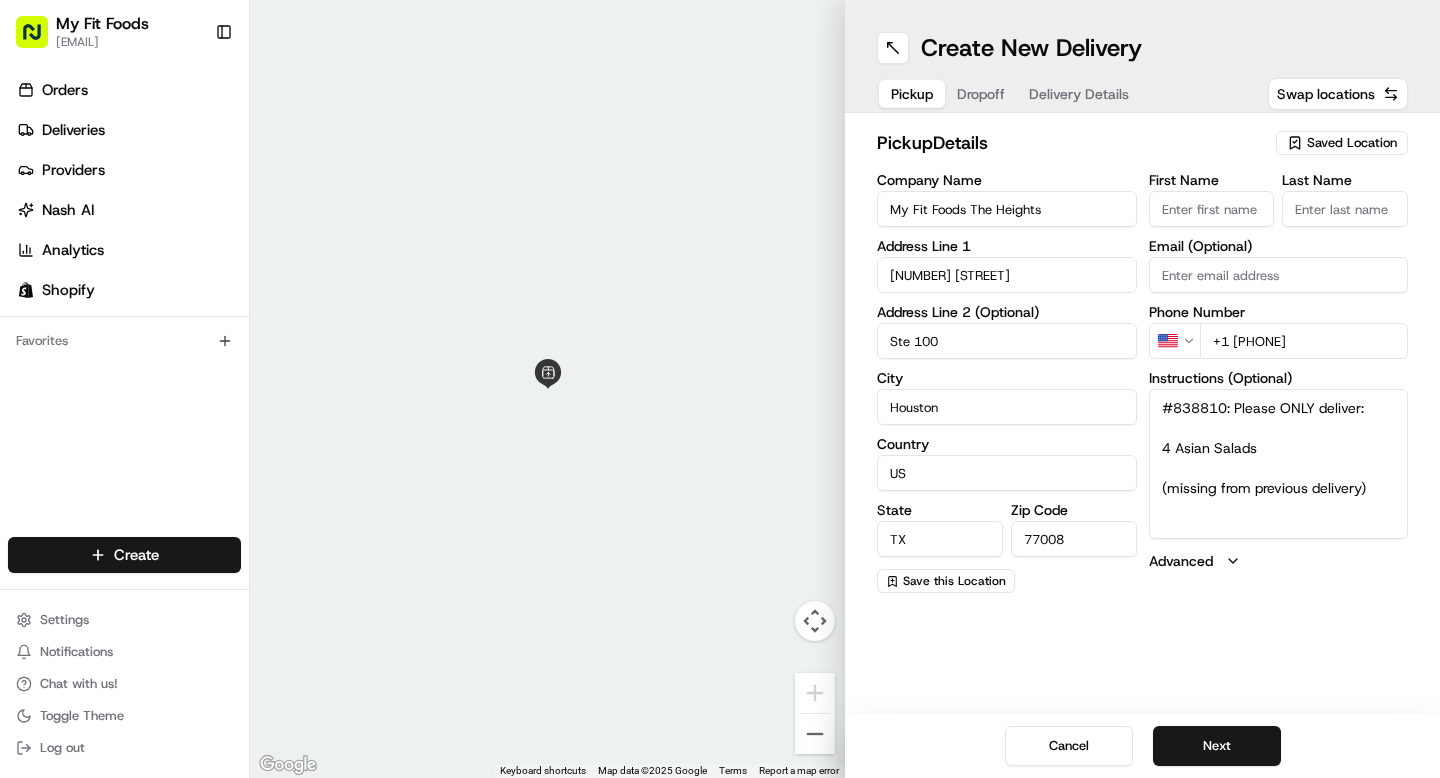 drag, startPoint x: 1372, startPoint y: 483, endPoint x: 1142, endPoint y: 409, distance: 241.61125 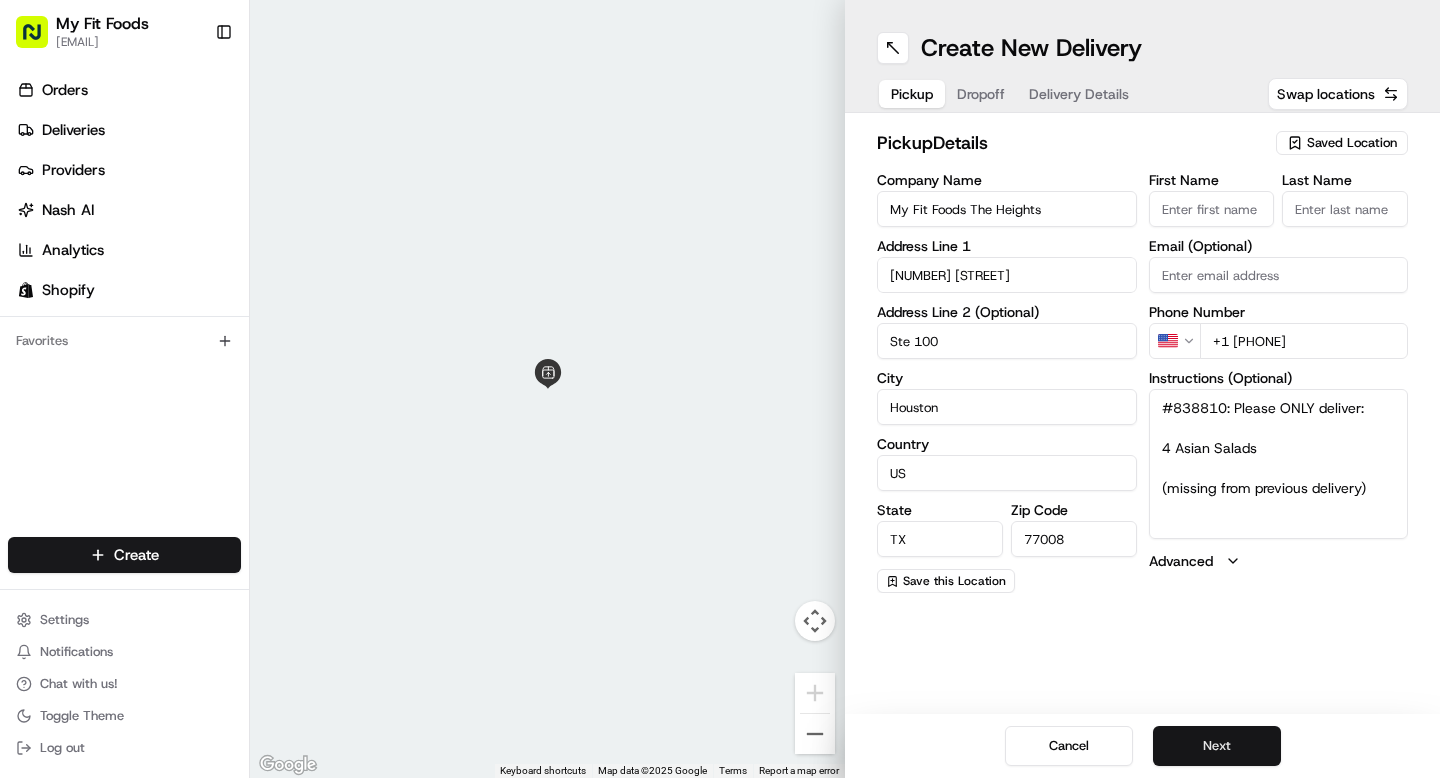 type on "#838810: Please ONLY deliver:
4 Asian Salads
(missing from previous delivery)" 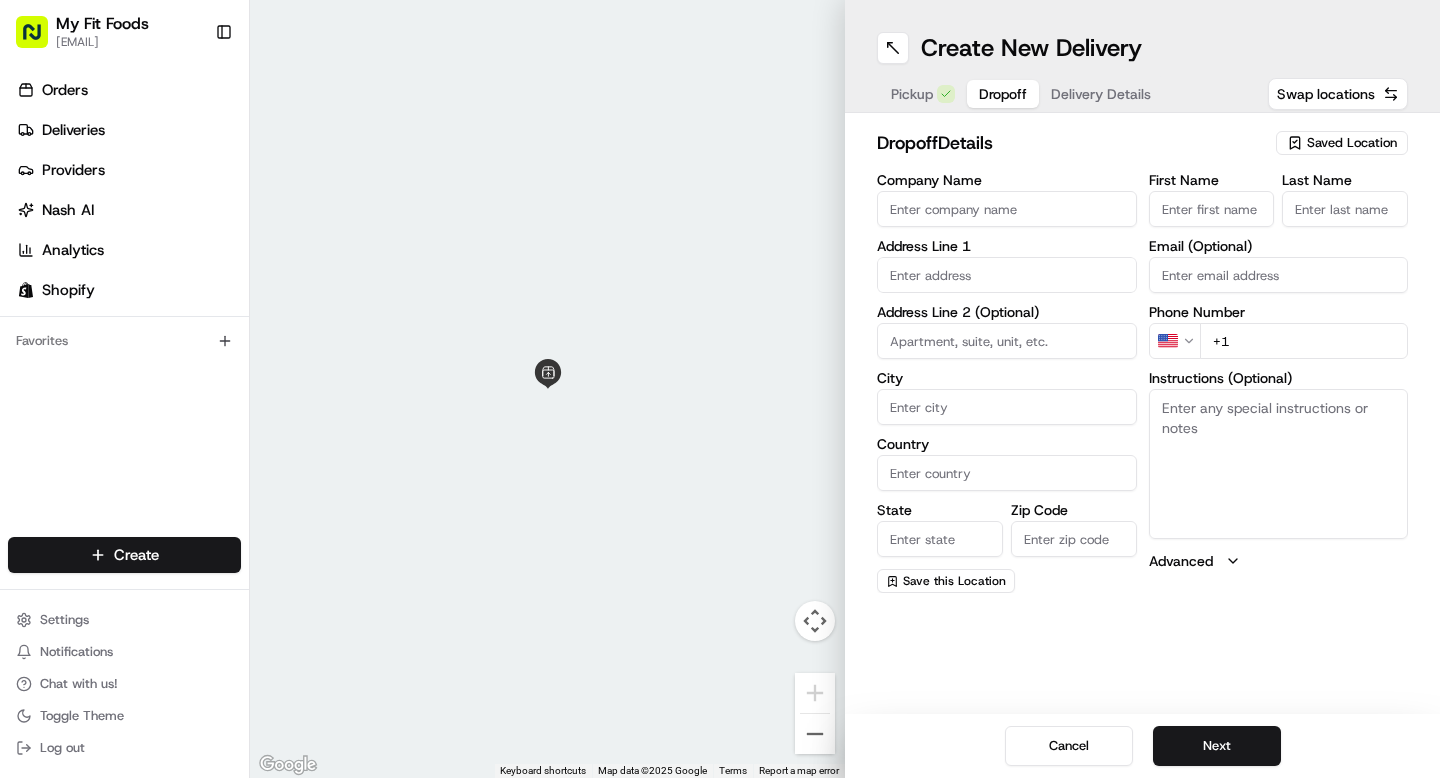 click on "Instructions (Optional)" at bounding box center (1279, 464) 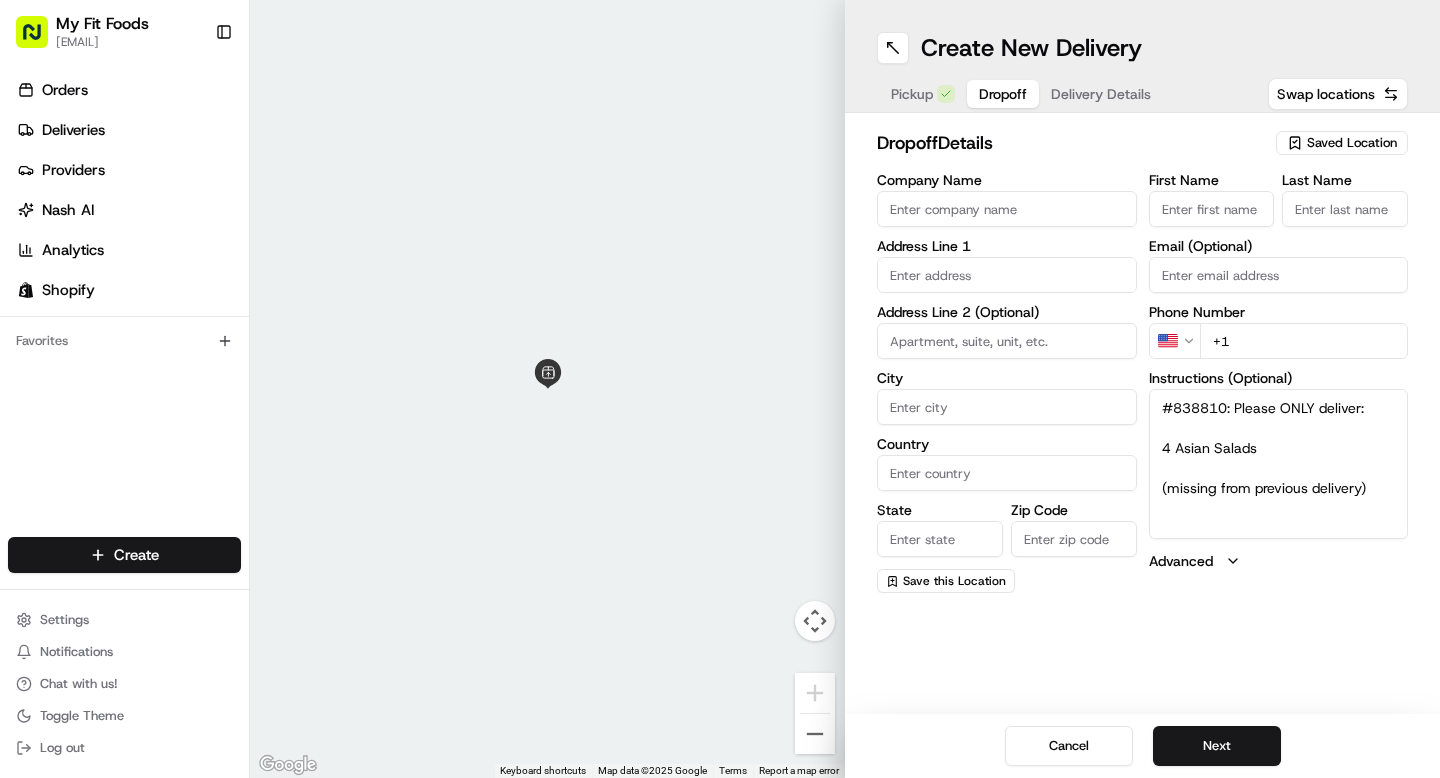 type on "#838810: Please ONLY deliver:
4 Asian Salads
(missing from previous delivery)" 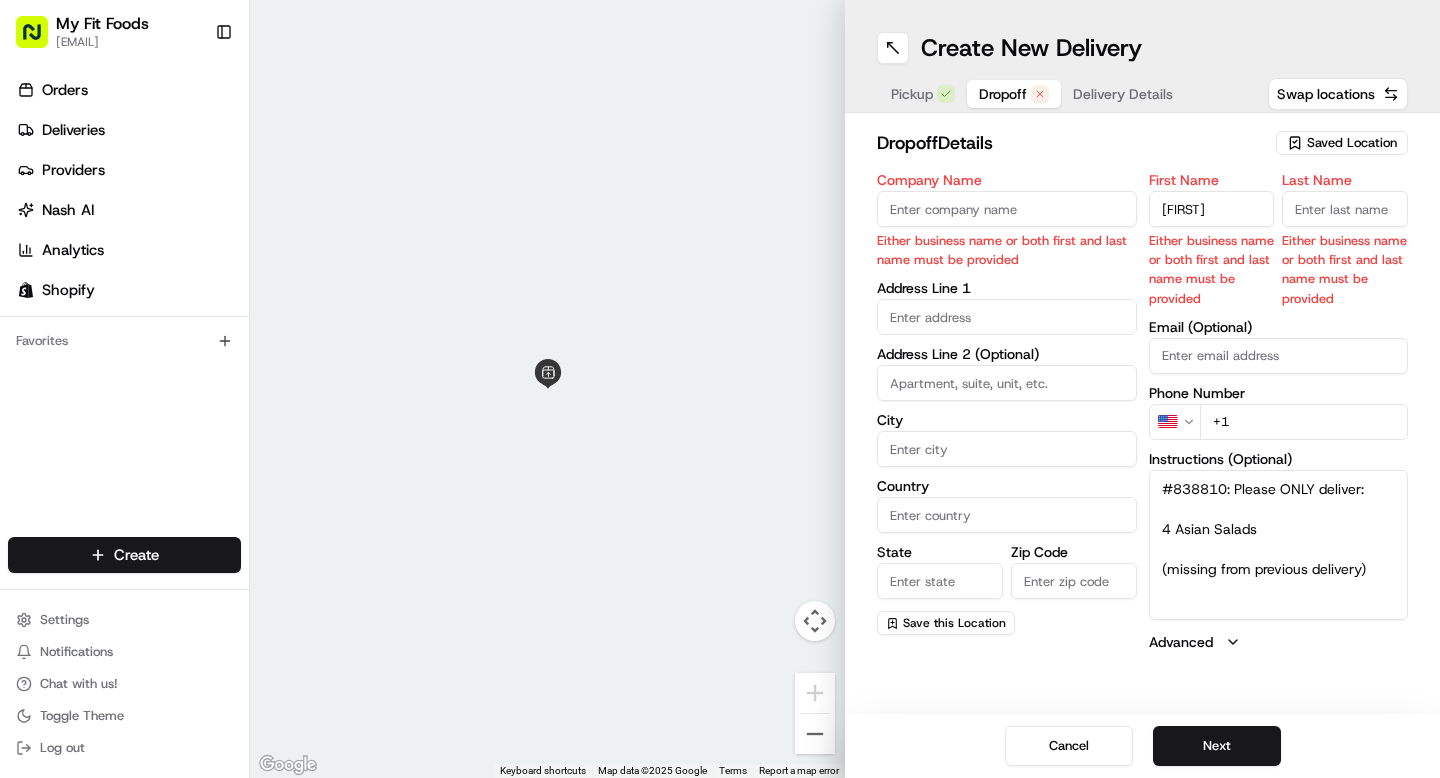type on "Abram" 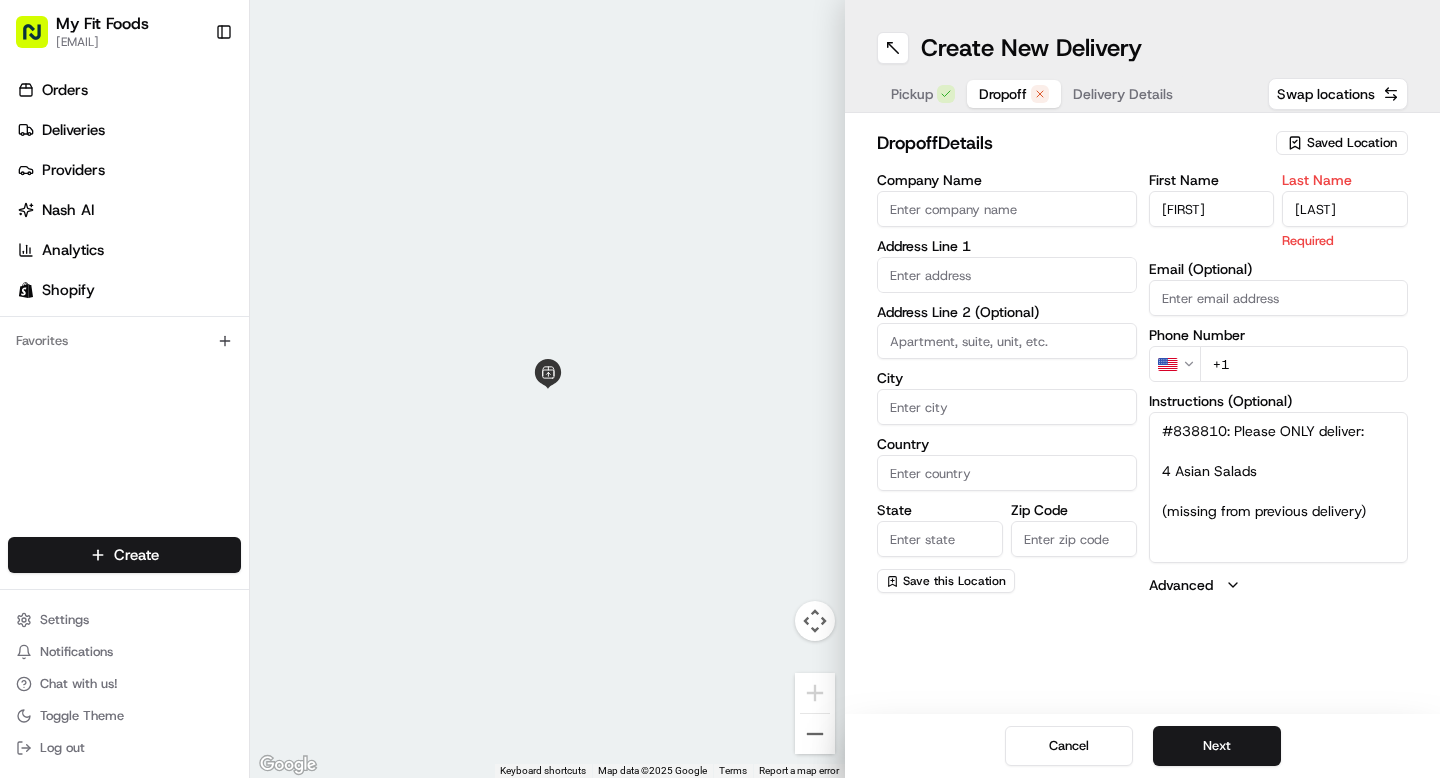 type on "Ayala" 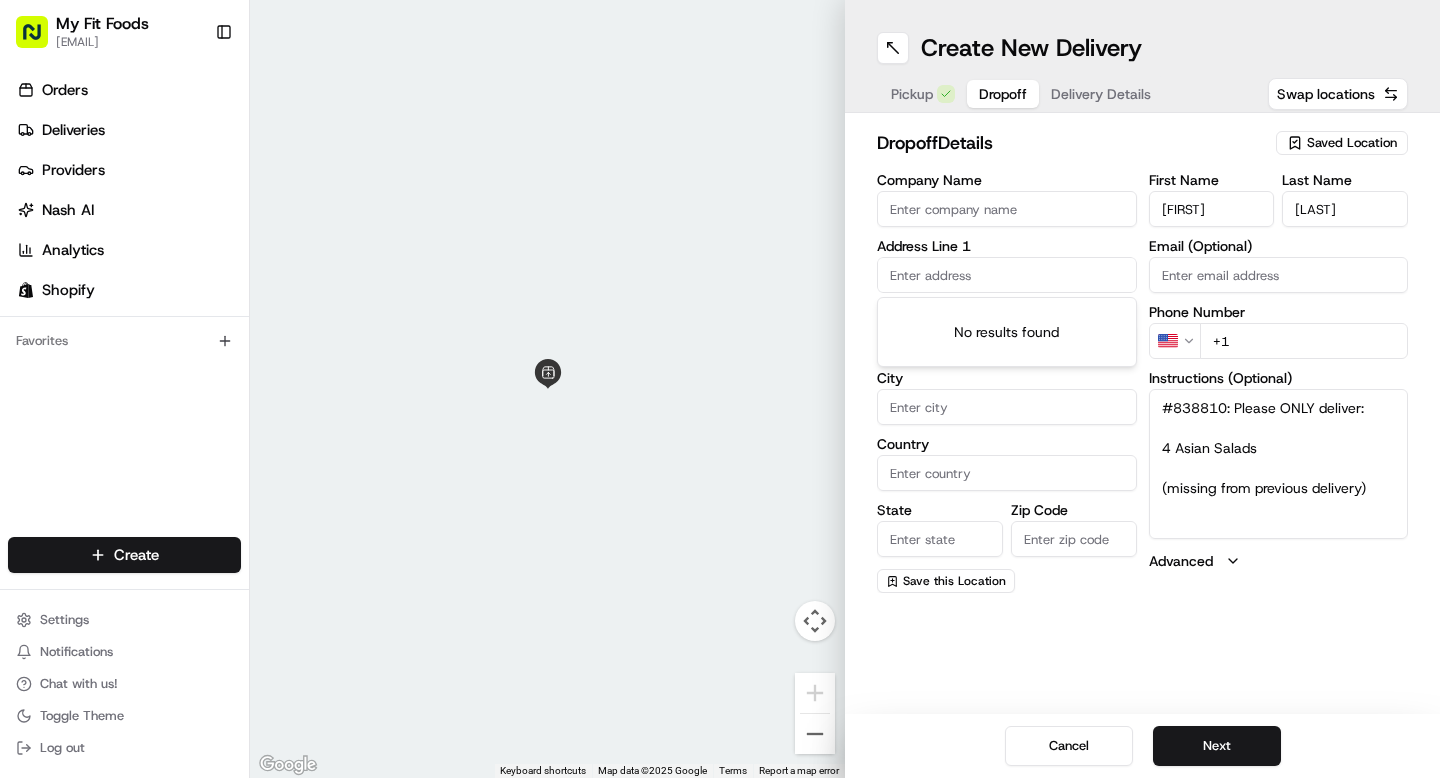 click at bounding box center (1007, 275) 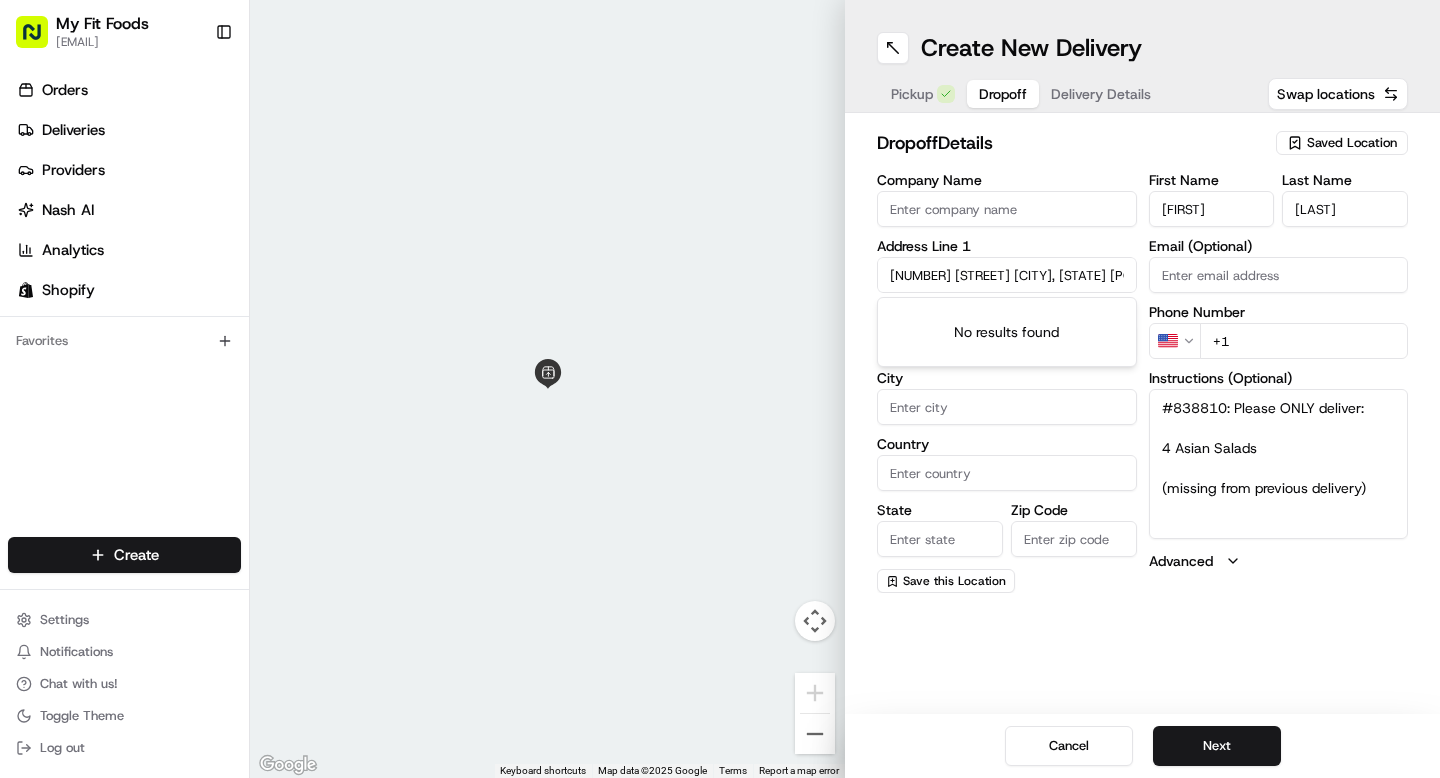 scroll, scrollTop: 0, scrollLeft: 16, axis: horizontal 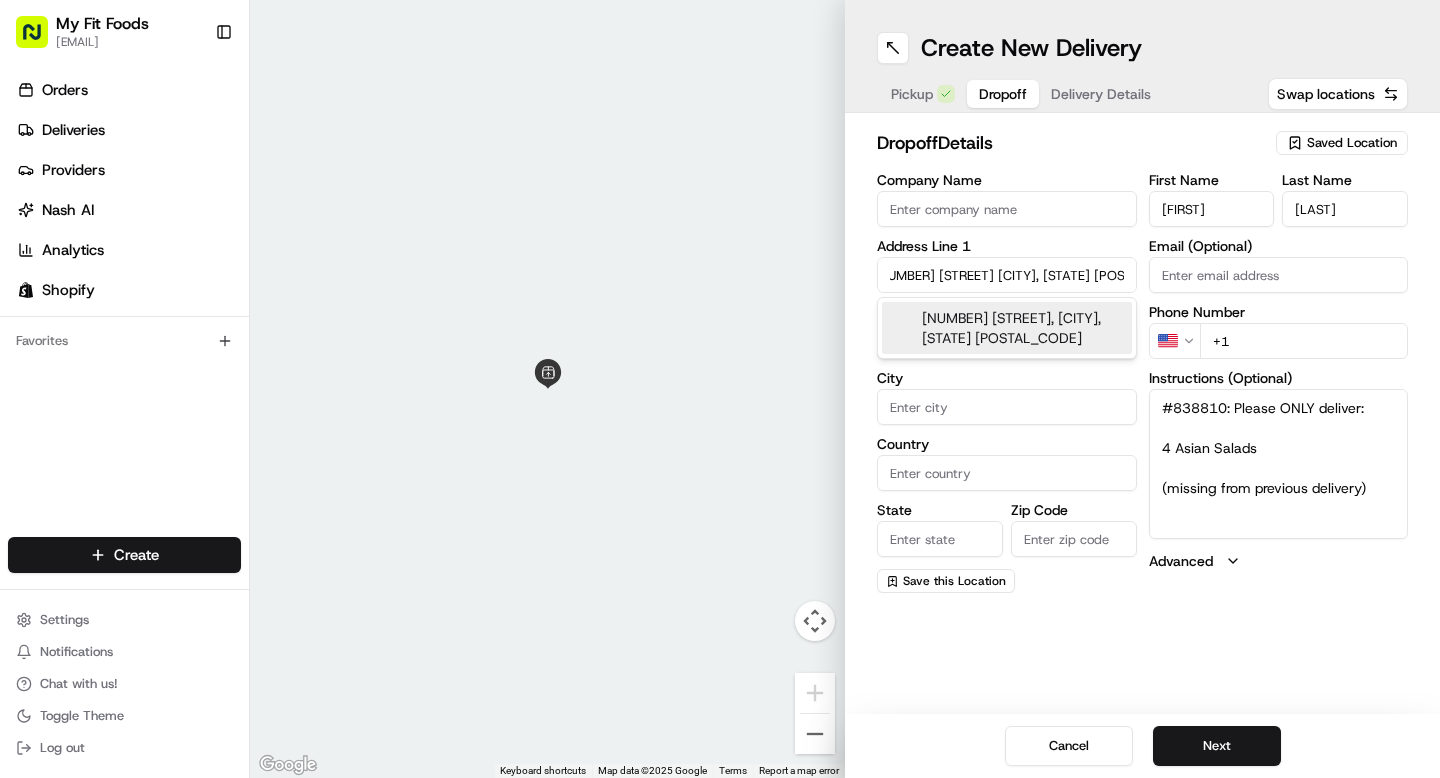 click on "601 Milwaukee Street, Houston, TX 77009" at bounding box center [1007, 328] 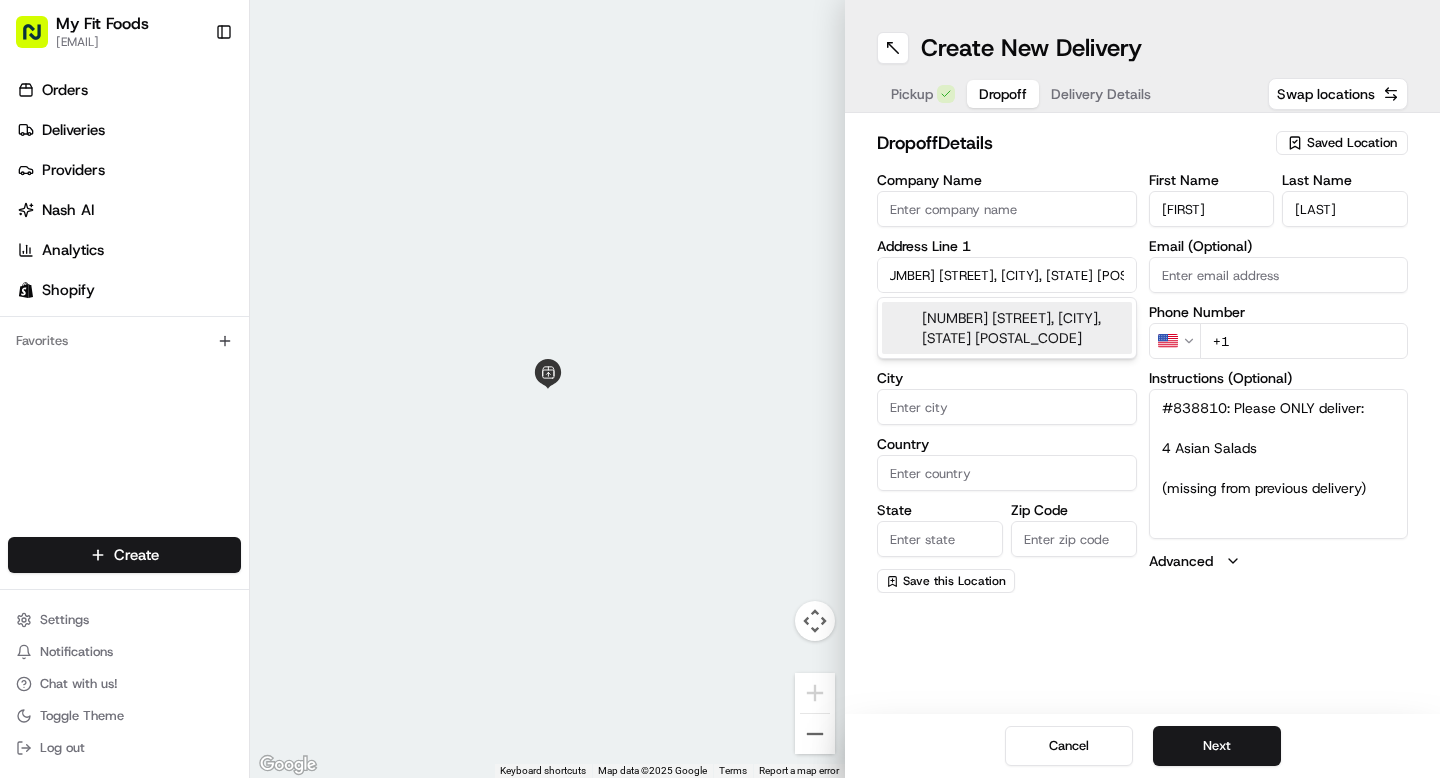 type on "601 Milwaukee St, Houston, TX 77009, USA" 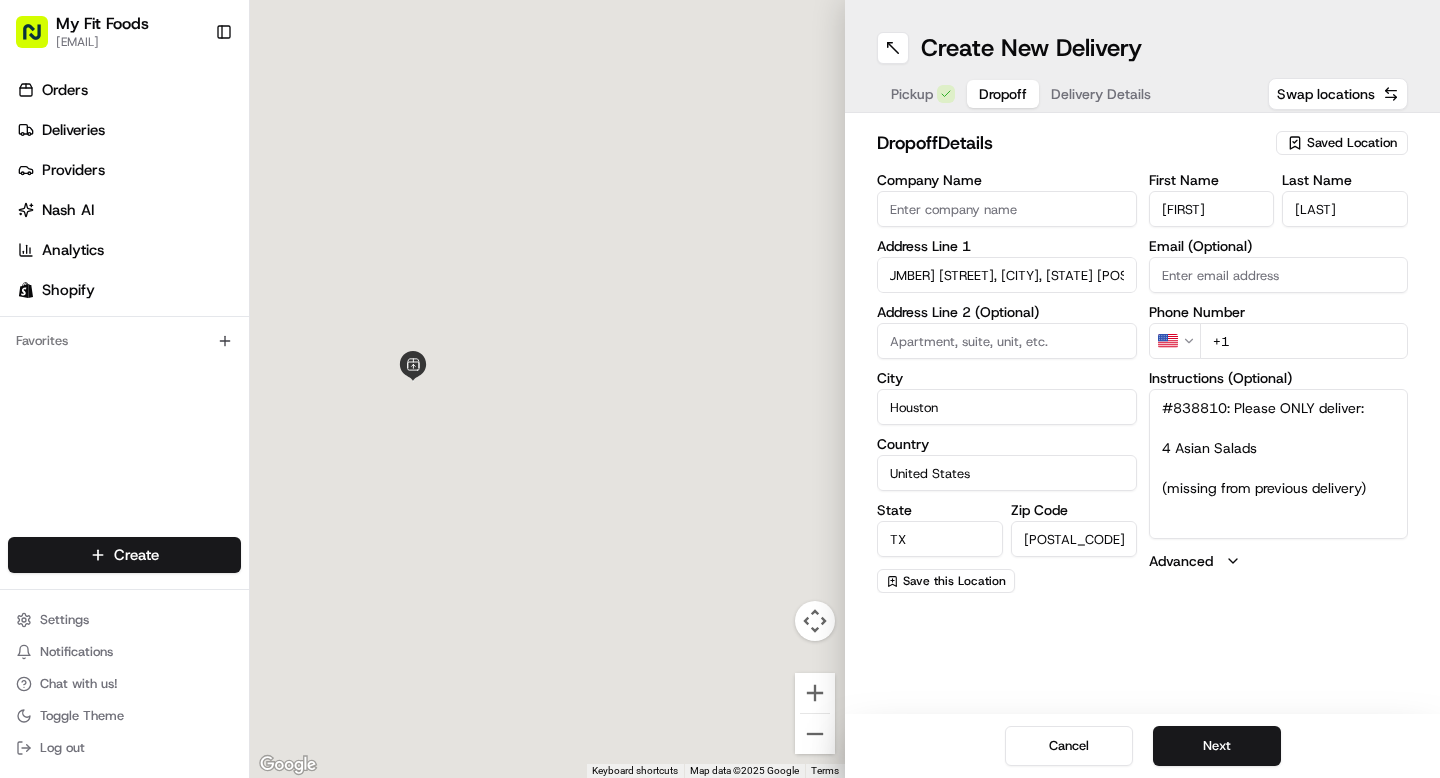 type on "601 Milwaukee Street" 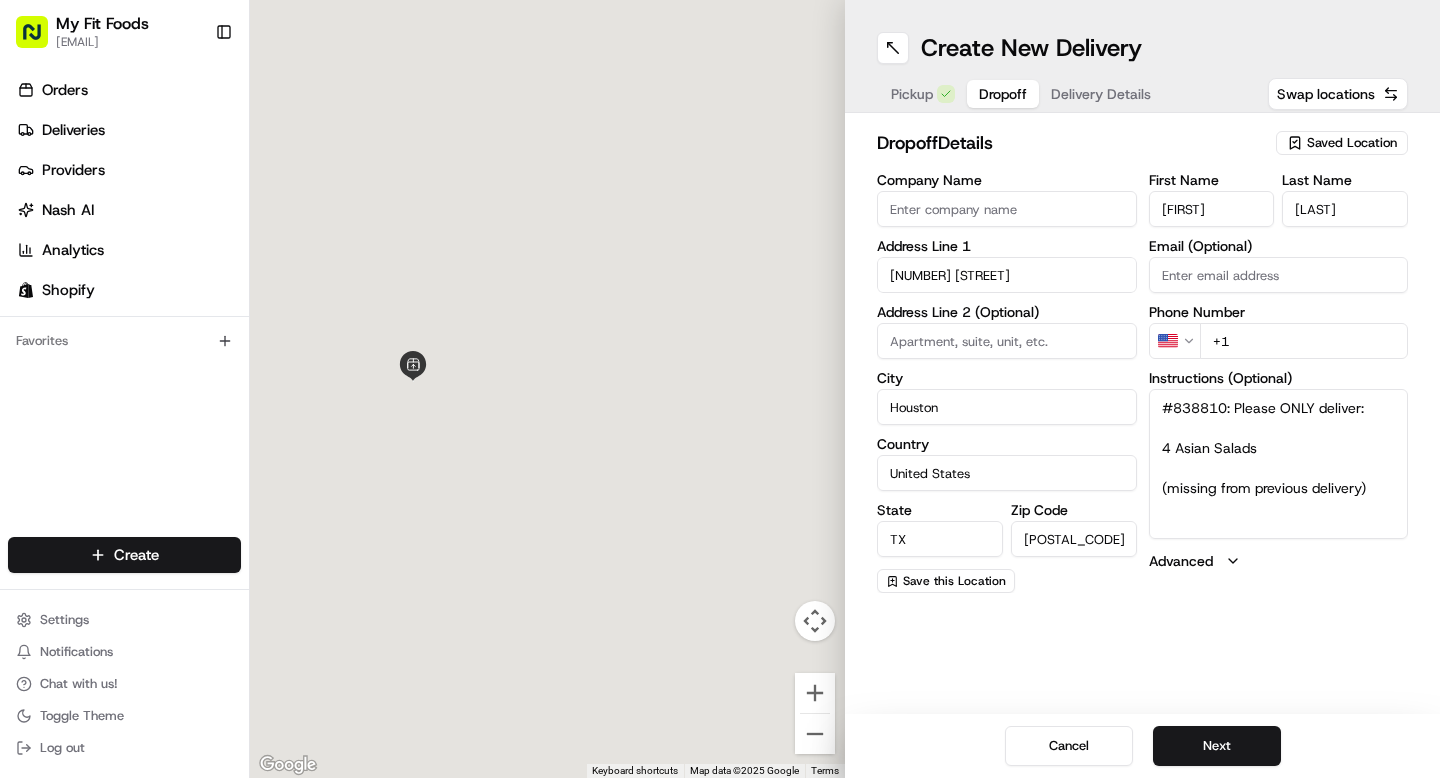scroll, scrollTop: 0, scrollLeft: 0, axis: both 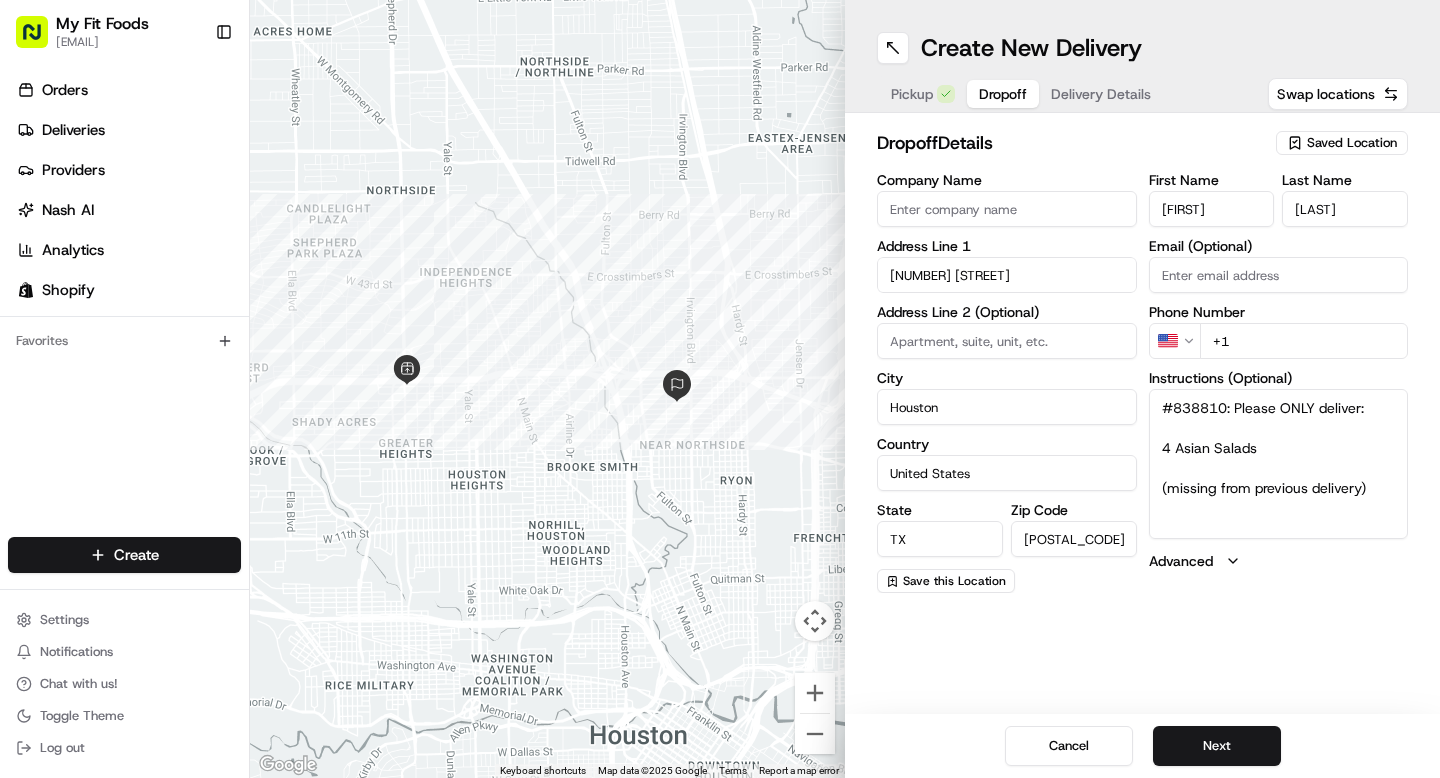 click on "+1" at bounding box center (1304, 341) 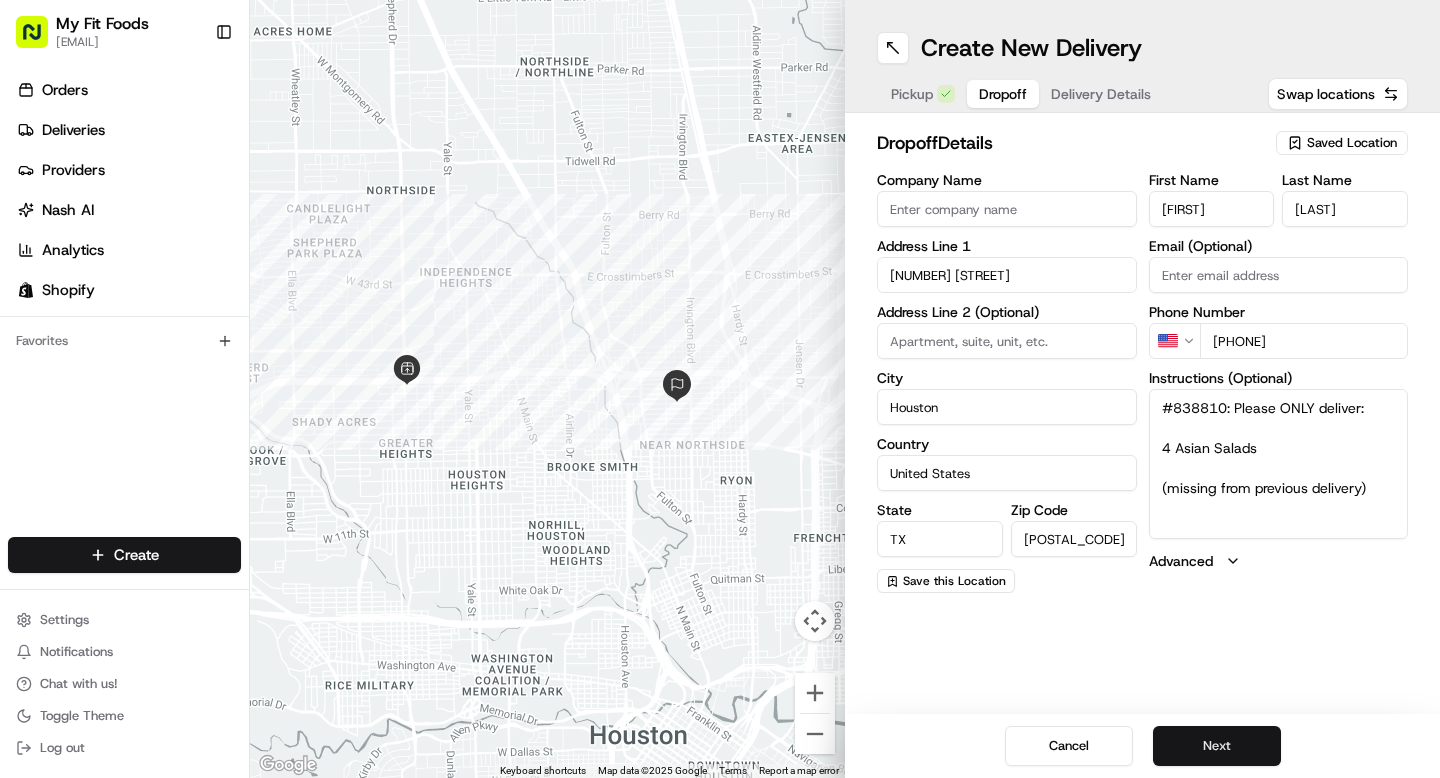 type on "+1 713 870 1203" 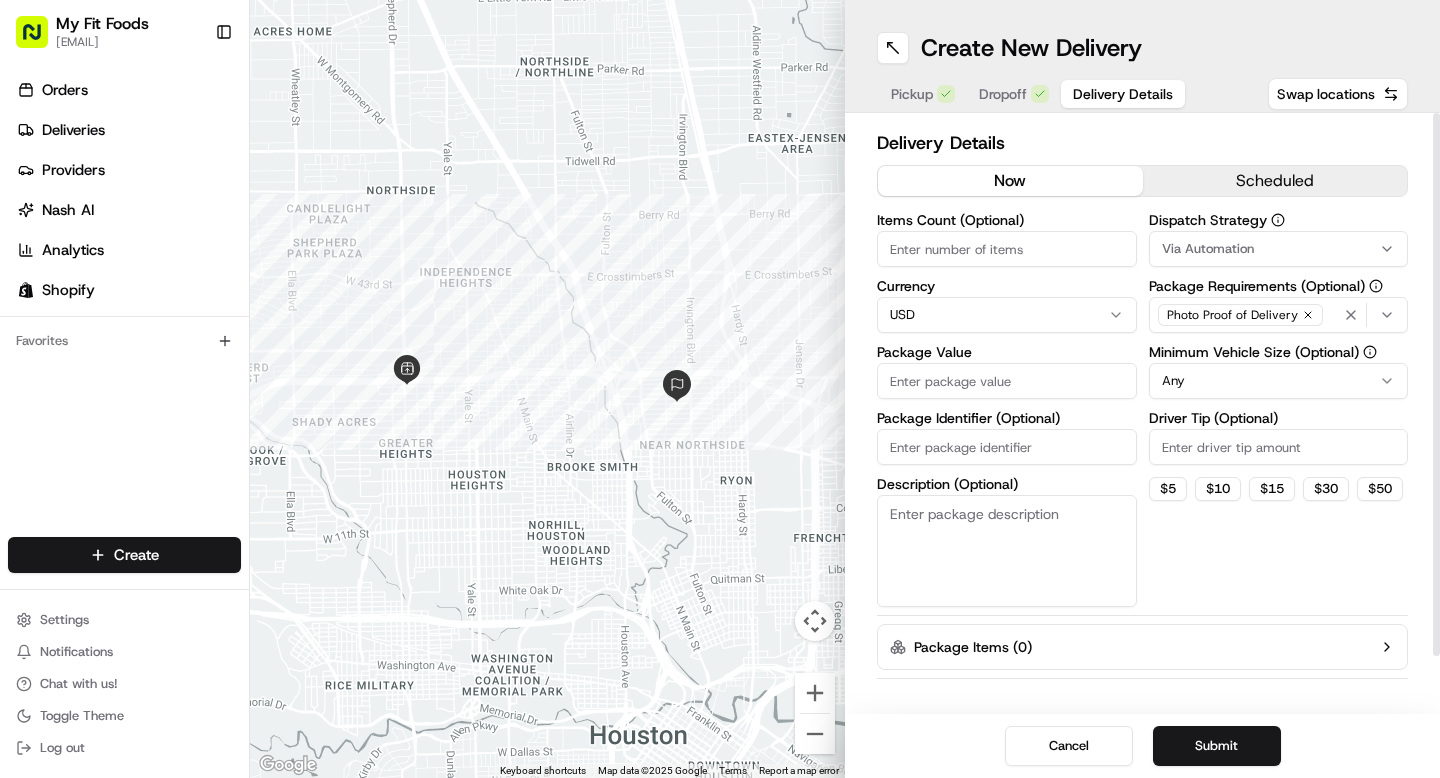 click on "now scheduled" at bounding box center [1142, 185] 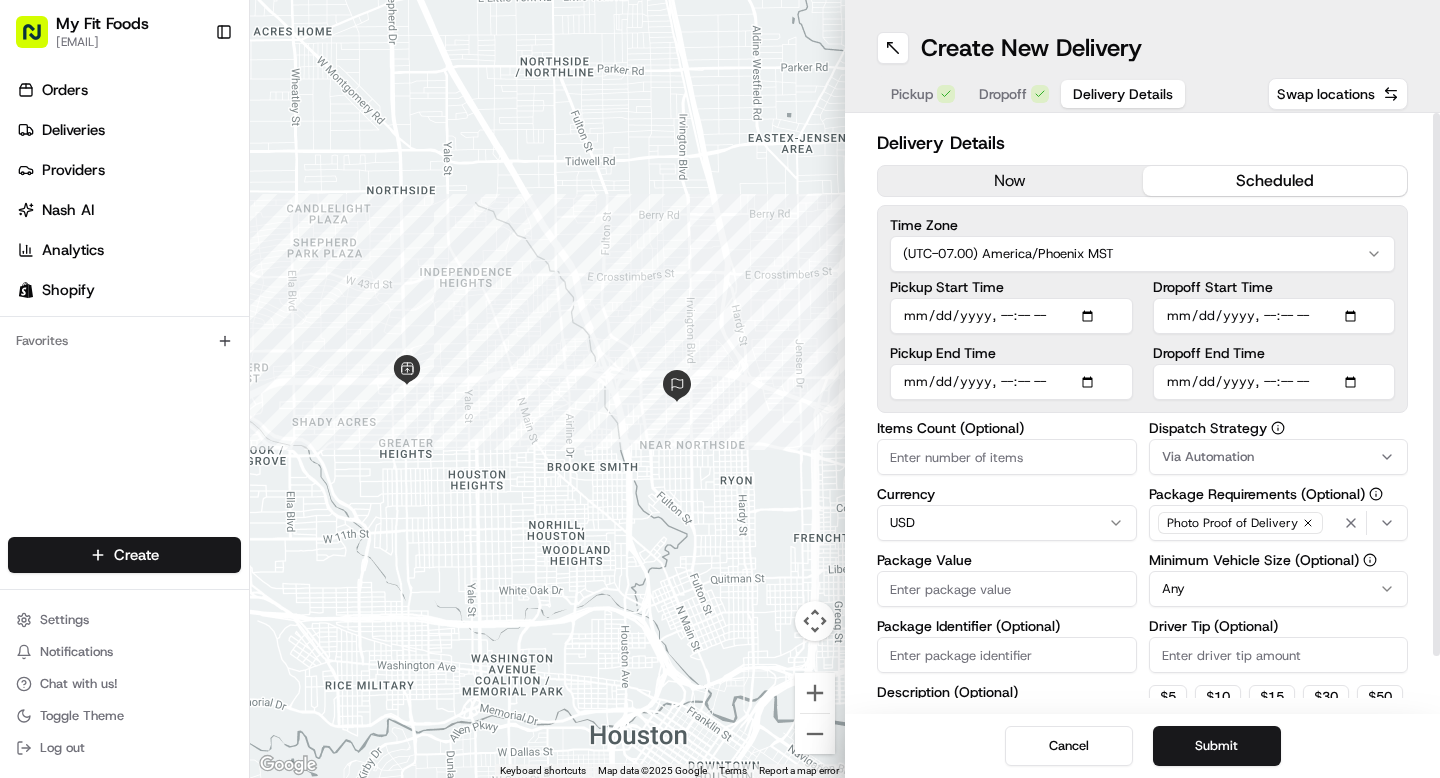 click on "scheduled" at bounding box center [1275, 181] 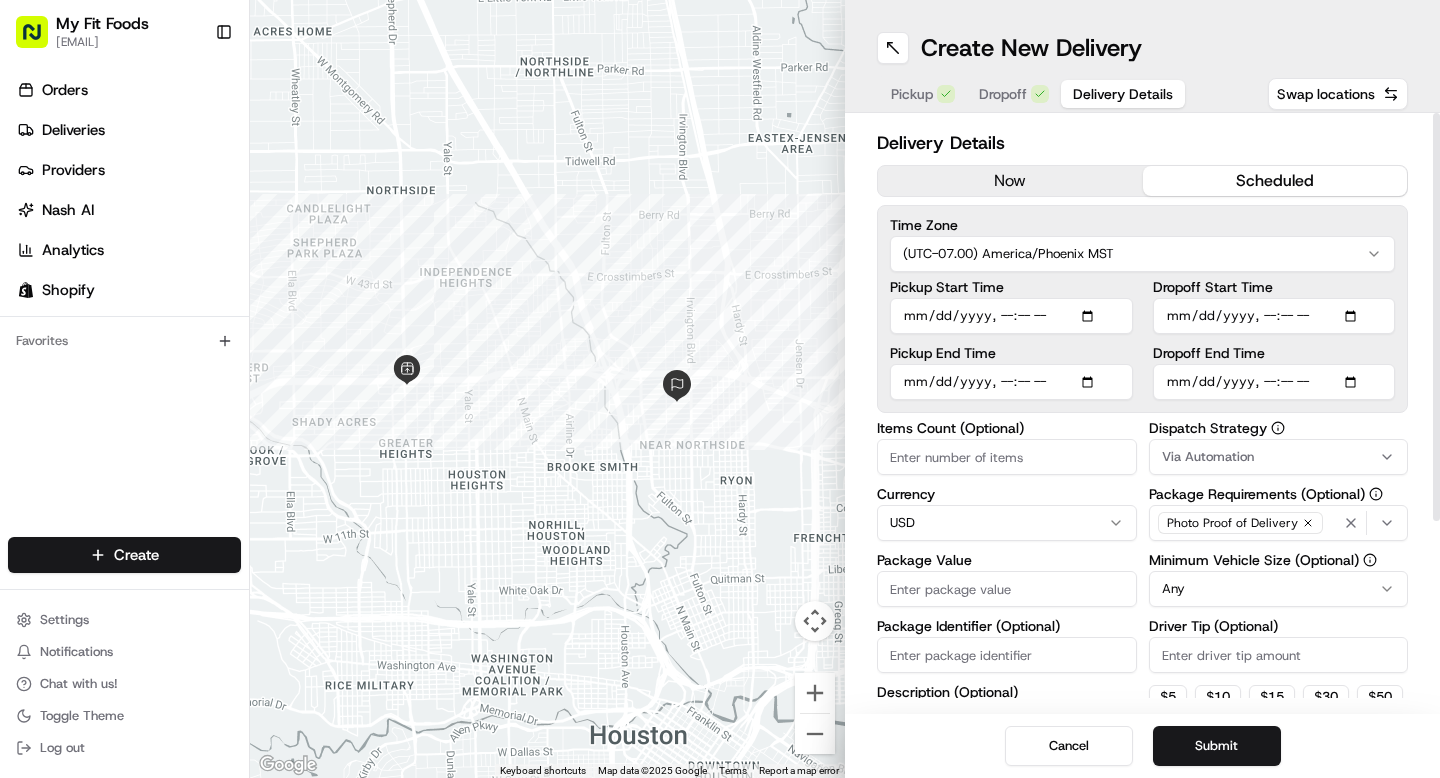 click on "Pickup Start Time" at bounding box center (1011, 316) 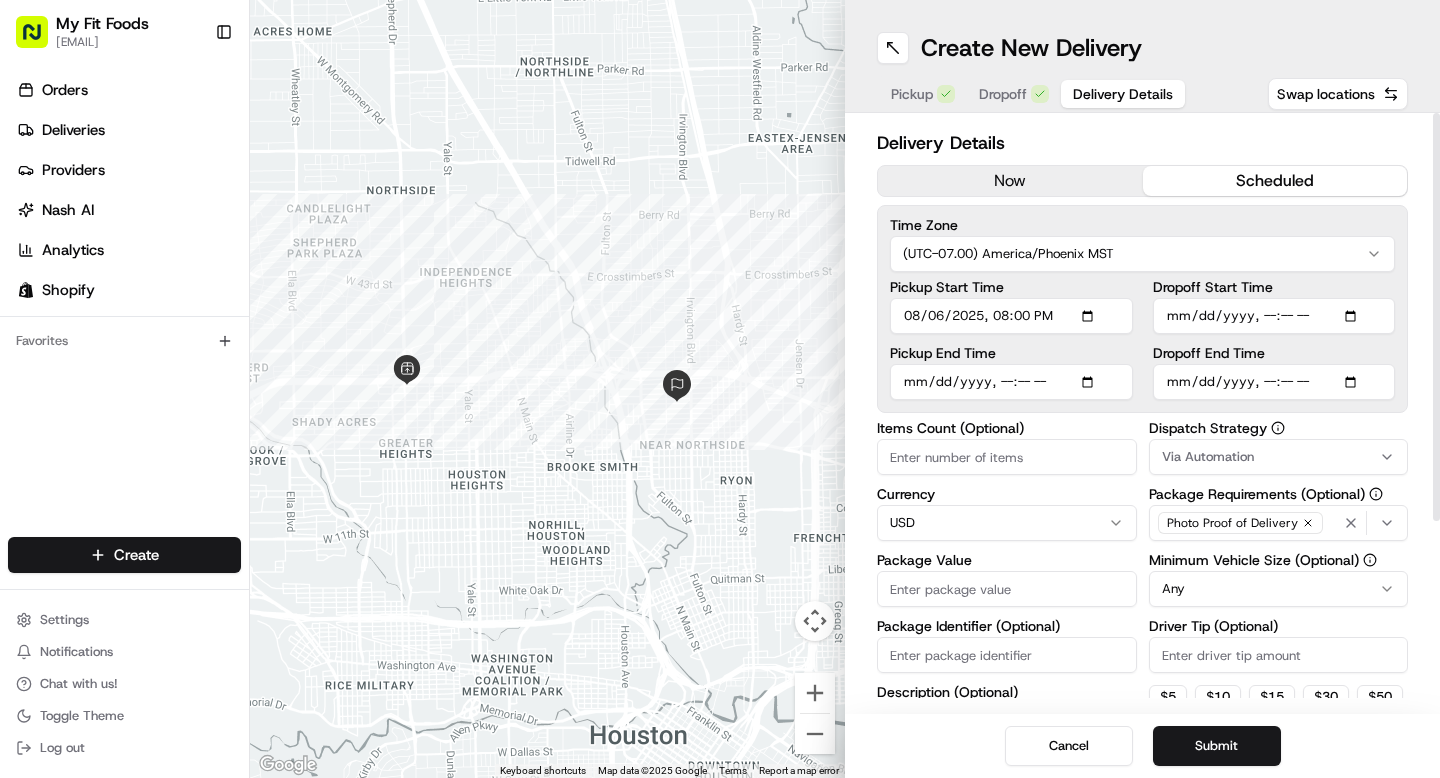 type on "2025-08-06T08:00" 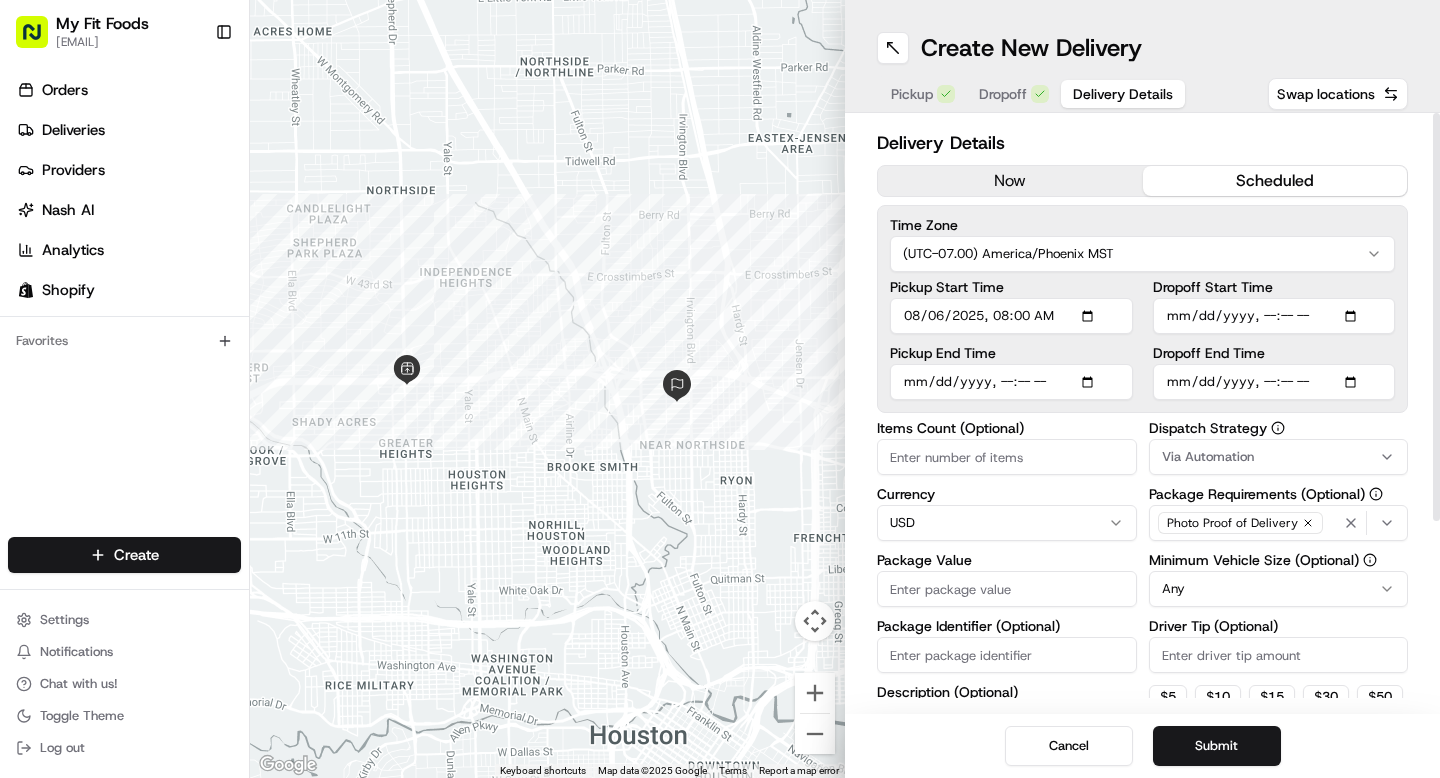 click on "Pickup End Time" at bounding box center [1011, 382] 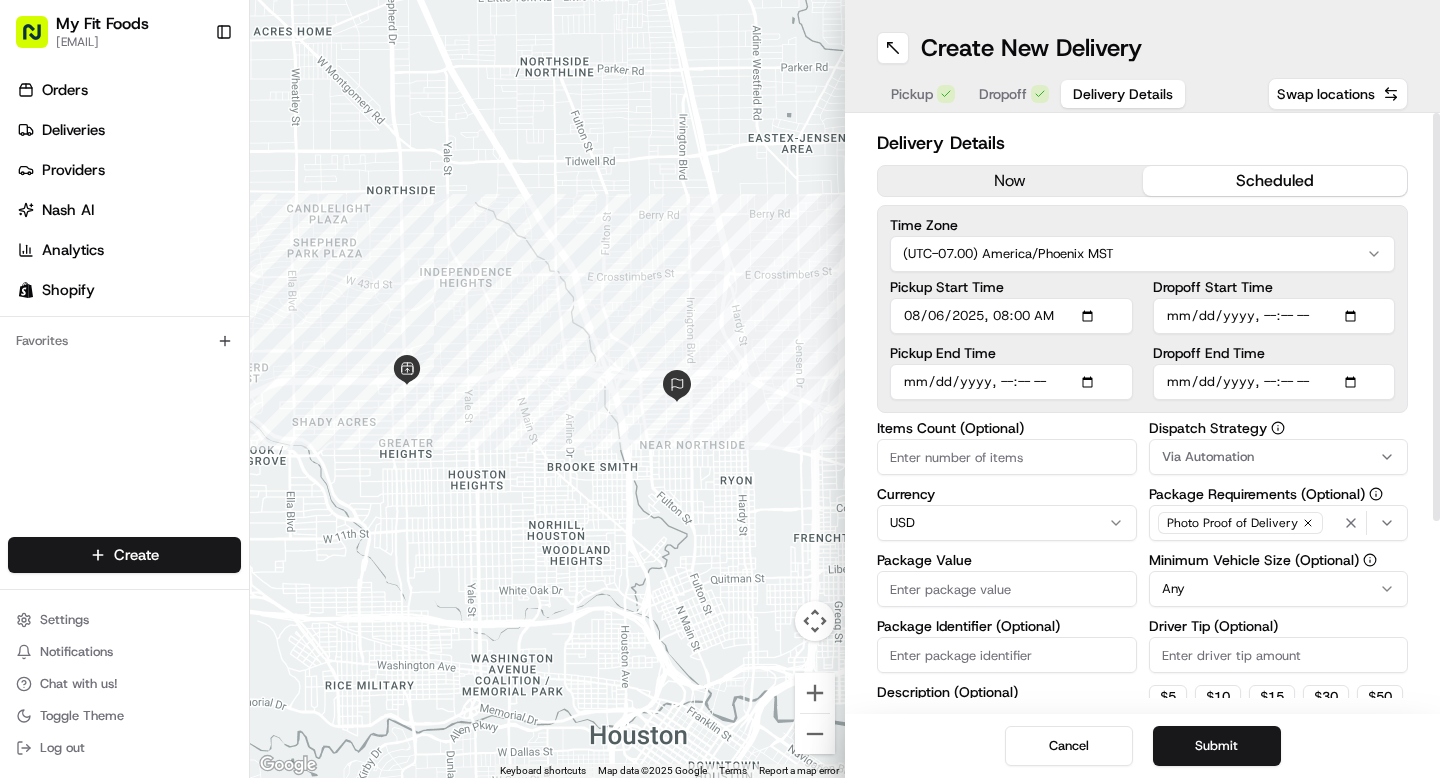 type on "2025-08-06T07:45" 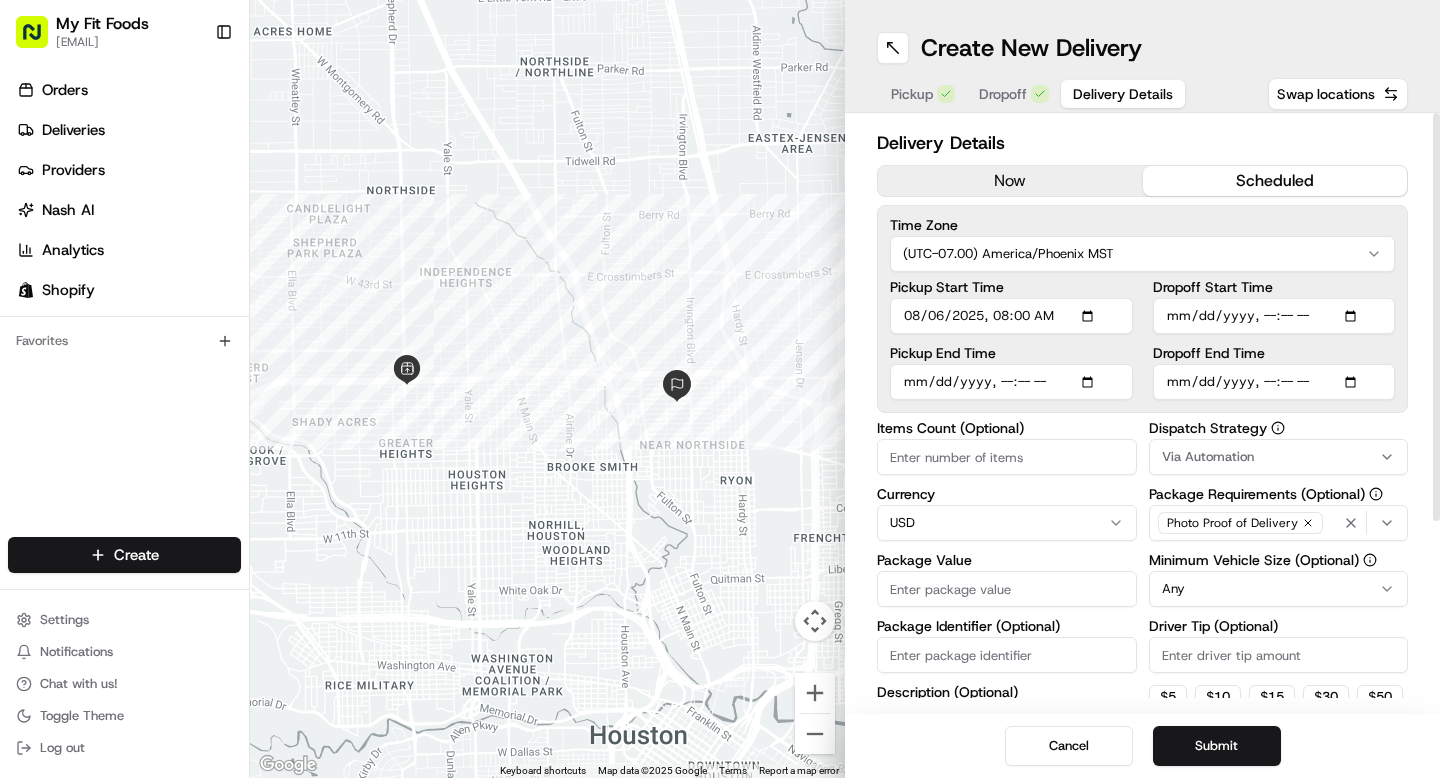click on "Pickup End Time" at bounding box center [1011, 382] 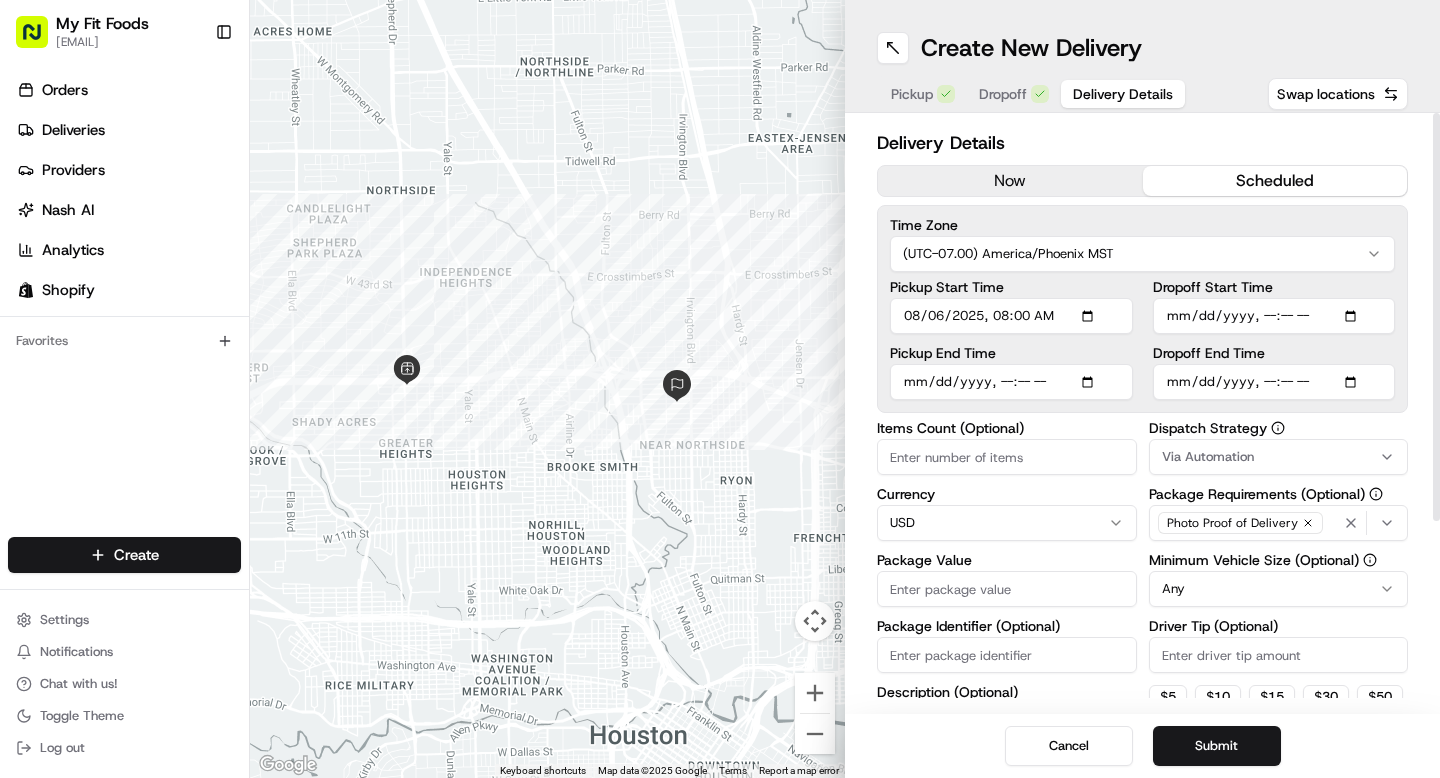 type on "2025-08-06T13:05" 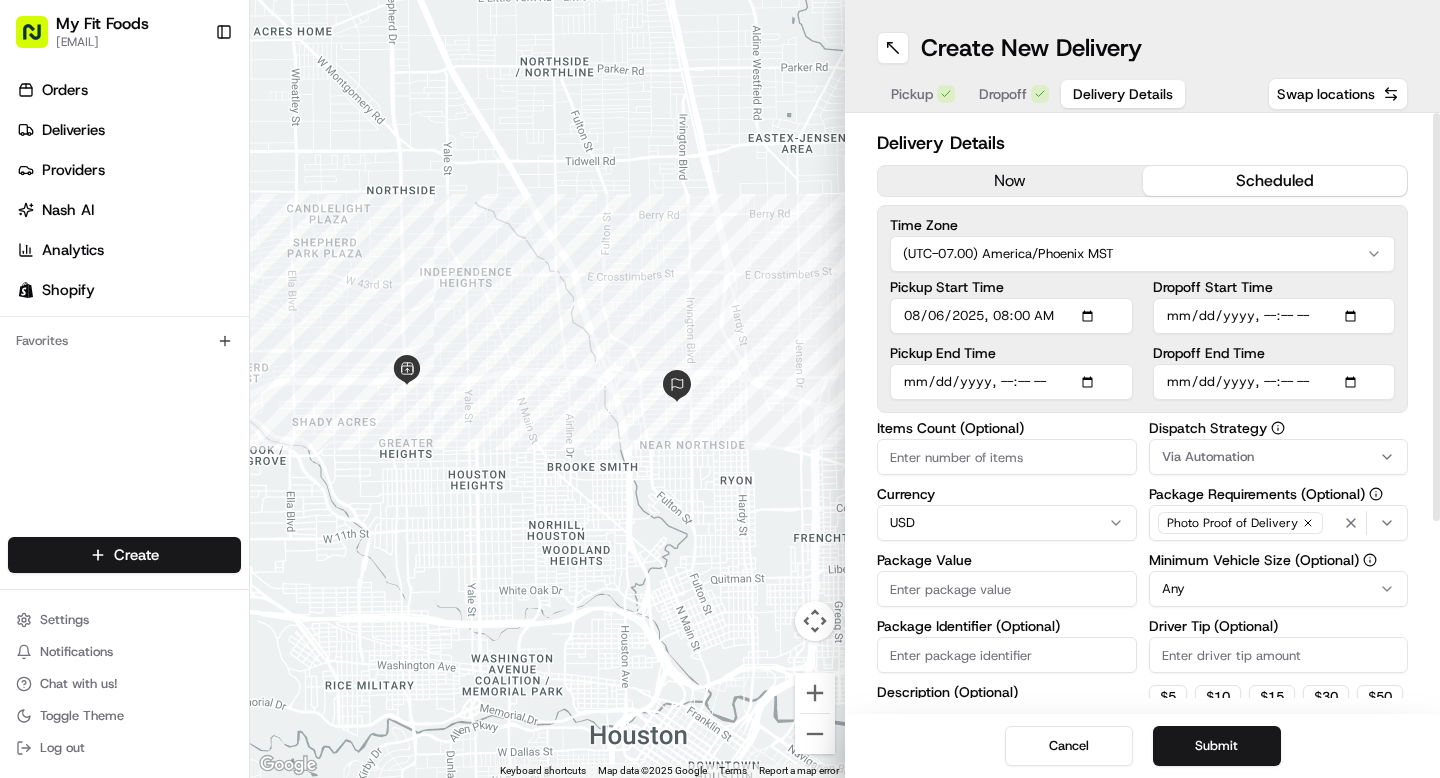 click on "Pickup End Time" at bounding box center (1011, 382) 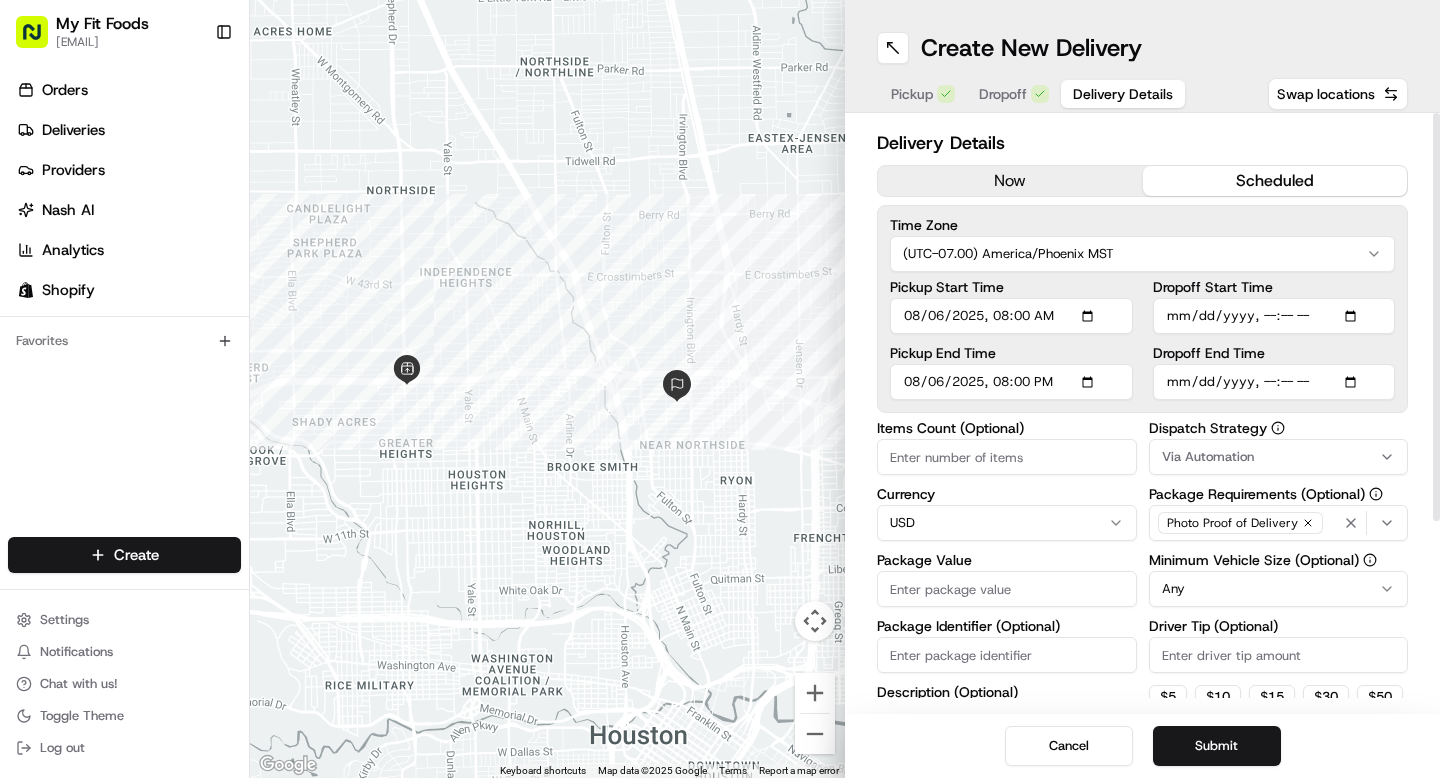 click on "Pickup Start Time" at bounding box center (1011, 316) 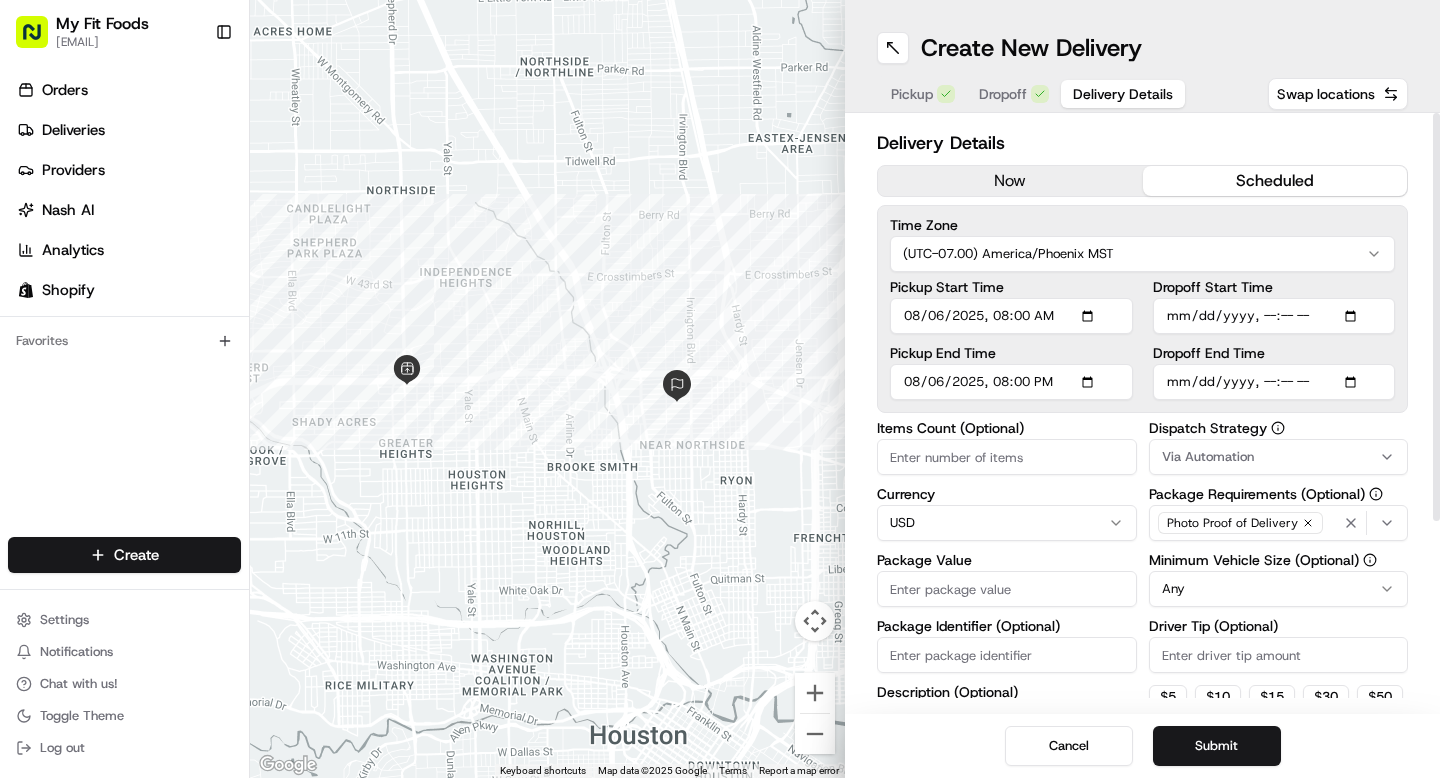 type on "2025-08-06T07:30" 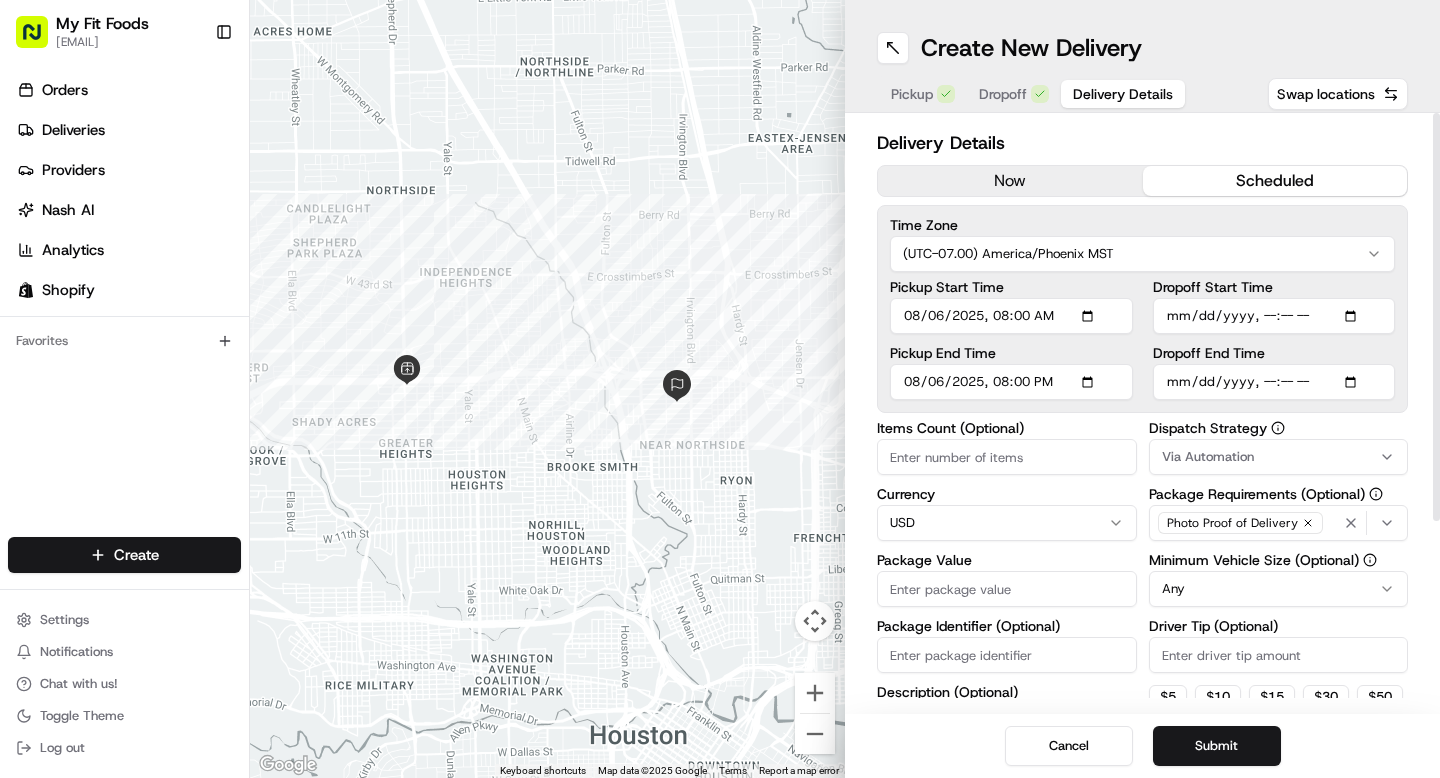 click on "Pickup End Time" at bounding box center [1011, 382] 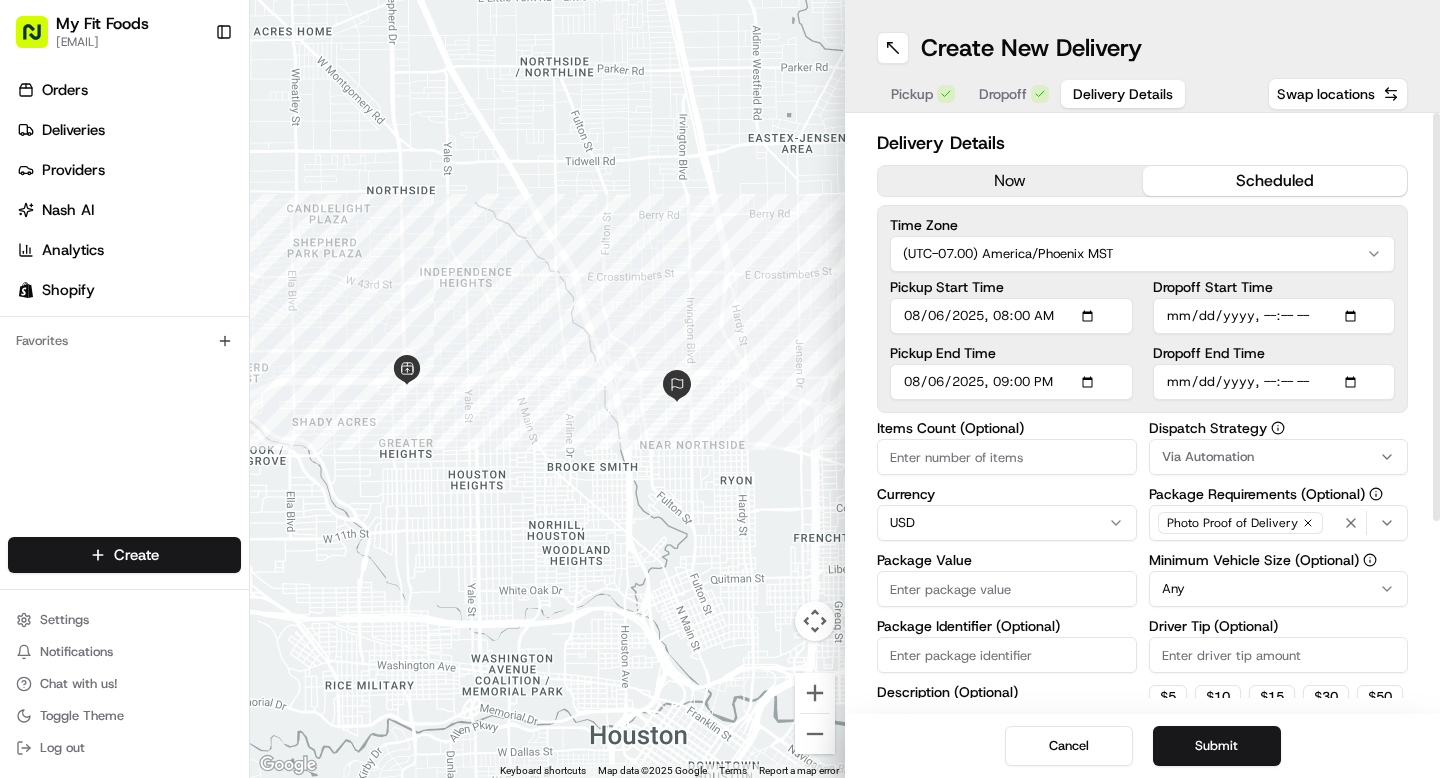 type on "2025-08-06T09:00" 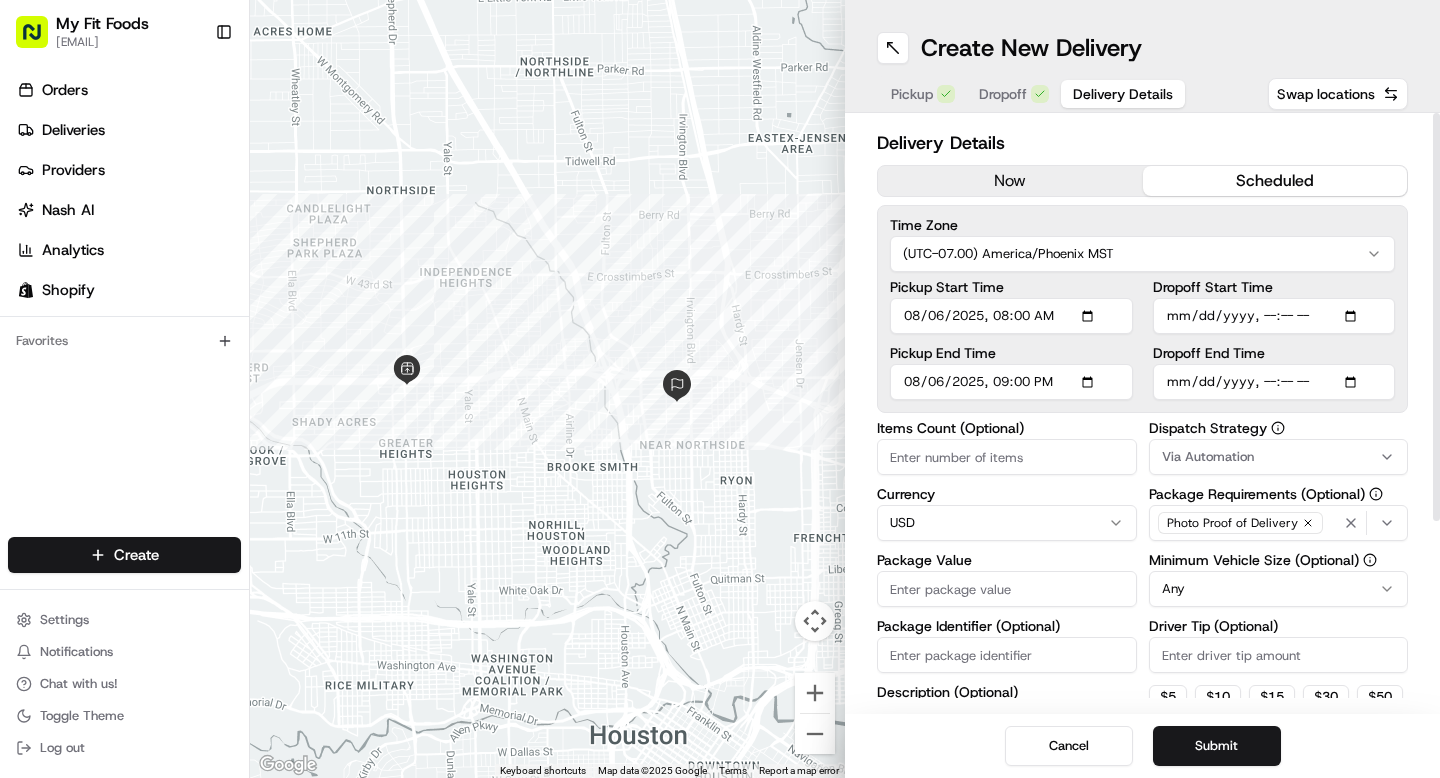 click on "Dropoff Start Time" at bounding box center [1274, 316] 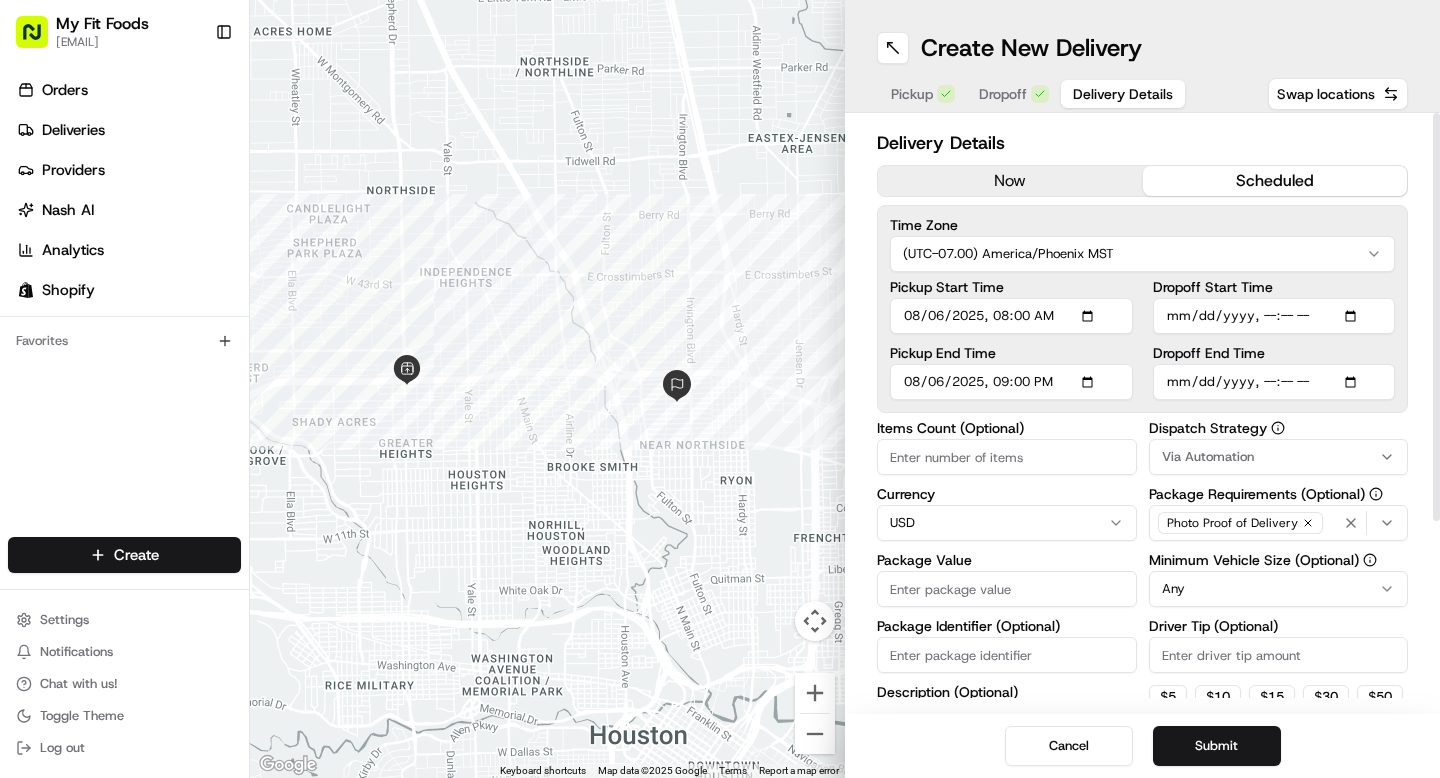 type on "2025-08-06T21:05" 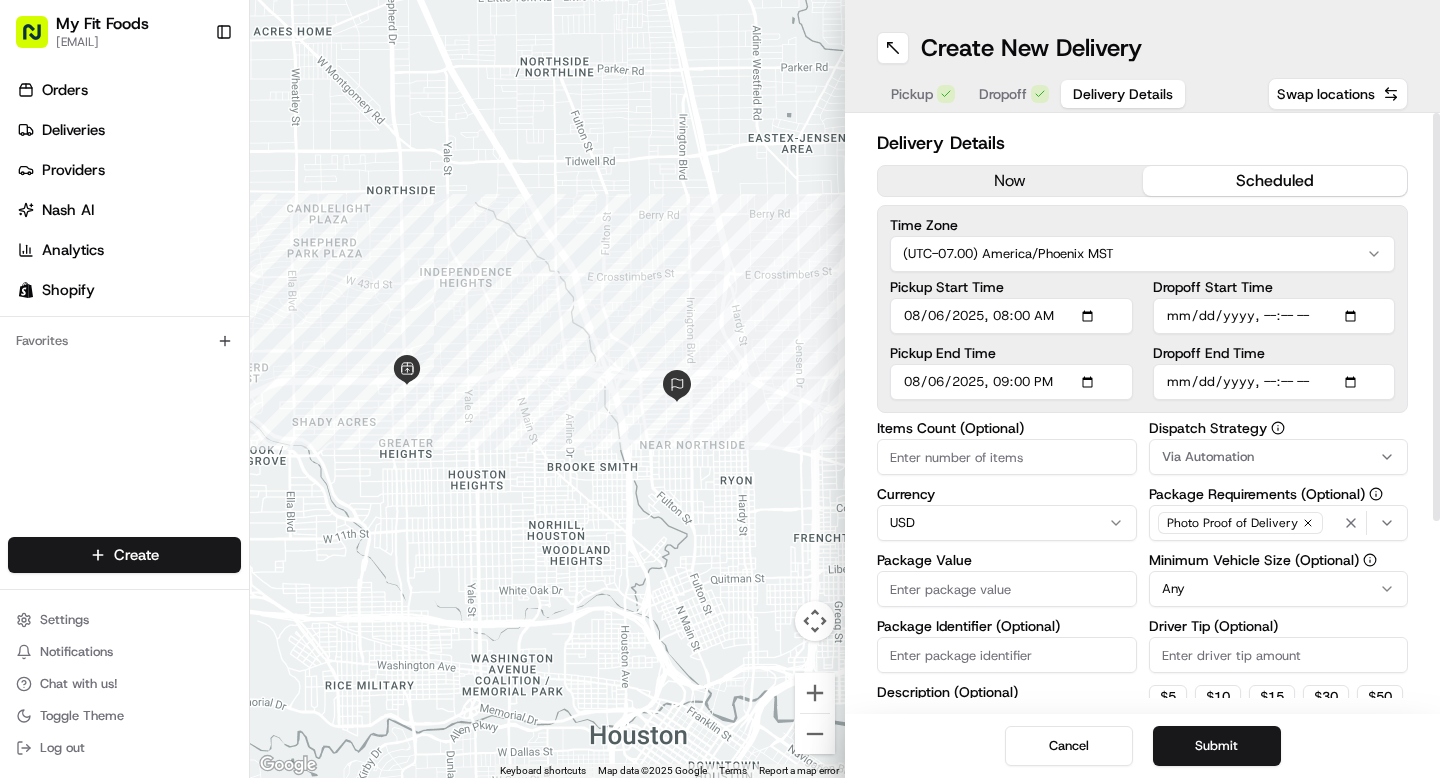 click on "Dropoff Start Time" at bounding box center [1274, 316] 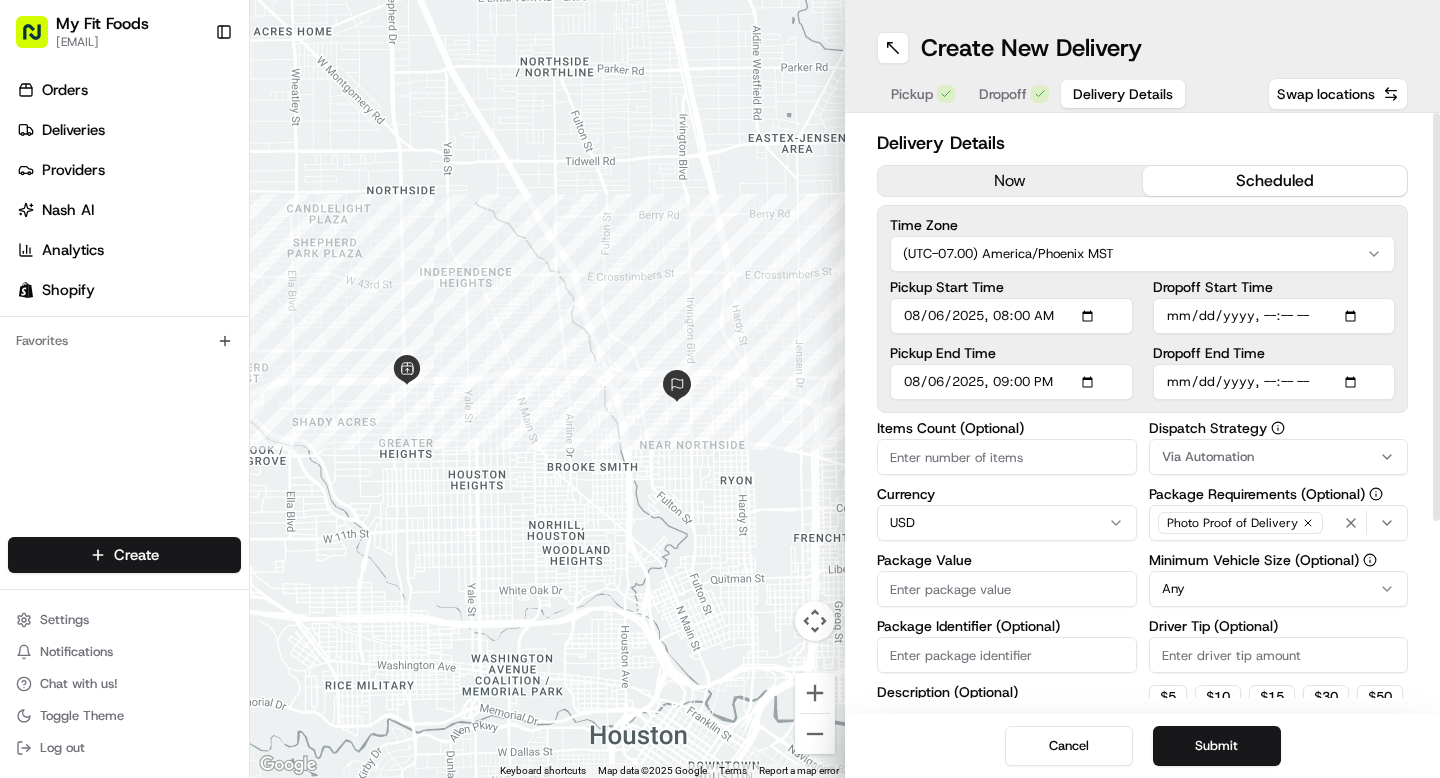 click on "Dropoff Start Time" at bounding box center (1274, 316) 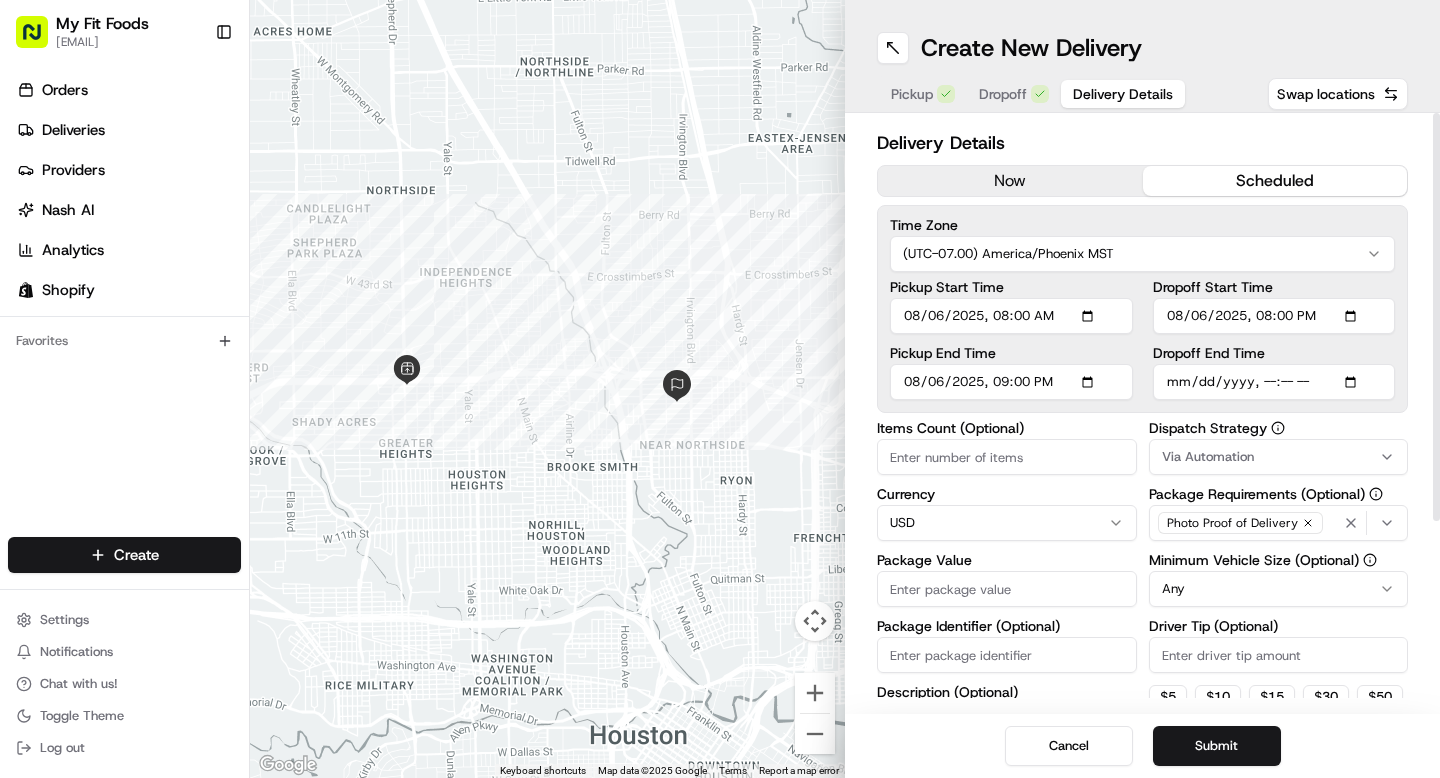 type on "2025-08-06T08:00" 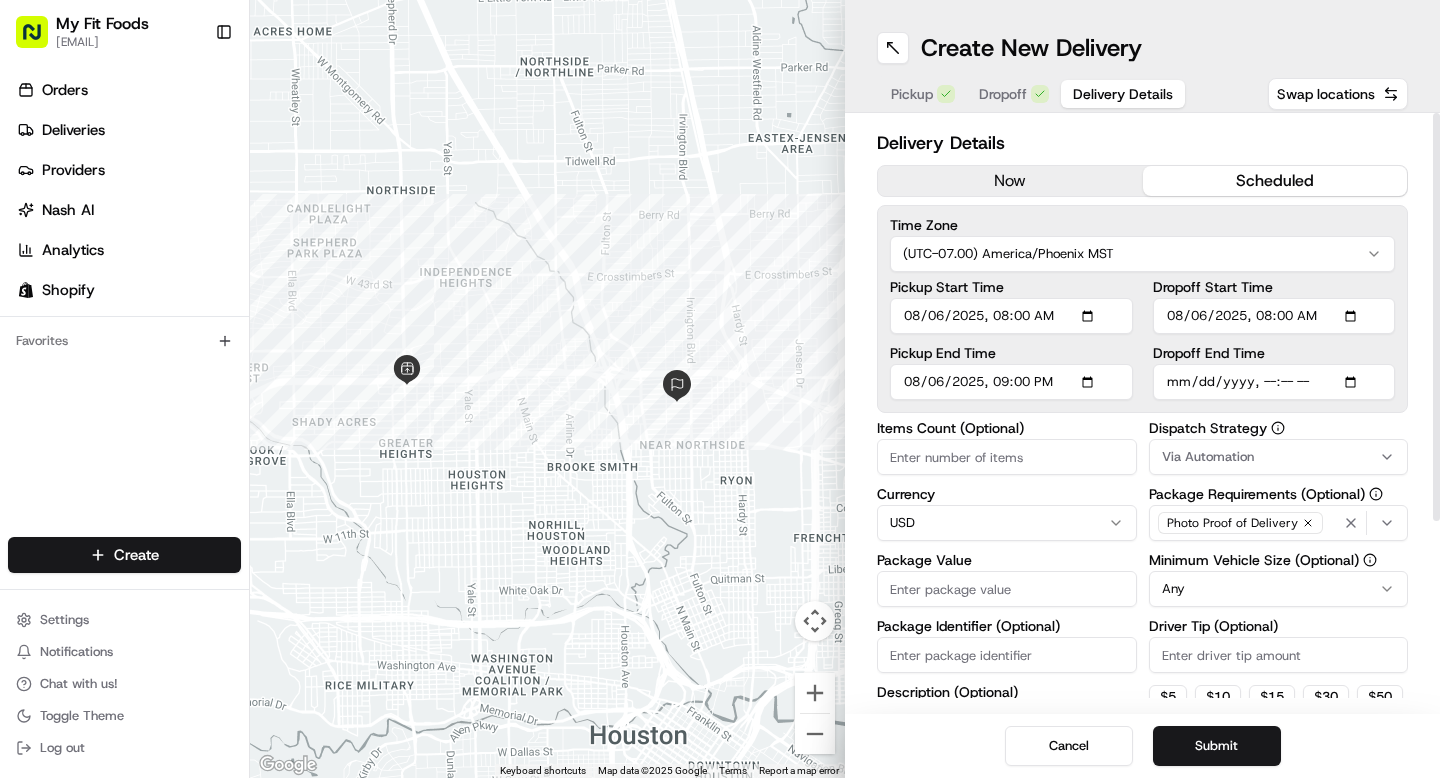 click on "Dropoff End Time" at bounding box center (1274, 382) 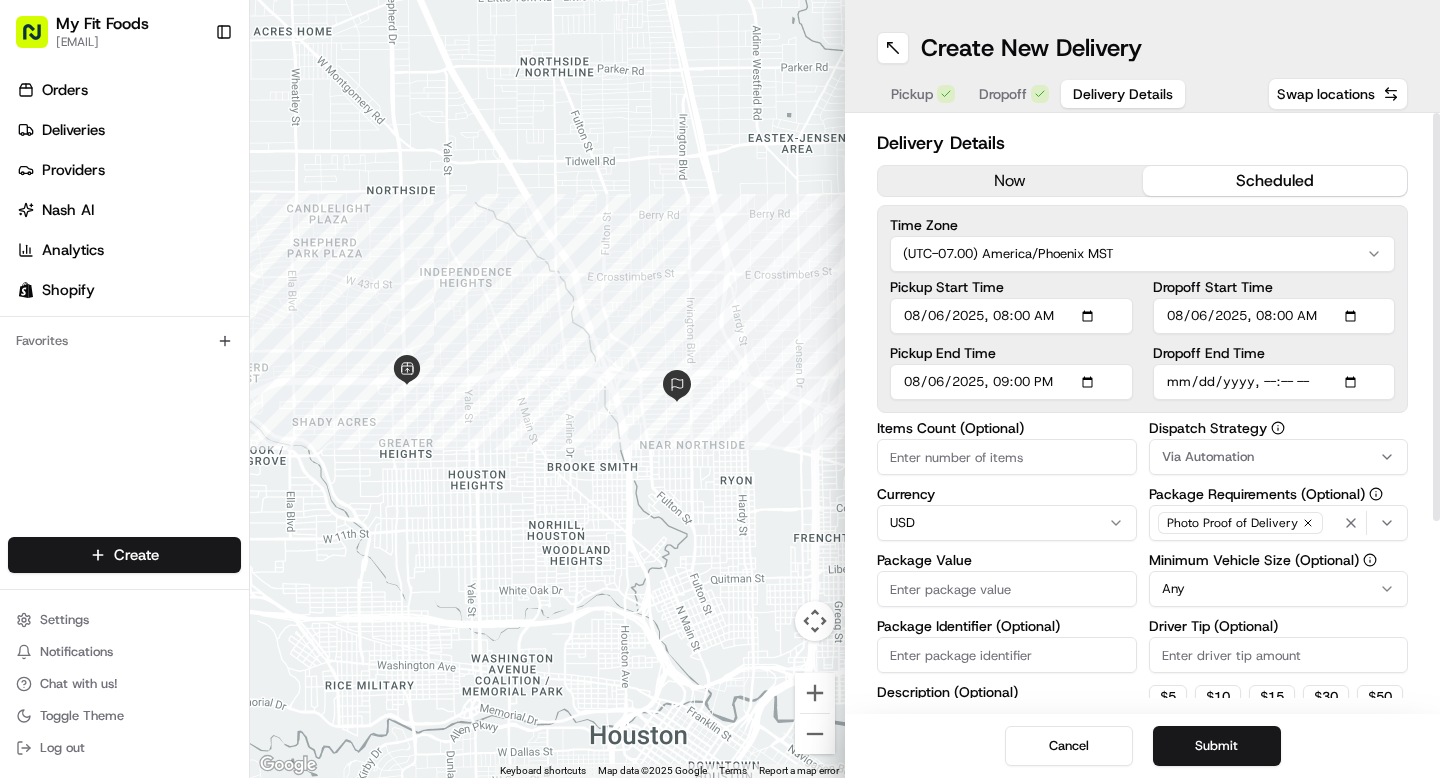 click on "Dropoff End Time" at bounding box center [1274, 382] 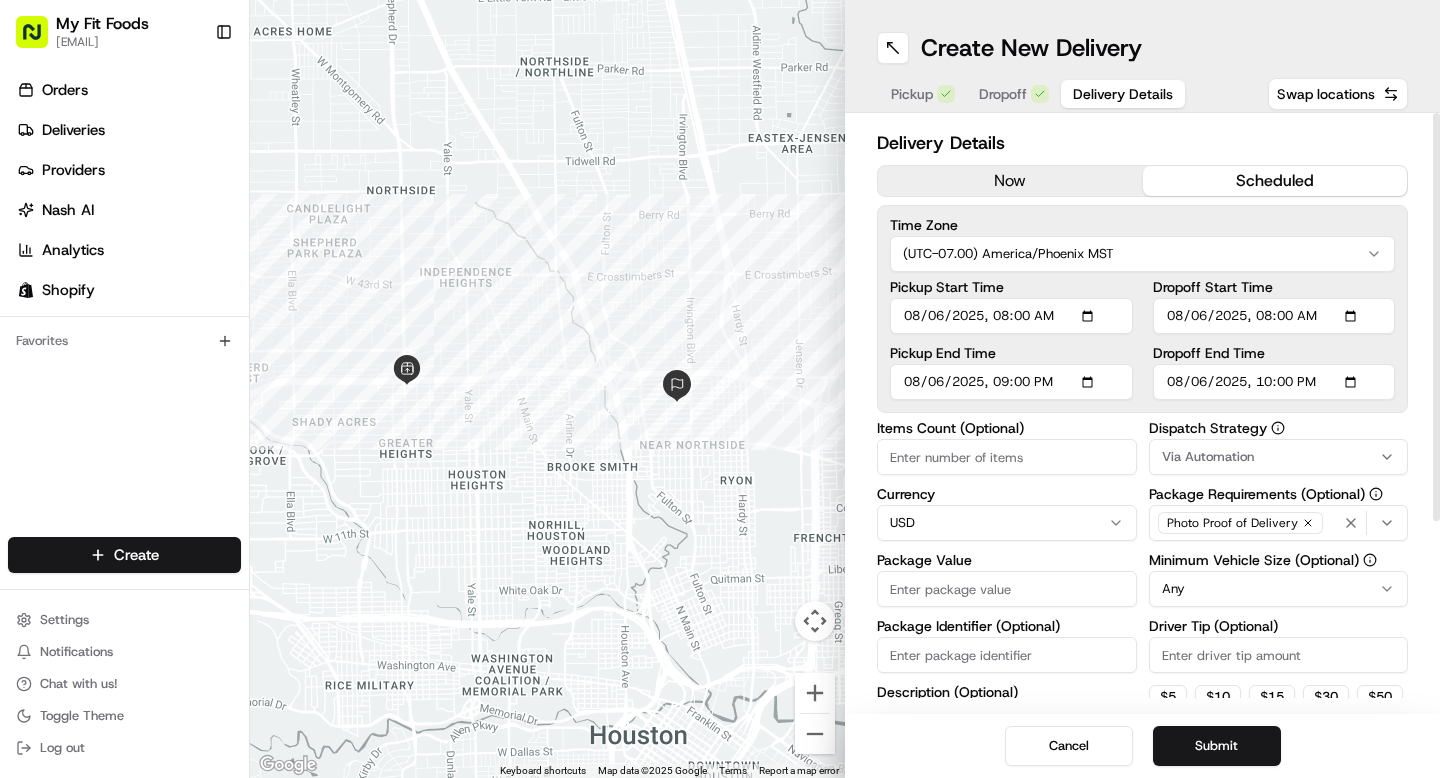 click on "Dropoff End Time" at bounding box center [1274, 382] 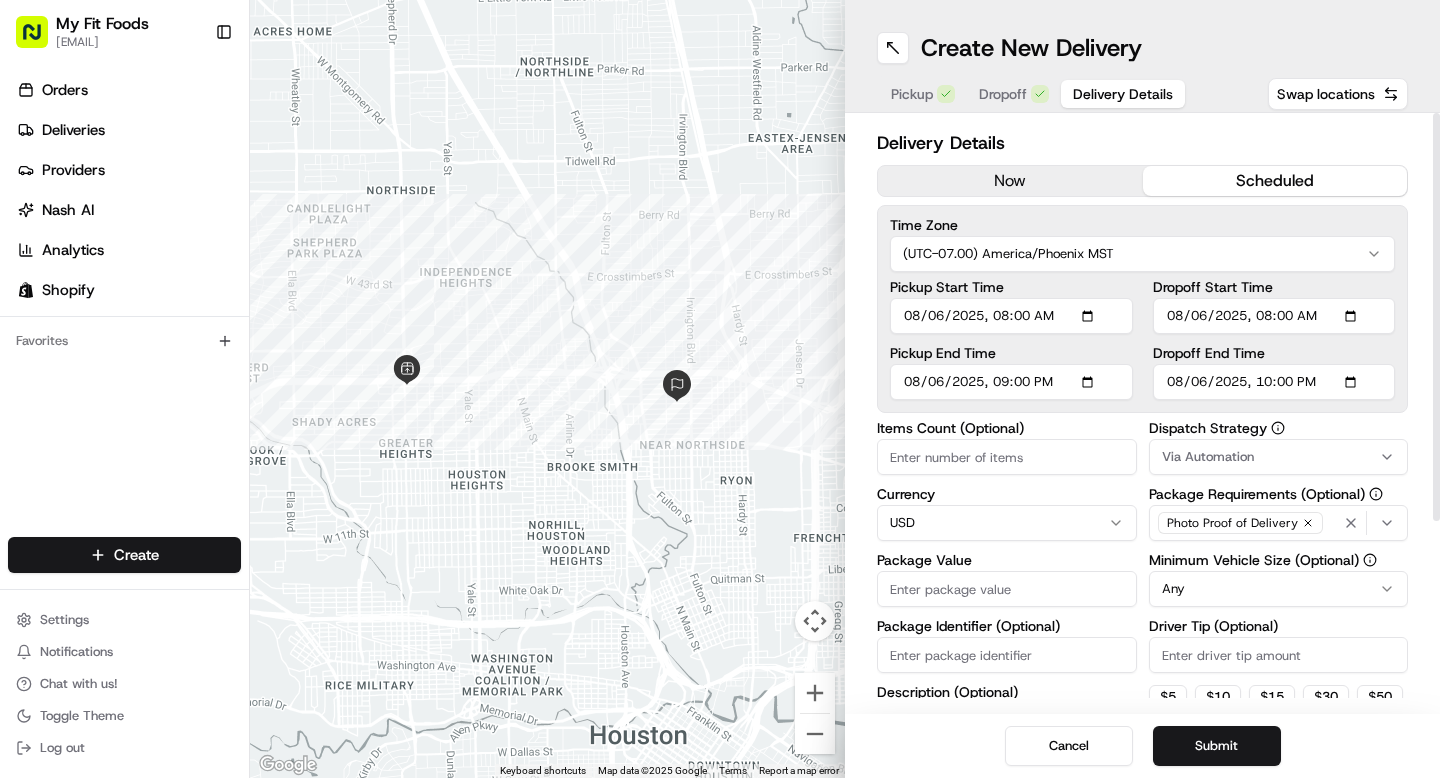 click on "Items Count (Optional)" at bounding box center [1007, 457] 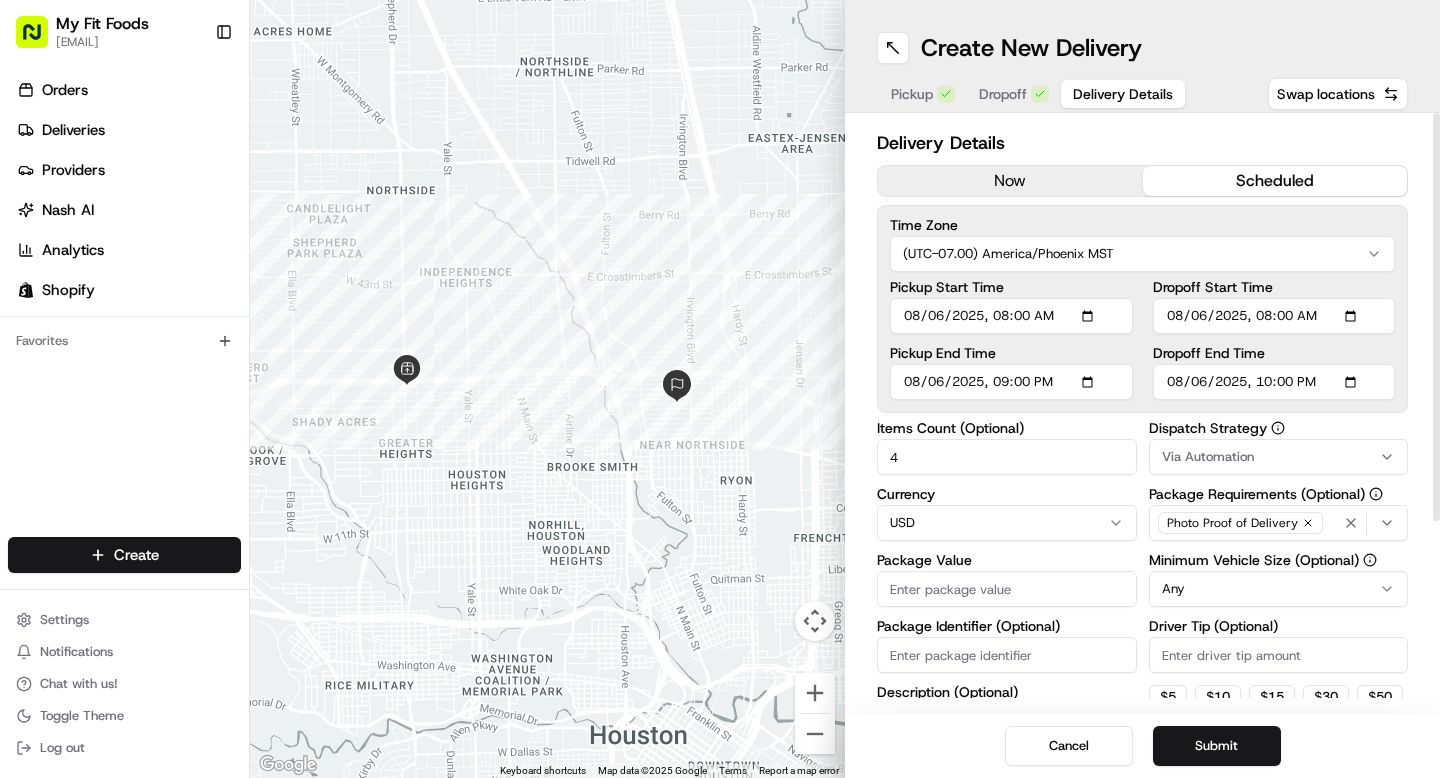 type on "4" 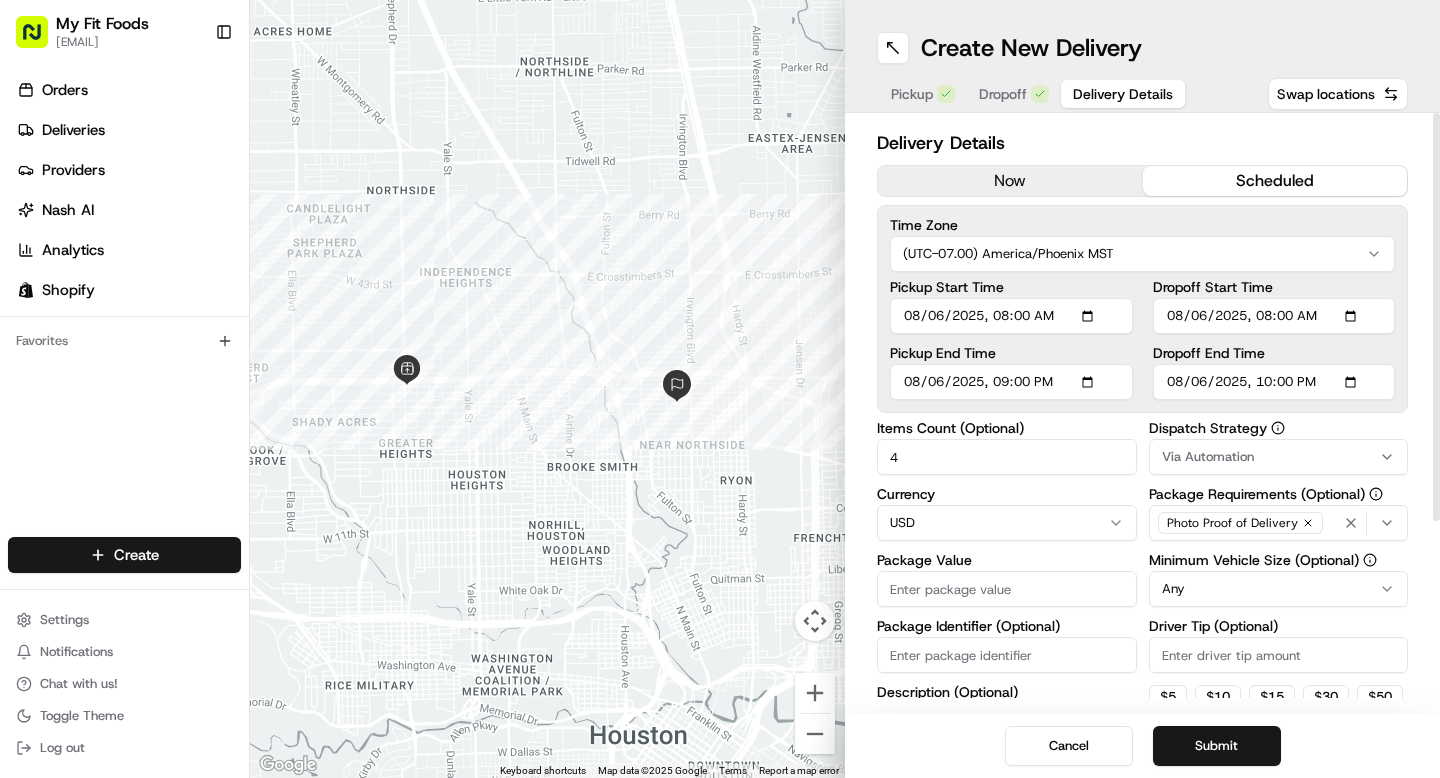 click on "Package Value" at bounding box center (1007, 589) 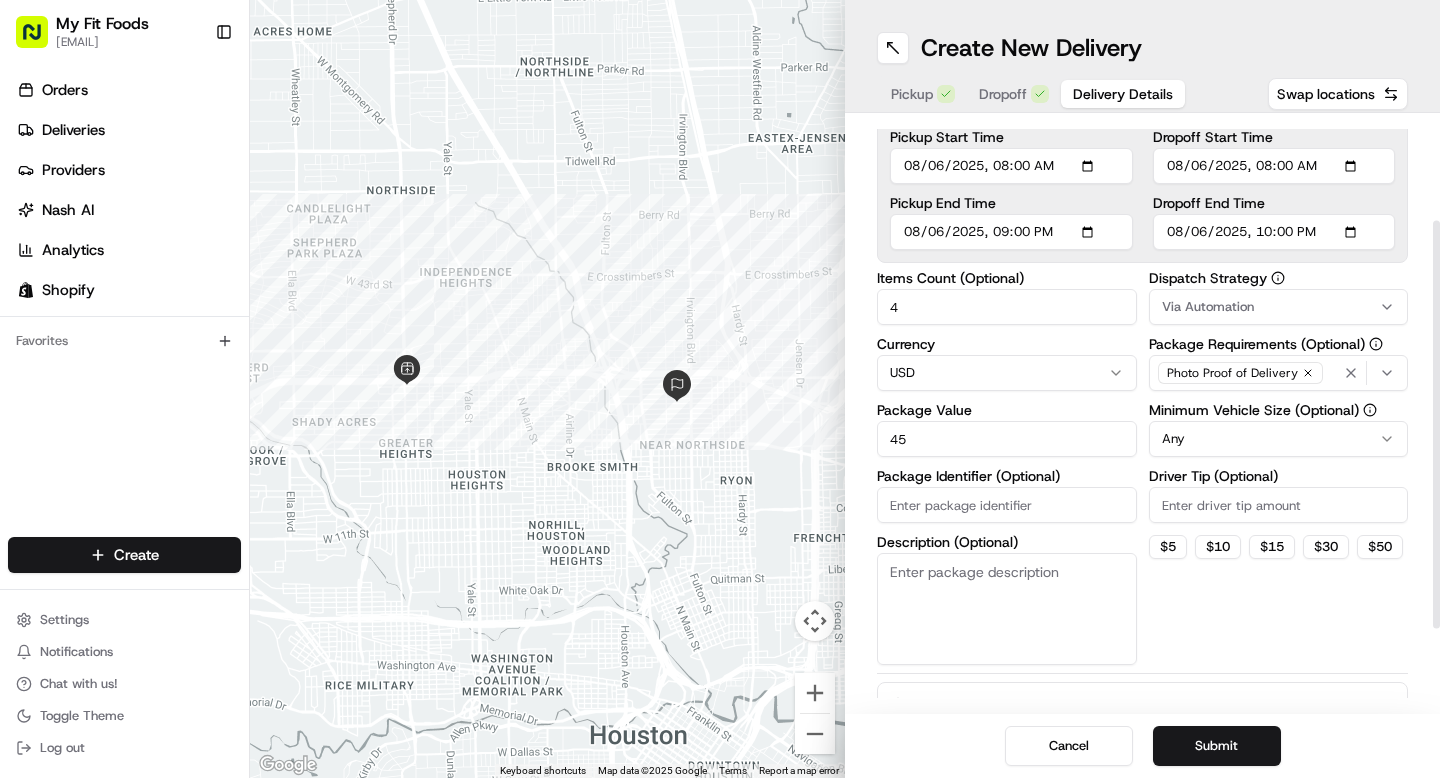 scroll, scrollTop: 152, scrollLeft: 0, axis: vertical 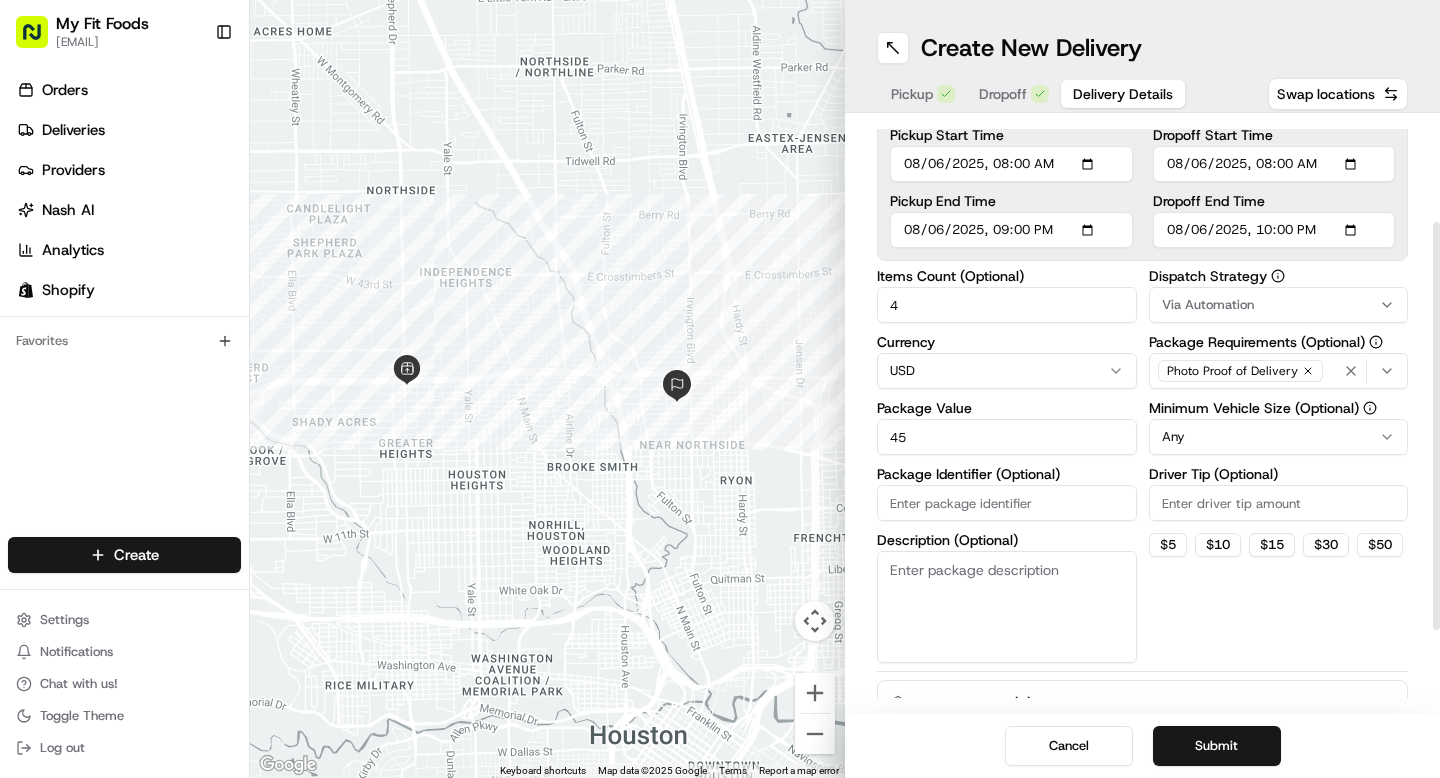 type on "45" 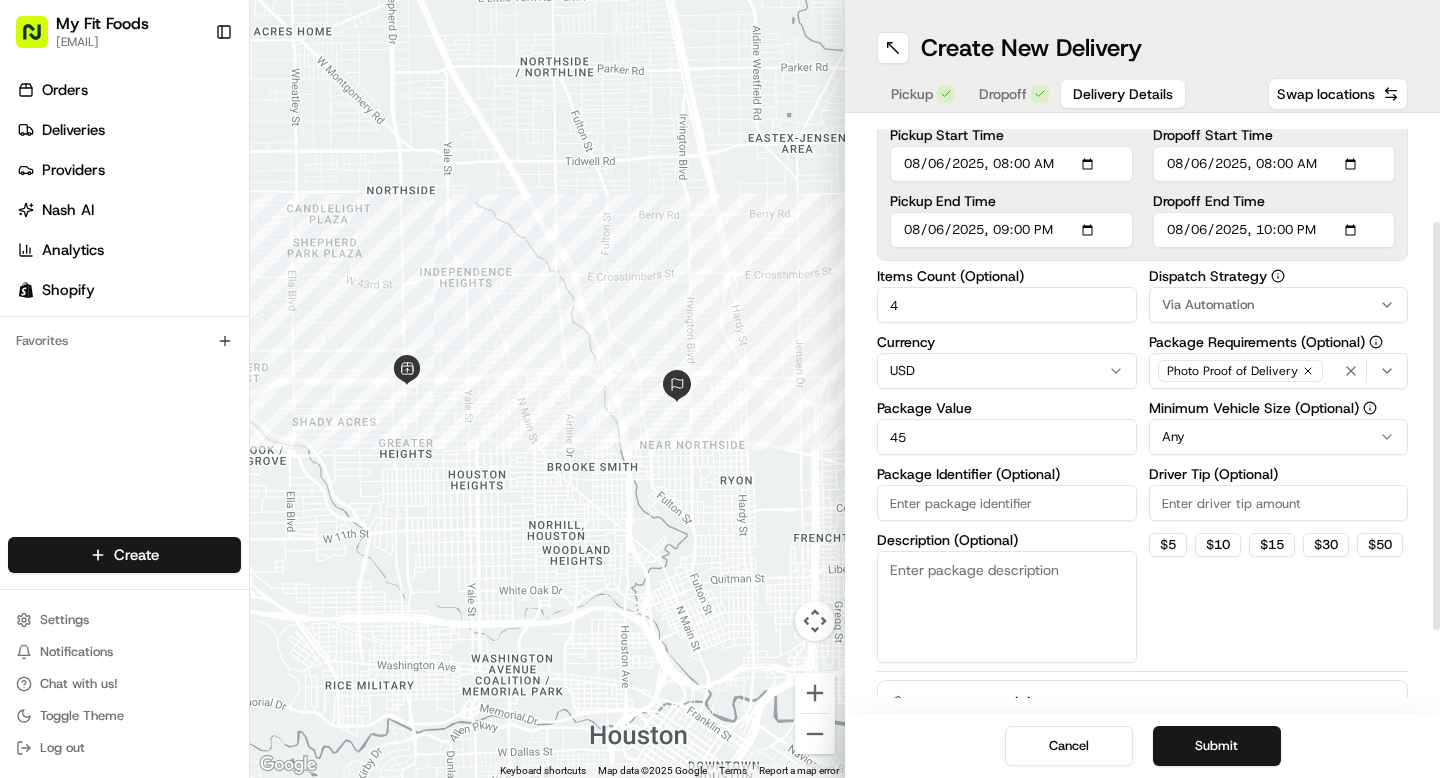 click on "Description (Optional)" at bounding box center [1007, 607] 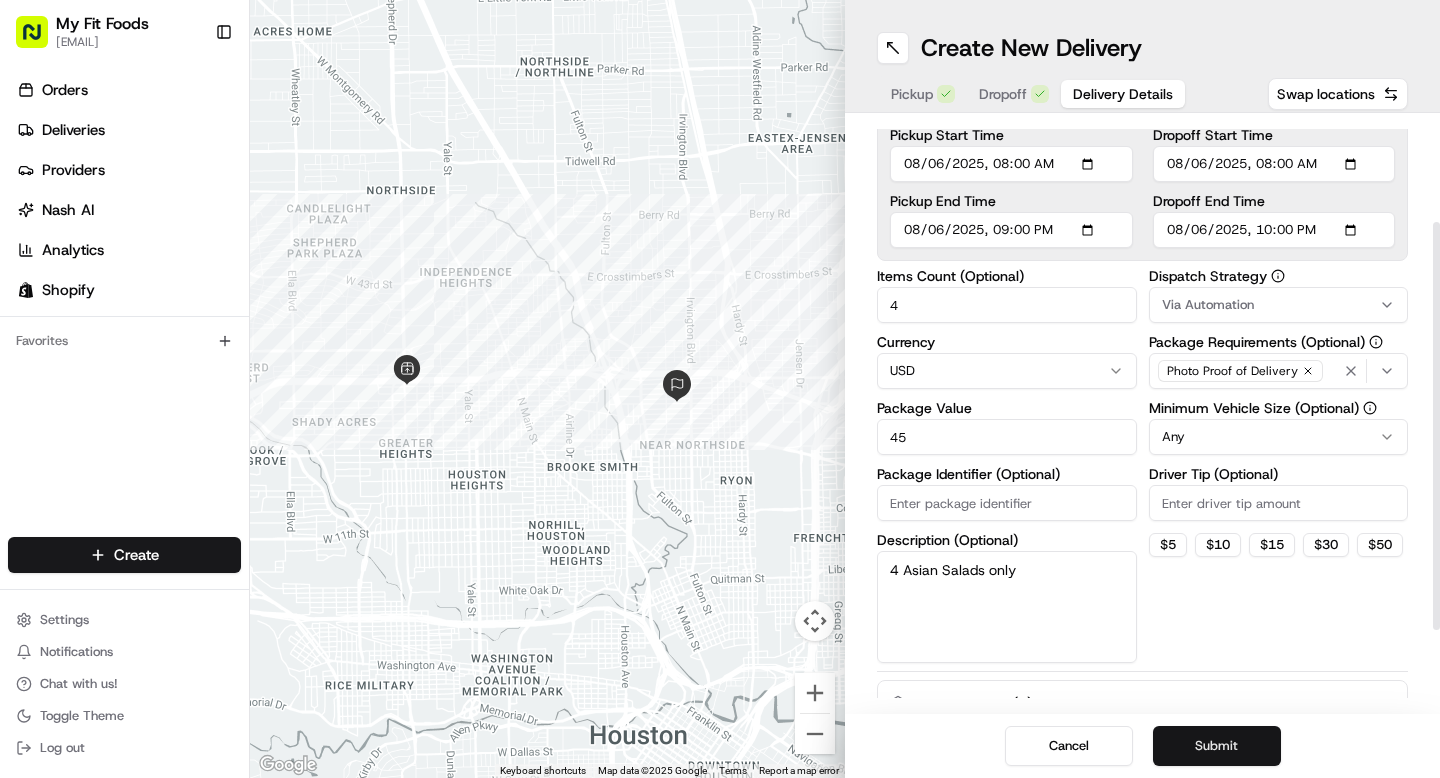 type on "4 Asian Salads only" 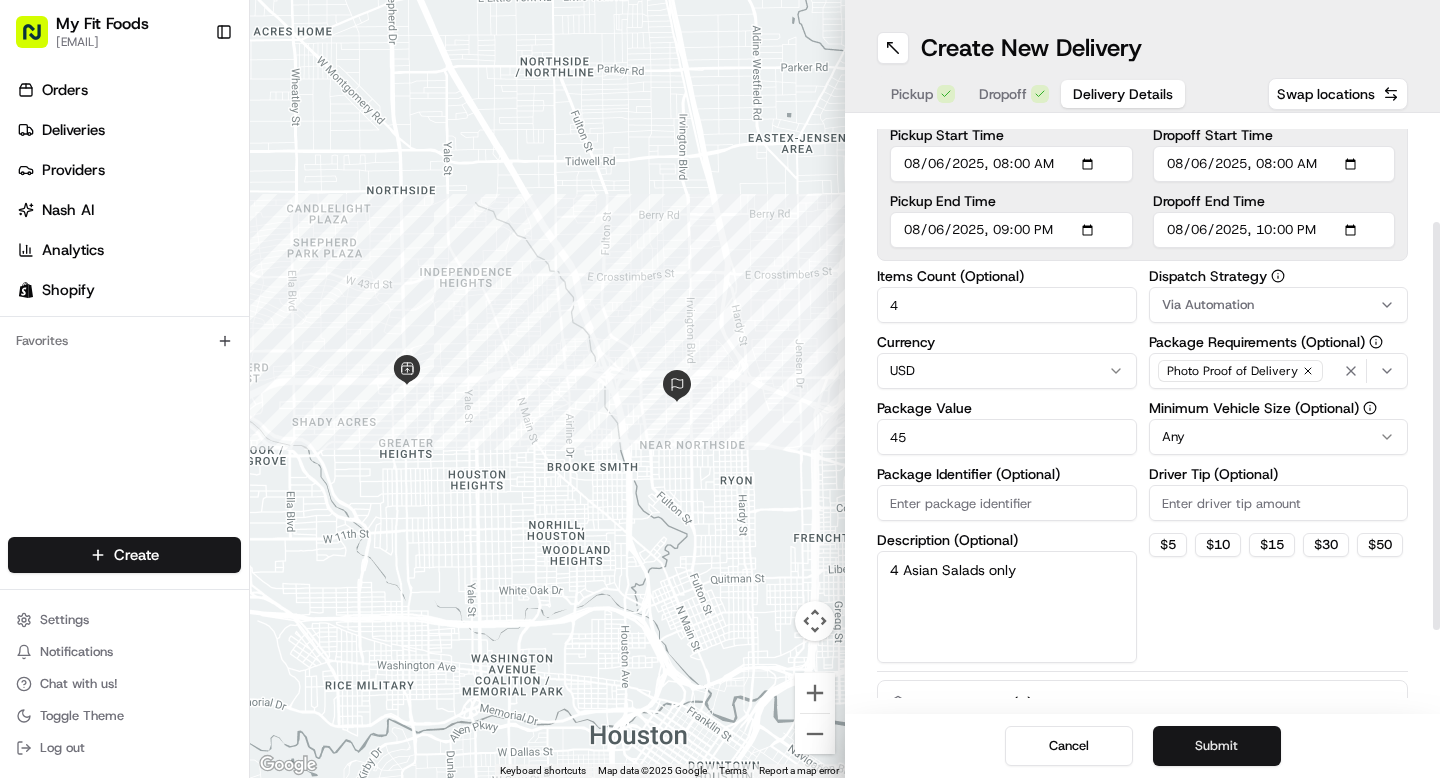click on "Submit" at bounding box center [1217, 746] 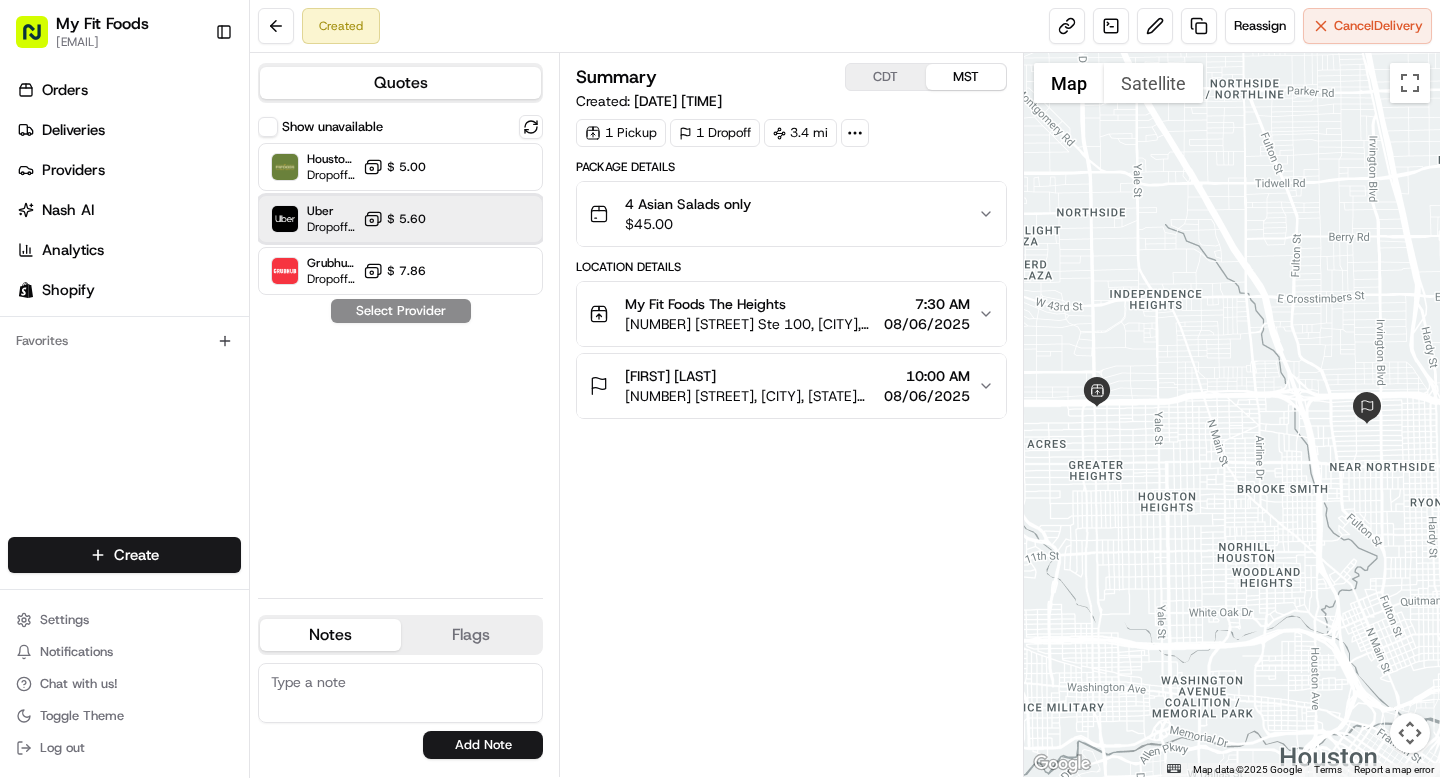click on "Uber Dropoff ETA   10 hours $   5.60" at bounding box center [400, 219] 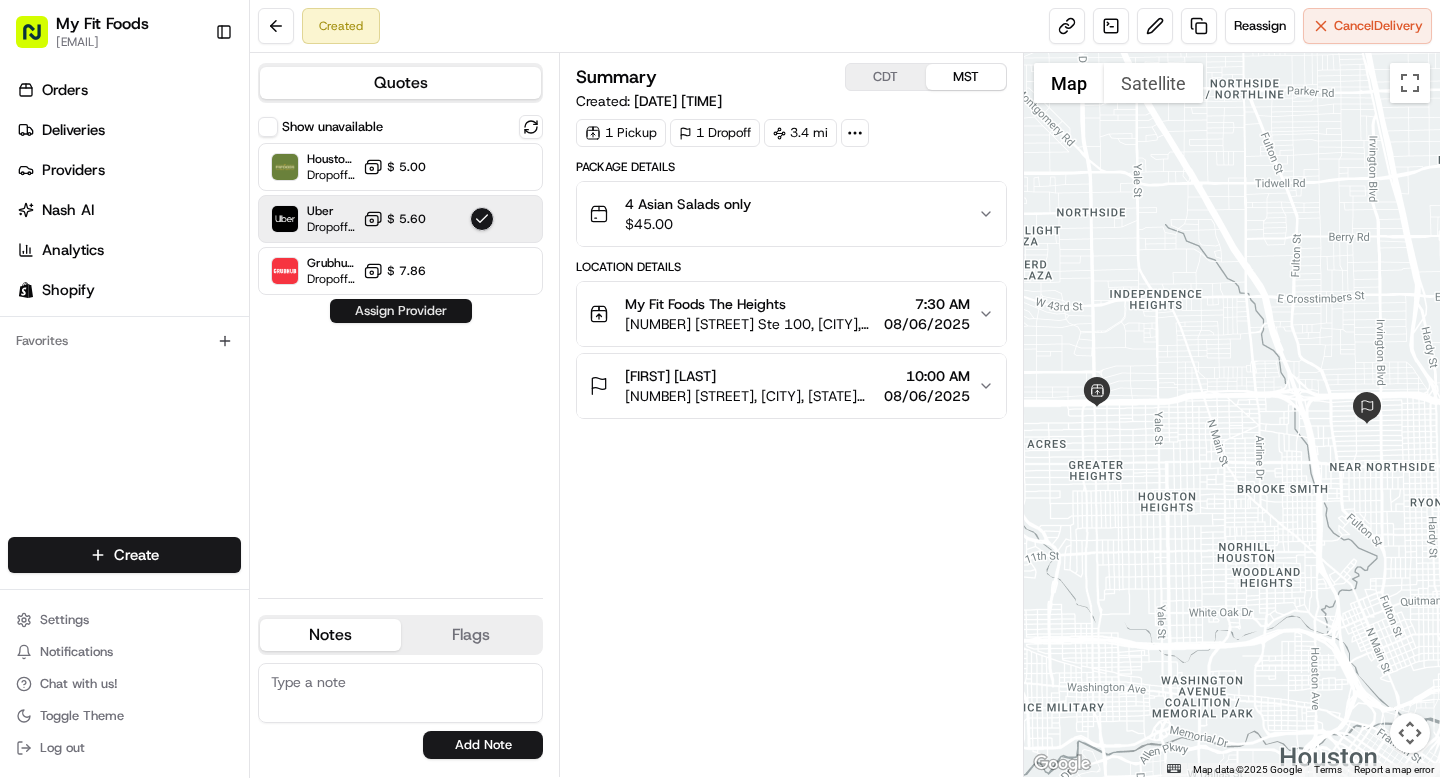 click on "Assign Provider" at bounding box center (401, 311) 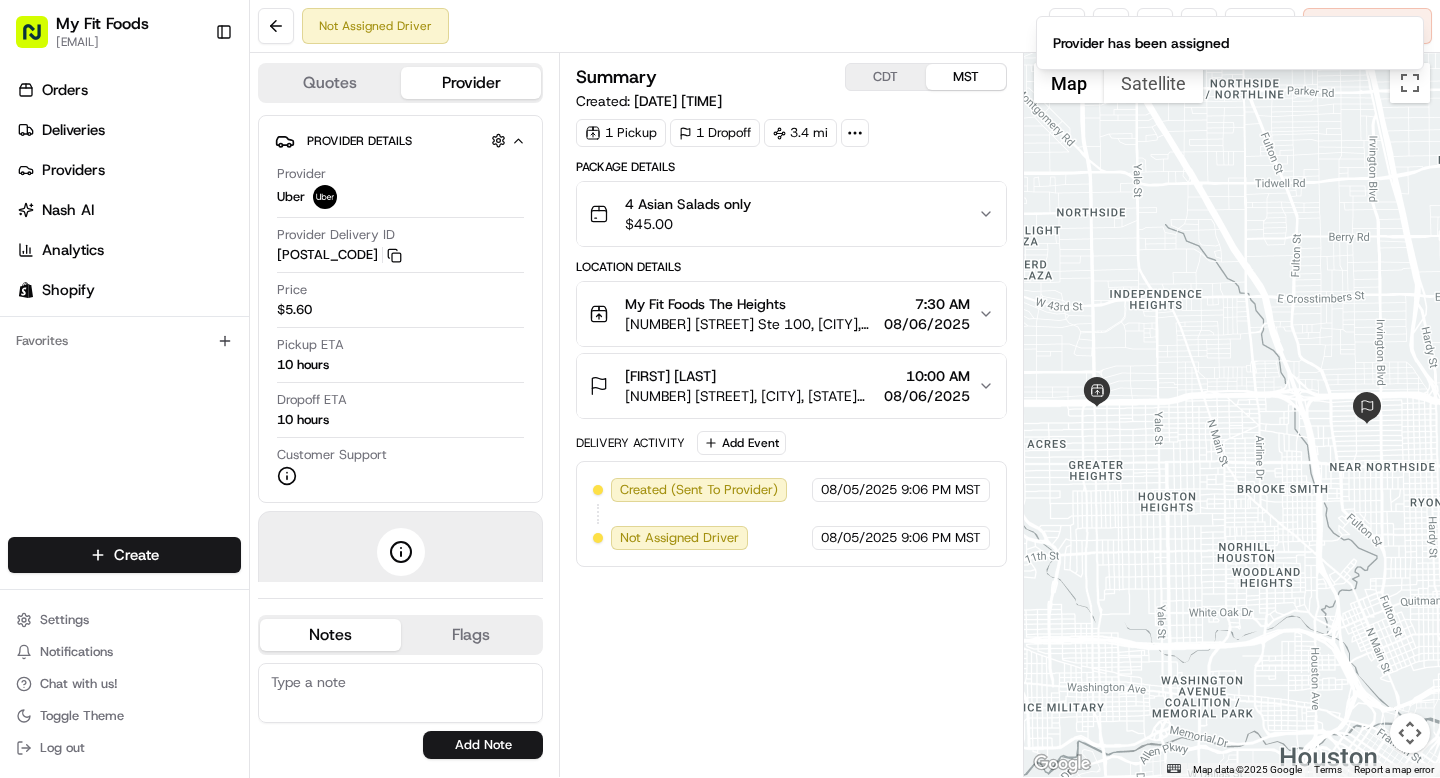 click on "Not Assigned Driver Reassign Cancel  Delivery" at bounding box center (845, 26) 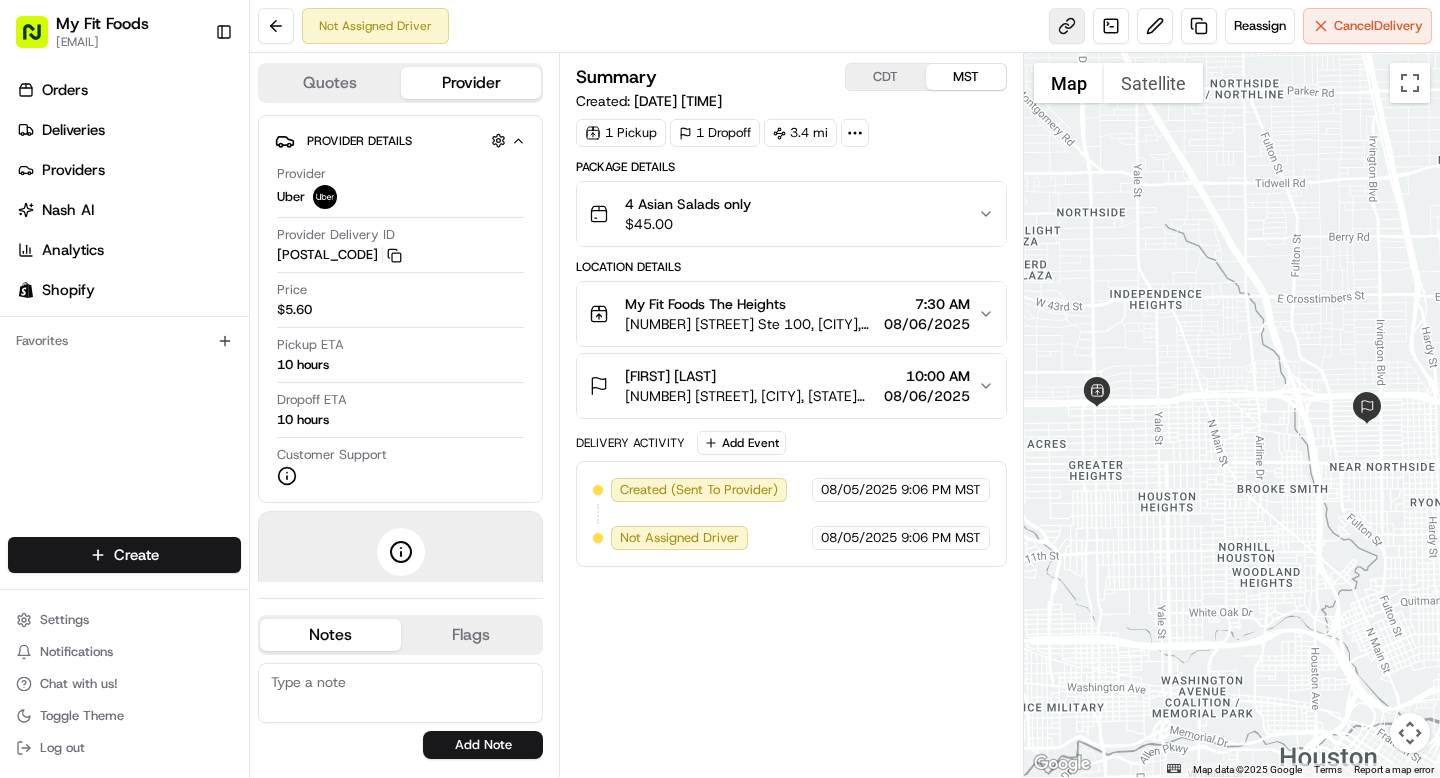 click at bounding box center [1067, 26] 